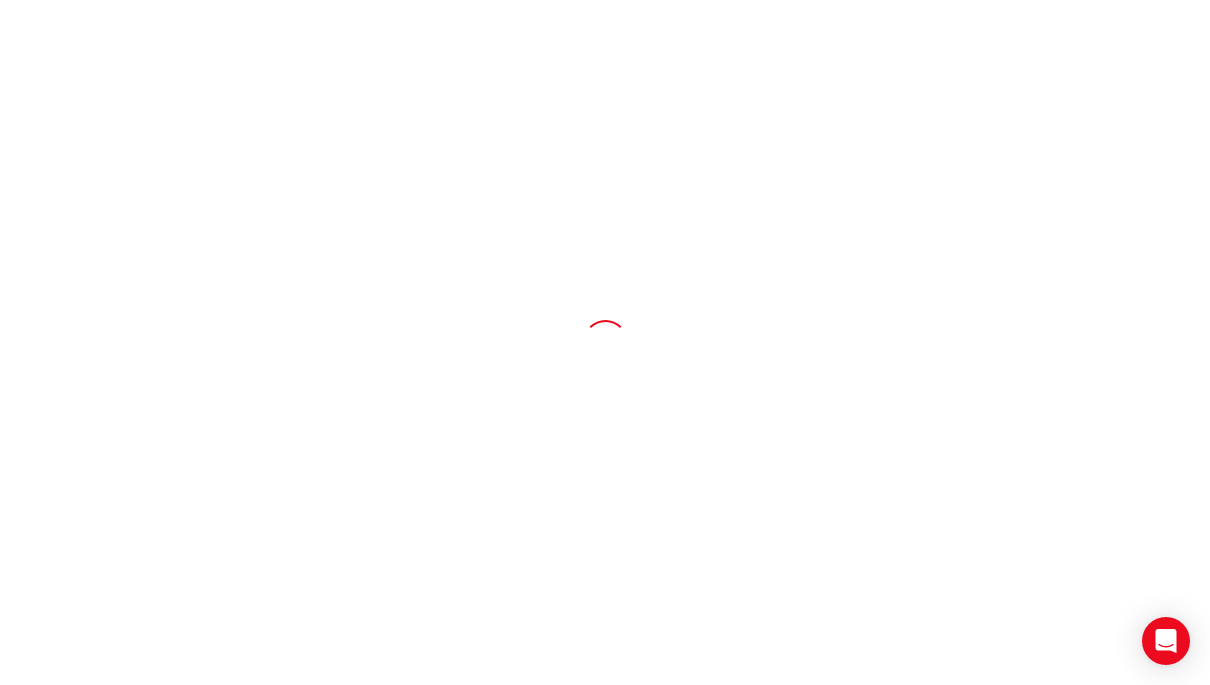 scroll, scrollTop: 0, scrollLeft: 0, axis: both 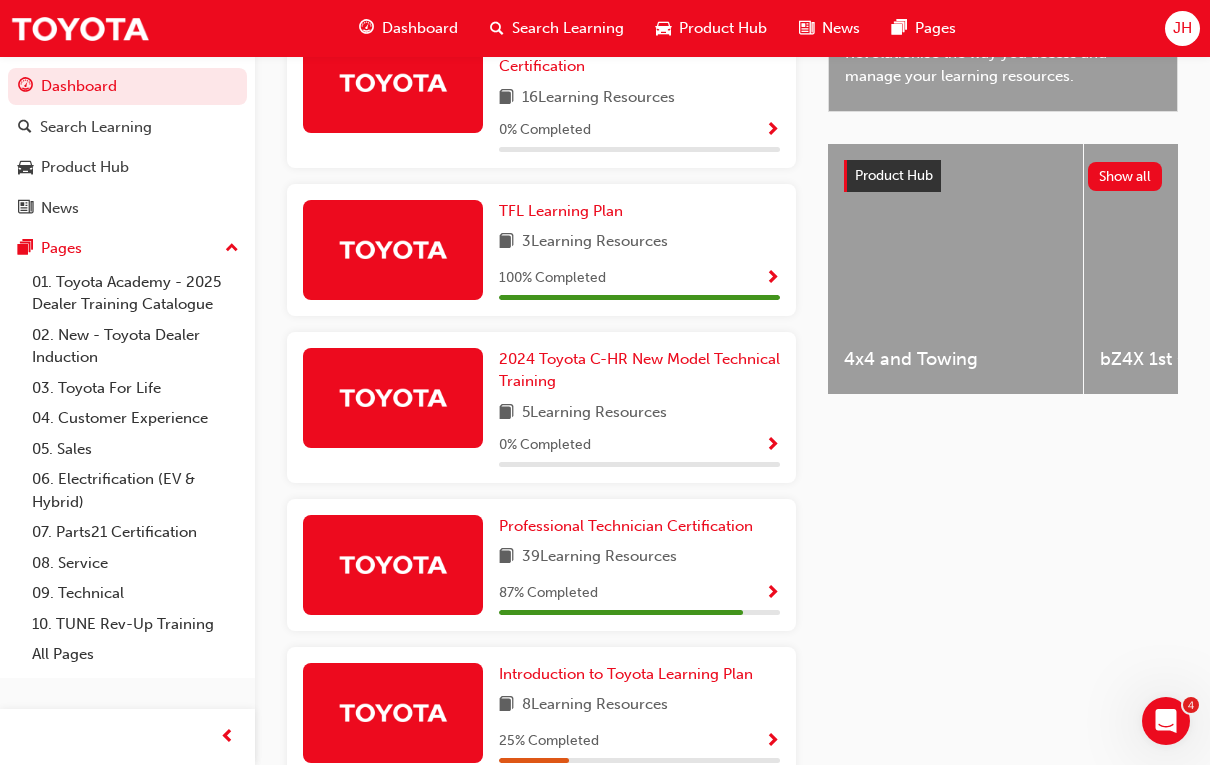 click at bounding box center [639, 464] 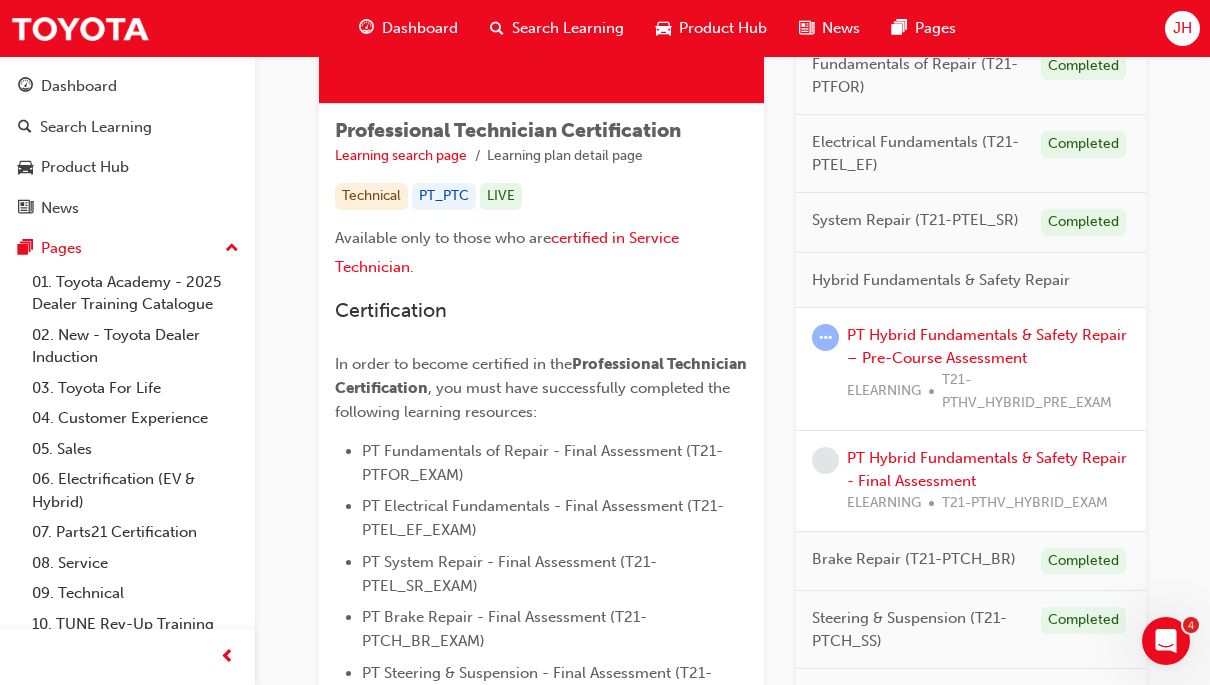 scroll, scrollTop: 299, scrollLeft: 0, axis: vertical 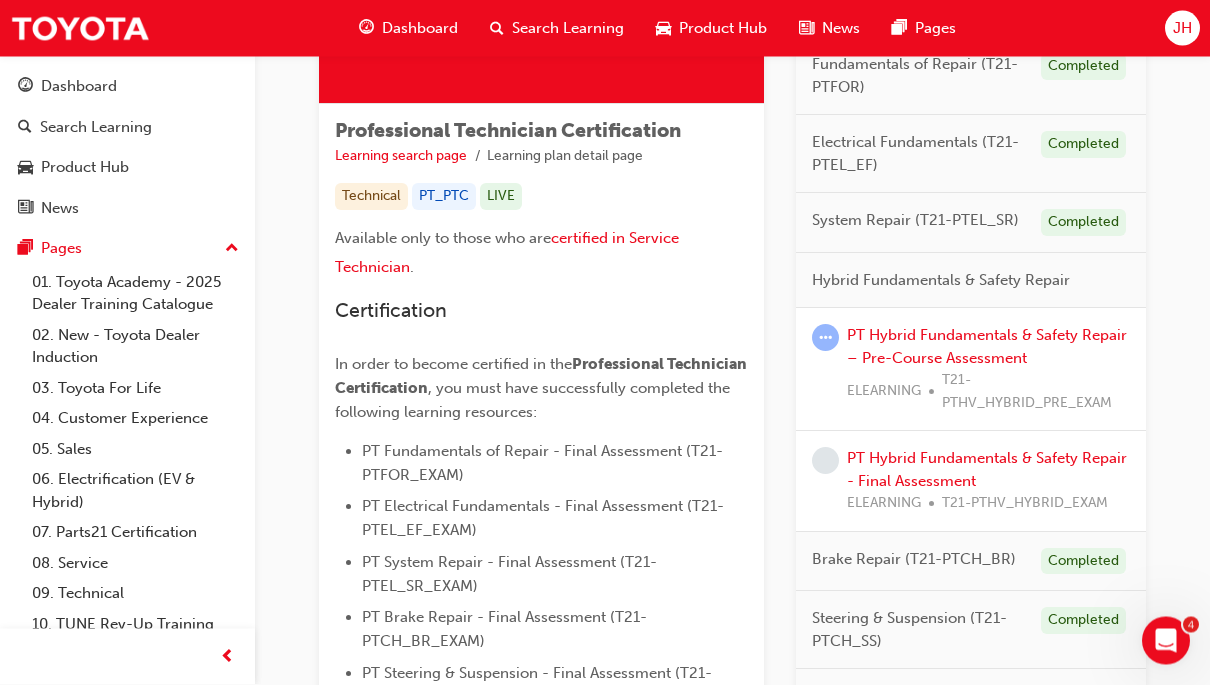 click on "Hybrid Fundamentals & Safety Repair" at bounding box center (971, 282) 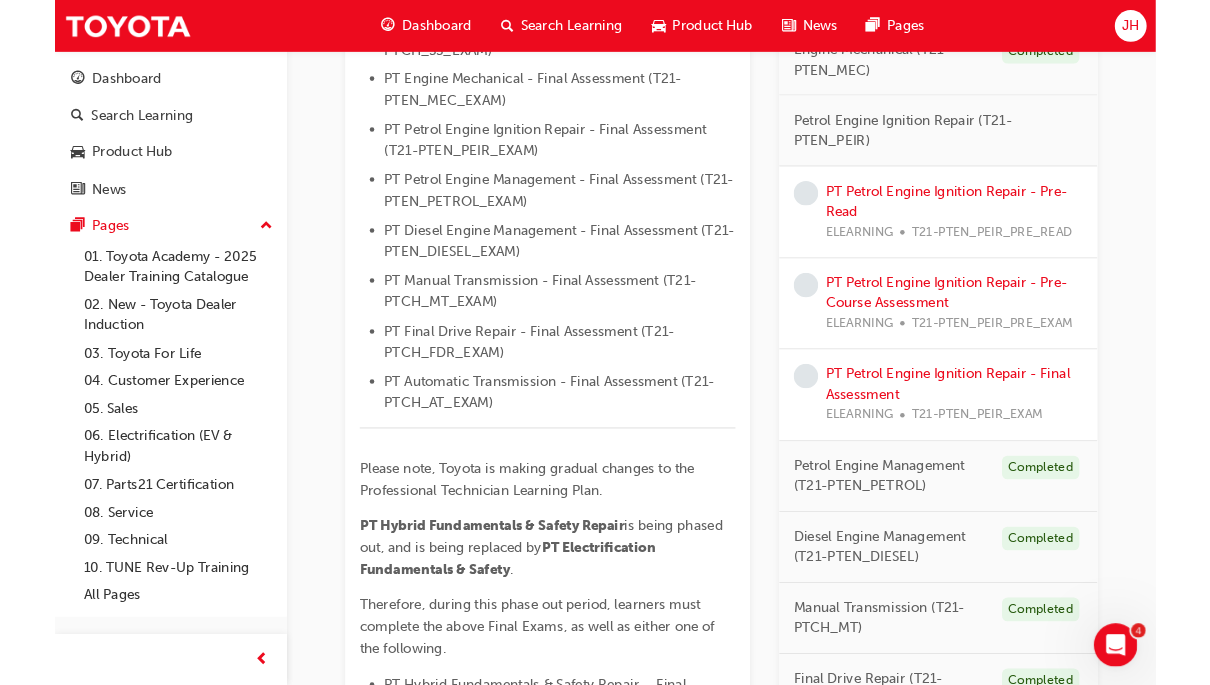 scroll, scrollTop: 994, scrollLeft: 0, axis: vertical 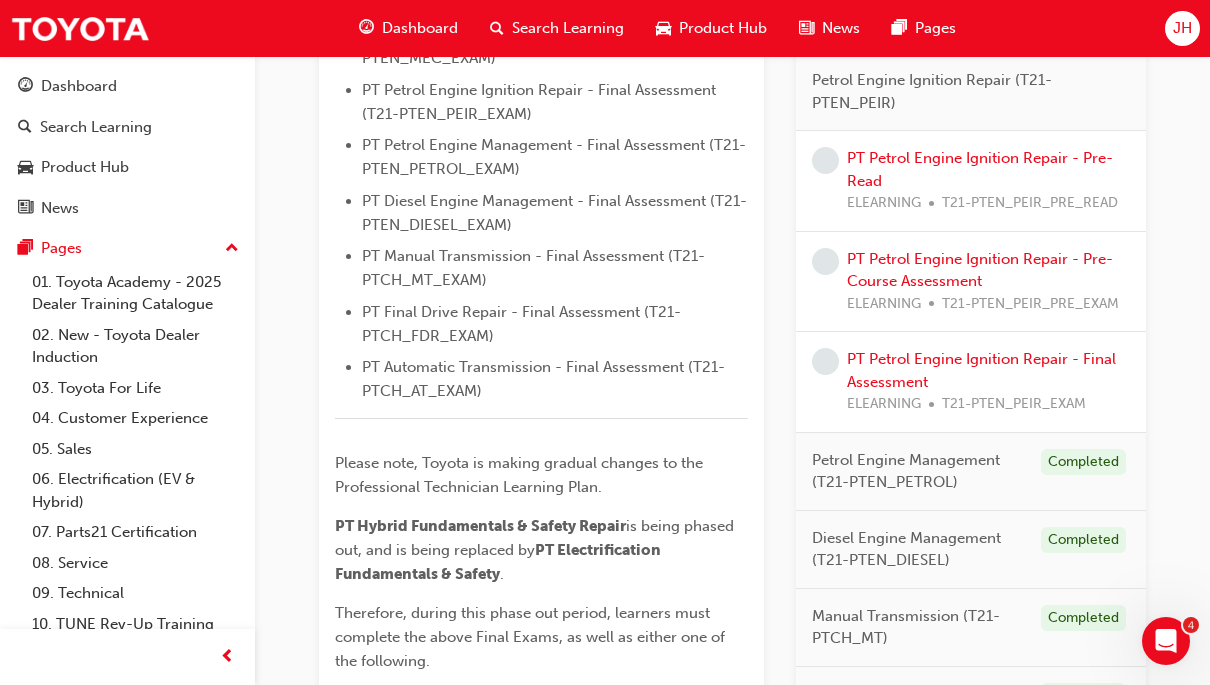 click on "PT Petrol Engine Ignition Repair - Pre-Read" at bounding box center [980, 169] 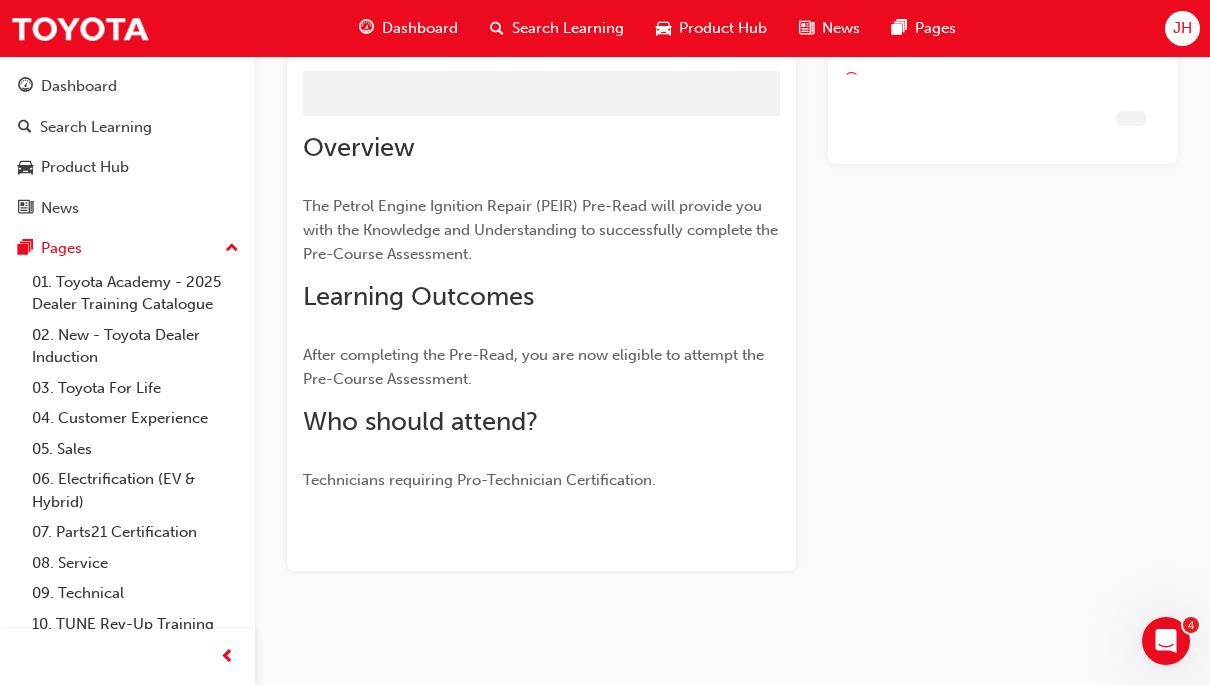 scroll, scrollTop: 0, scrollLeft: 0, axis: both 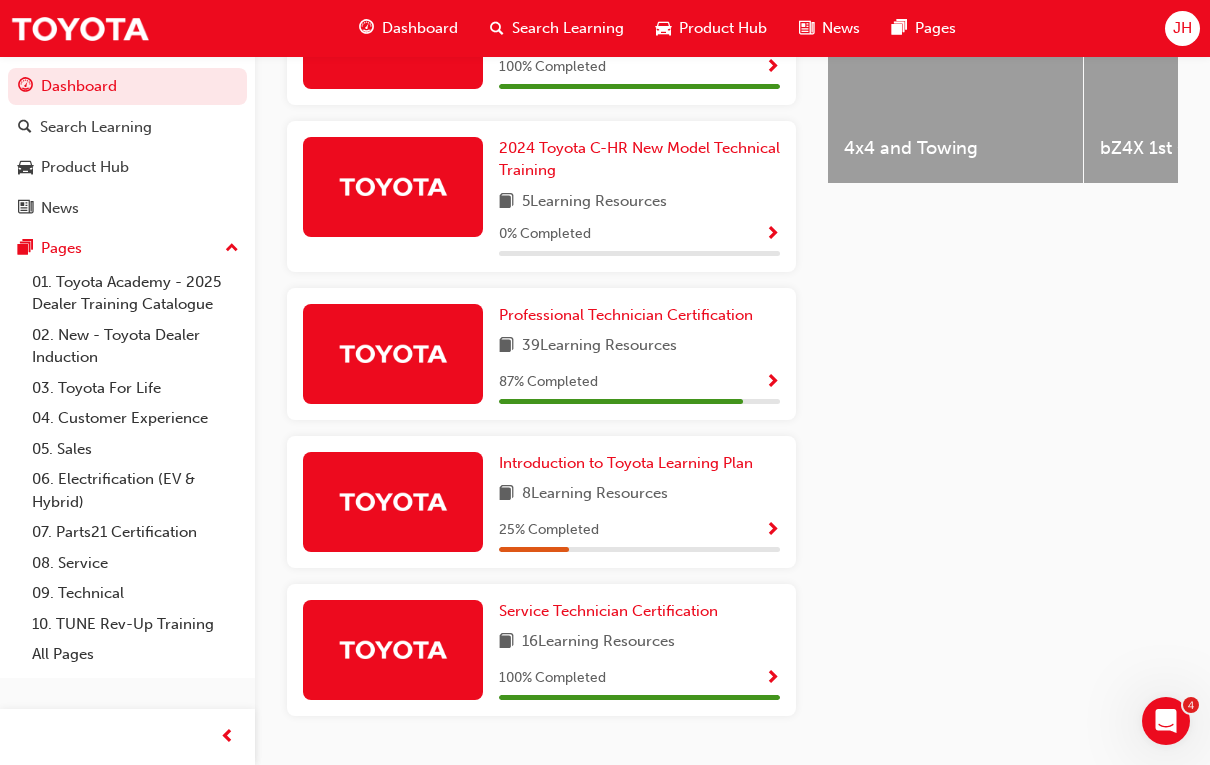 click on "Professional Technician Certification" at bounding box center (626, 315) 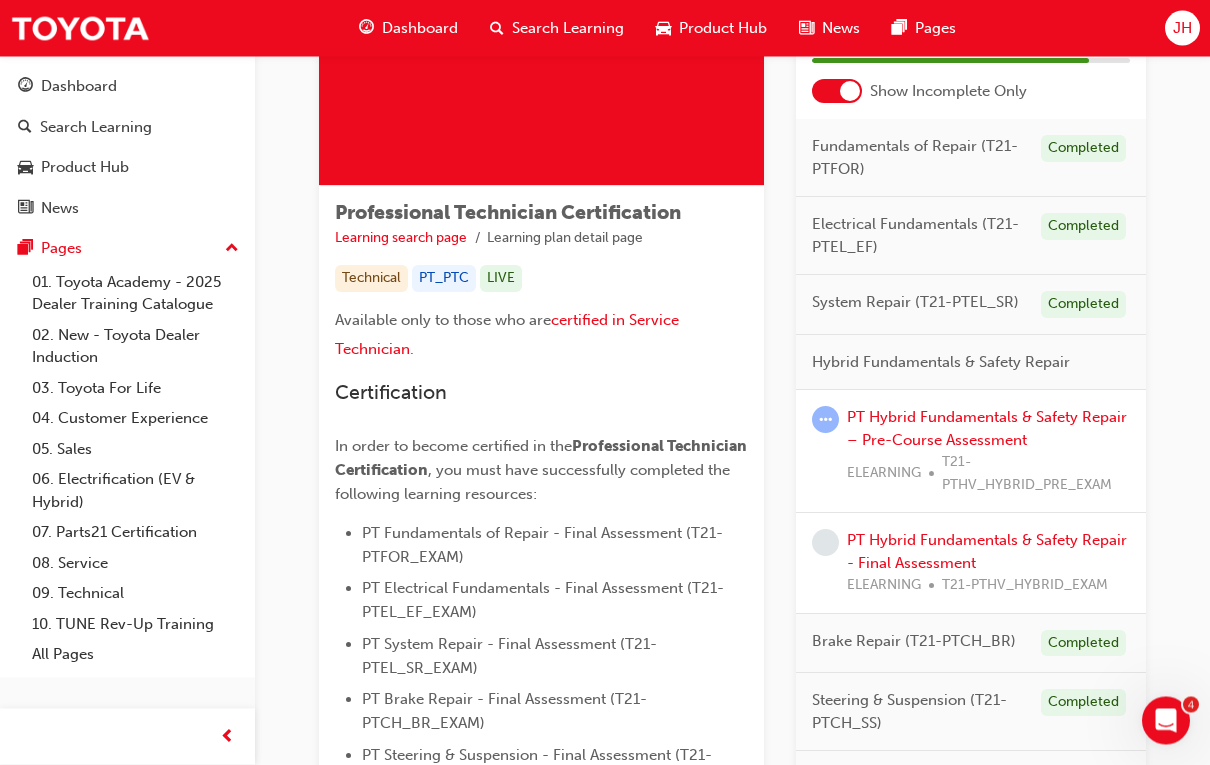 scroll, scrollTop: 220, scrollLeft: 0, axis: vertical 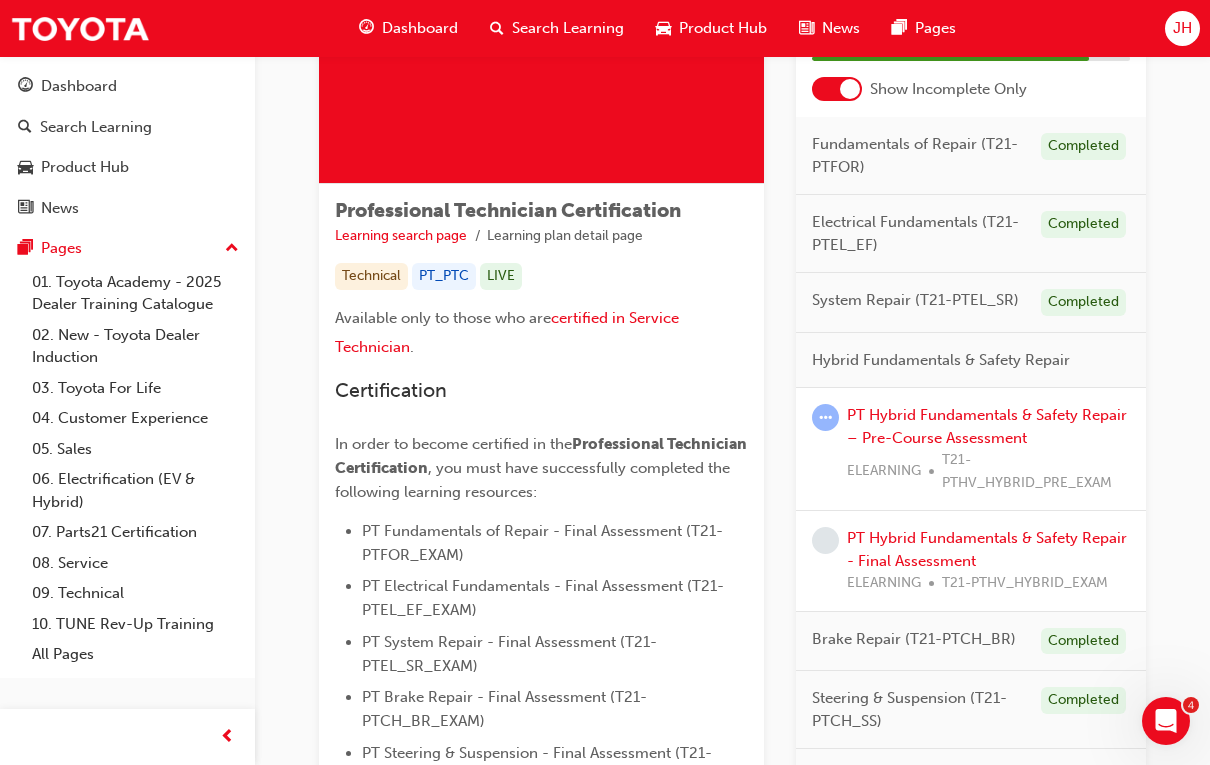 click on "PT Hybrid Fundamentals & Safety Repair – Pre-Course Assessment" at bounding box center [987, 426] 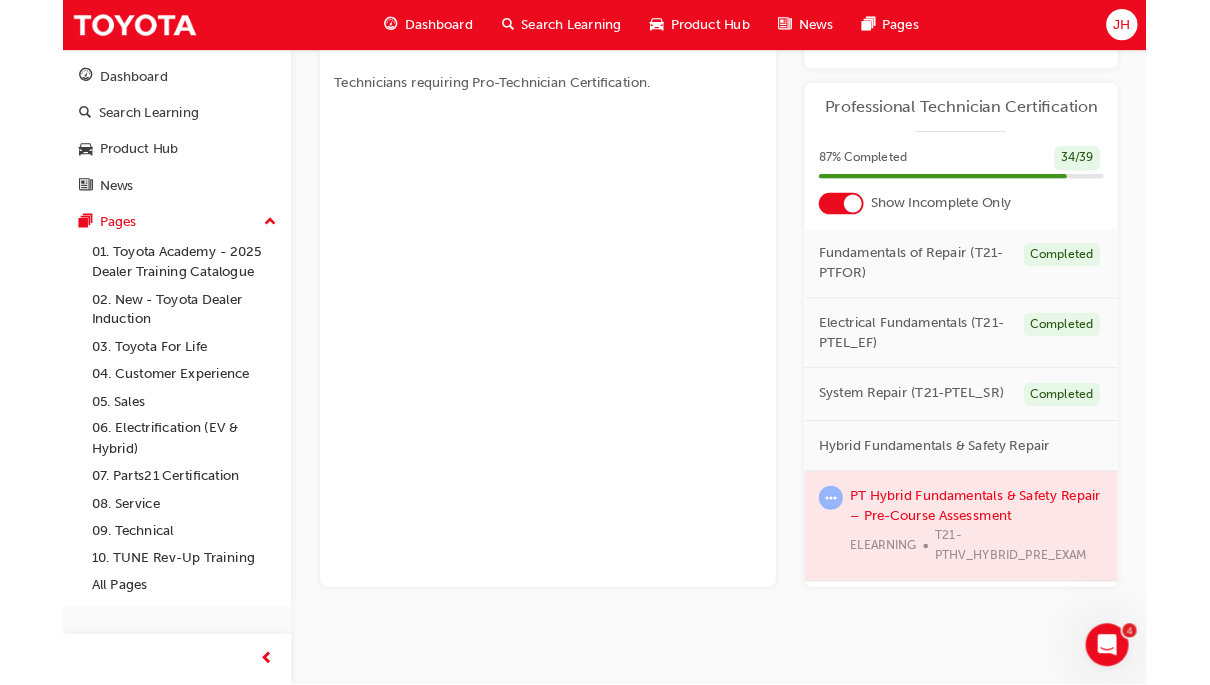 scroll, scrollTop: 688, scrollLeft: 0, axis: vertical 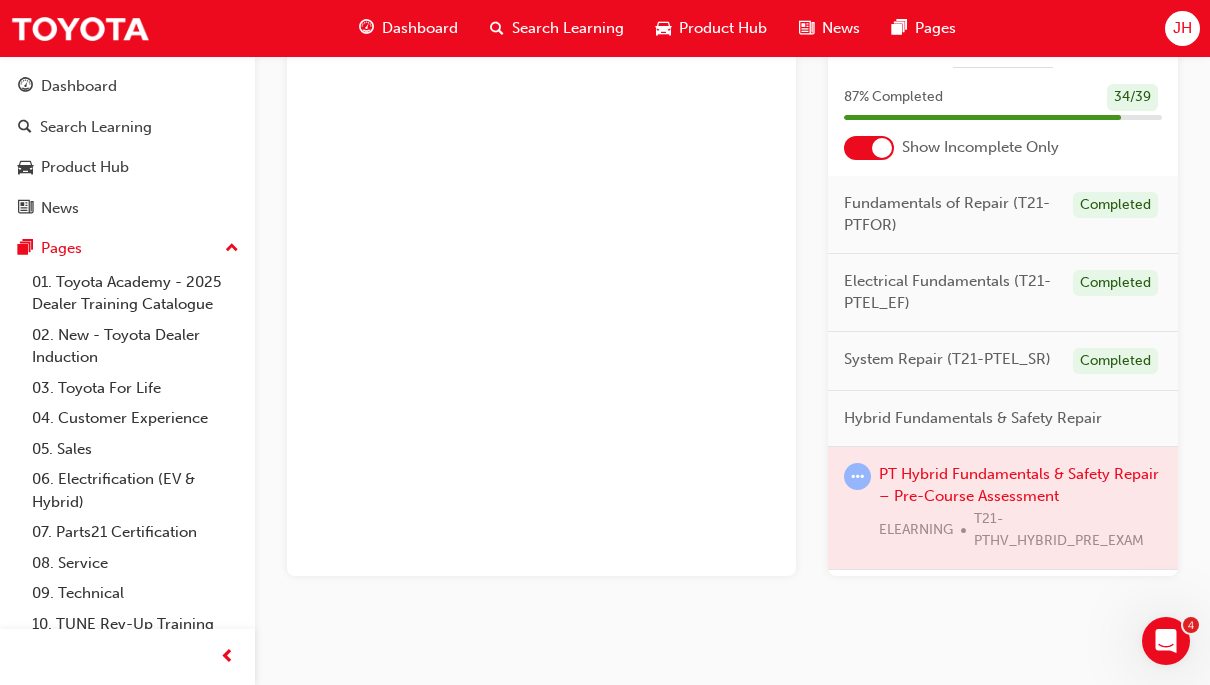 click on "Hybrid Fundamentals & Safety Repair" at bounding box center [973, 418] 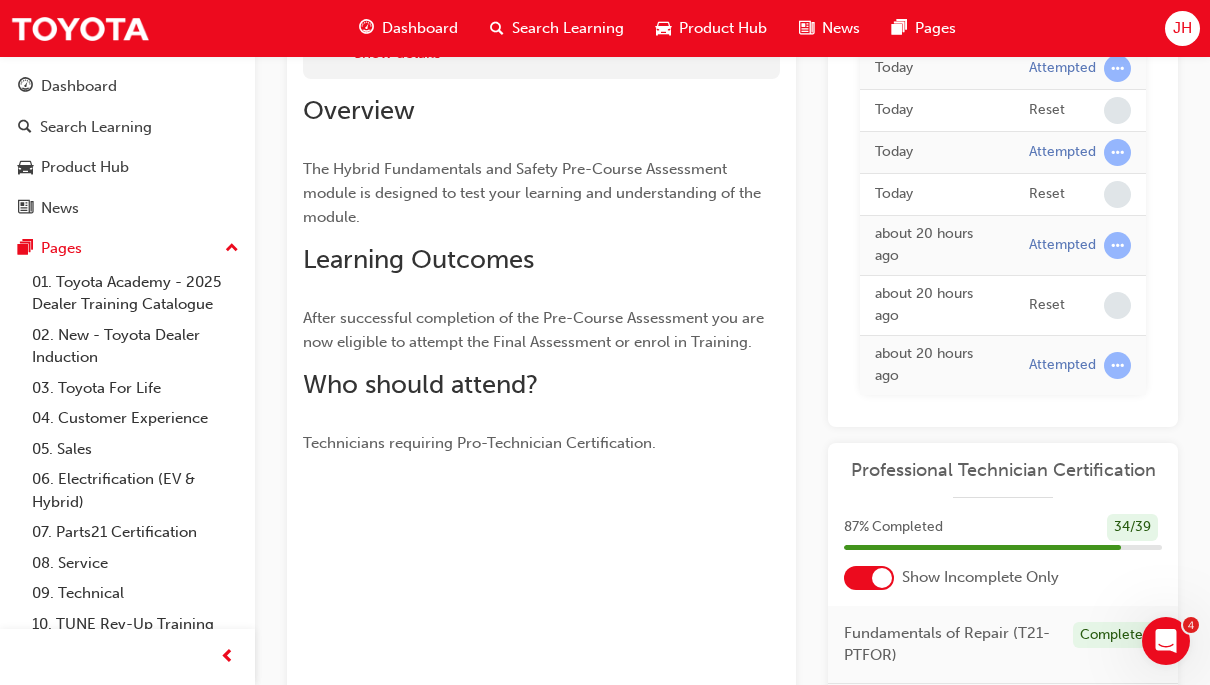 scroll, scrollTop: 257, scrollLeft: 0, axis: vertical 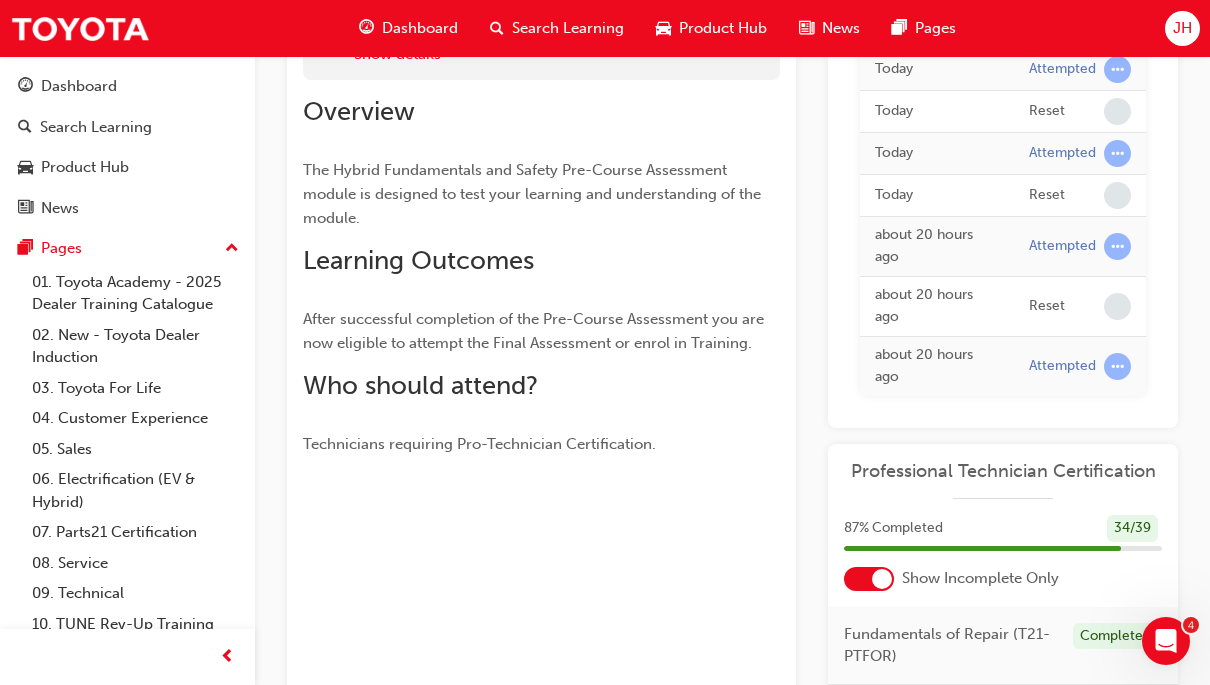 click at bounding box center [882, 579] 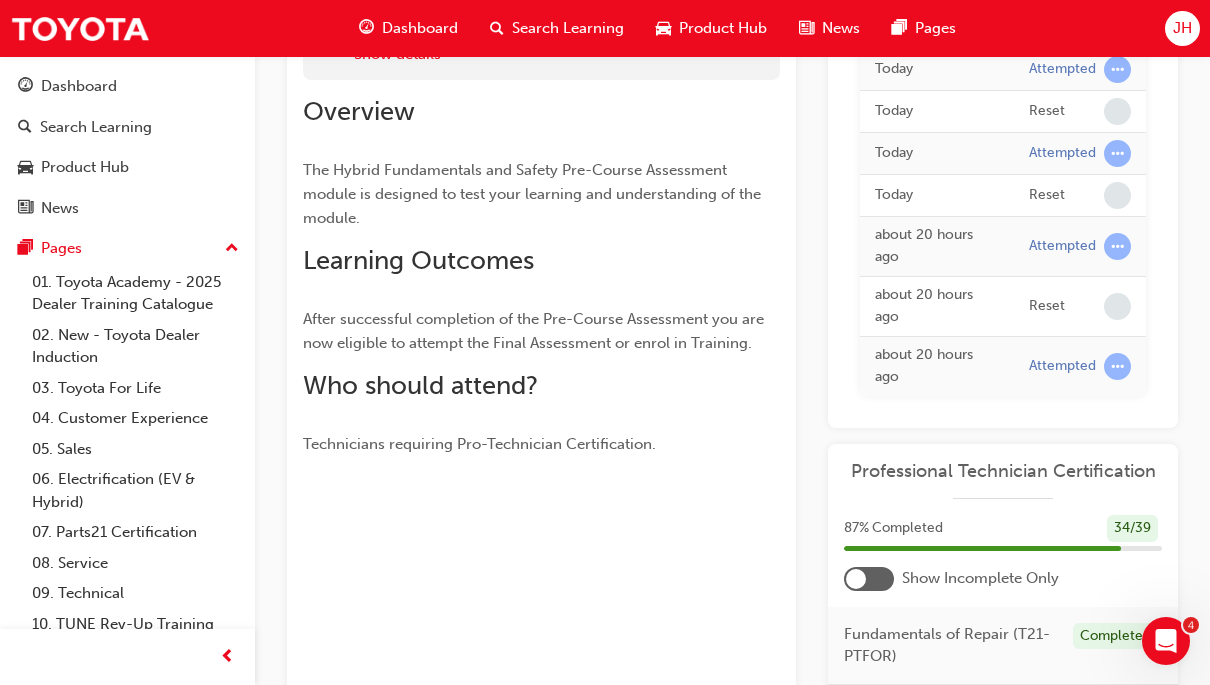 scroll, scrollTop: -3, scrollLeft: 0, axis: vertical 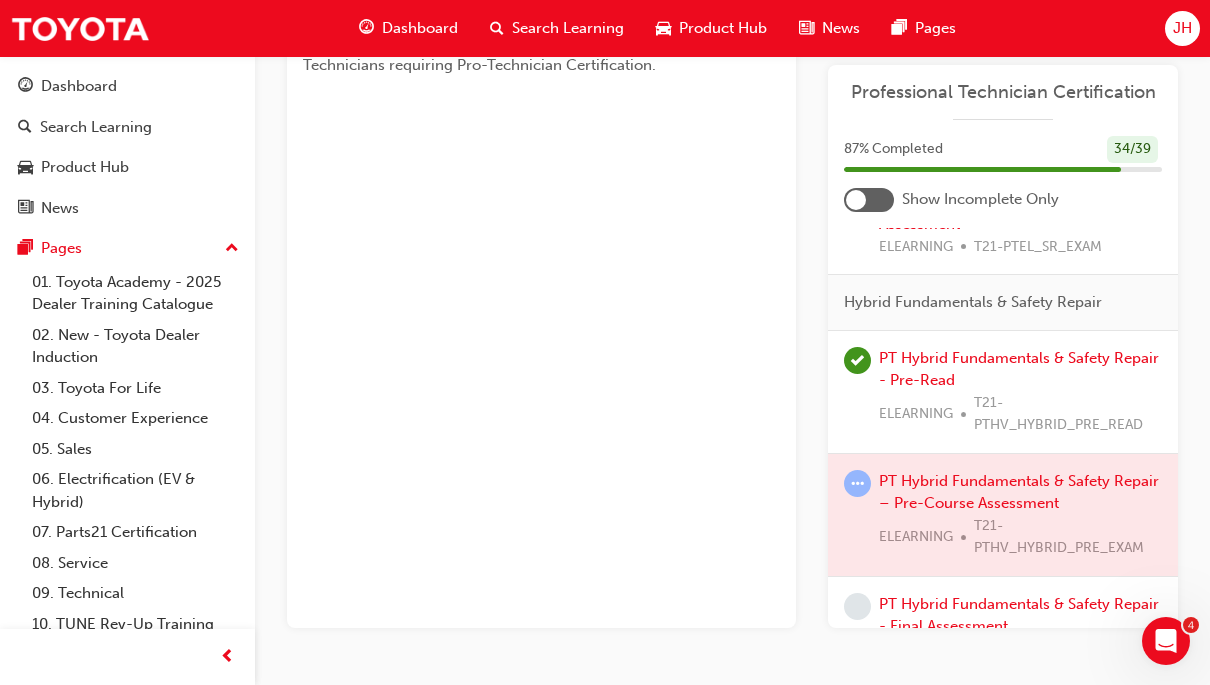 click on "PT Hybrid Fundamentals & Safety Repair - Pre-Read" at bounding box center [1019, 369] 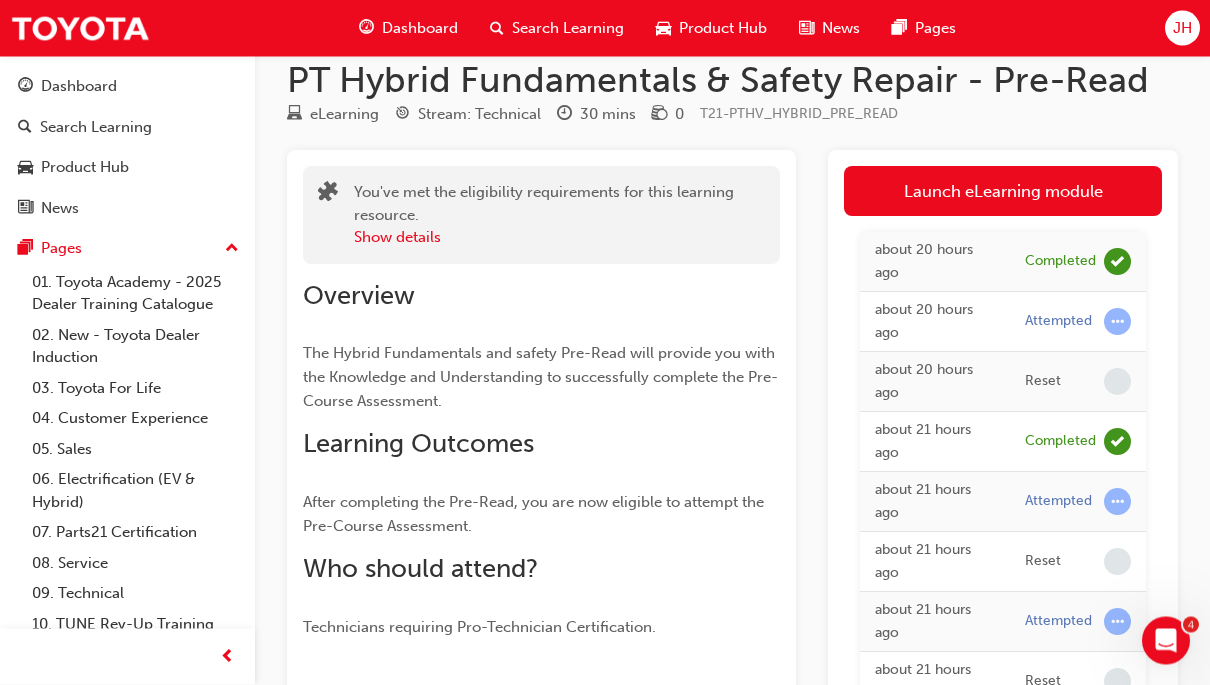 scroll, scrollTop: 0, scrollLeft: 0, axis: both 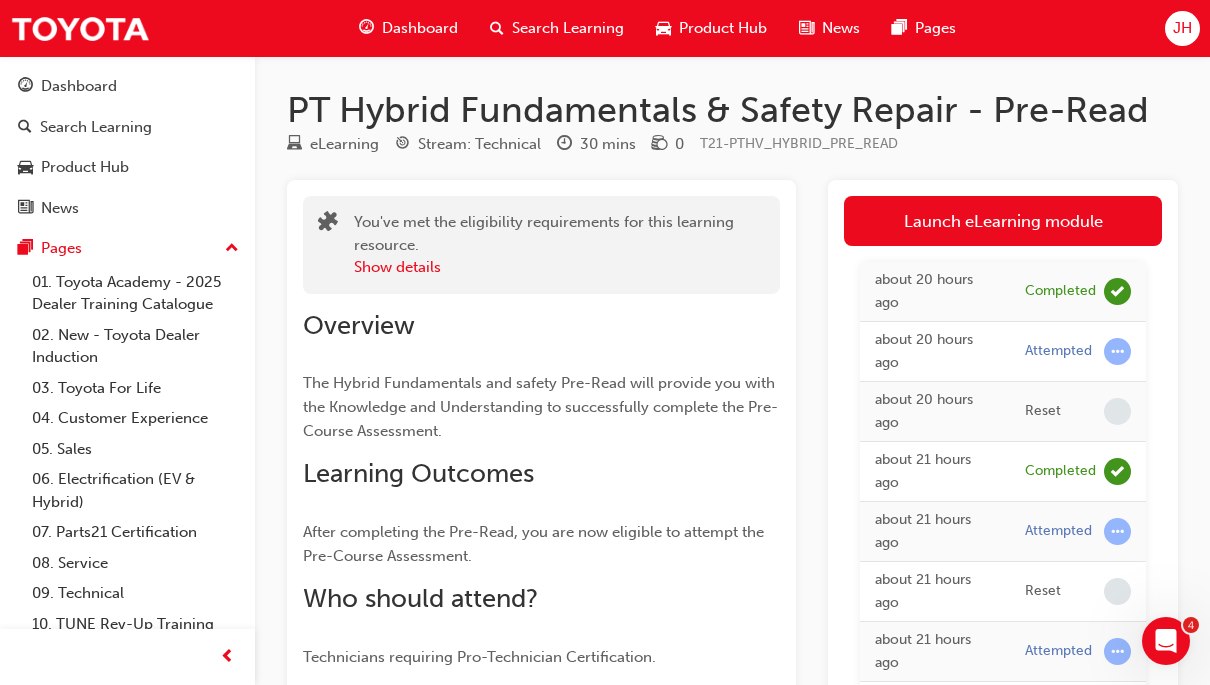 click on "Launch eLearning module" at bounding box center [1003, 221] 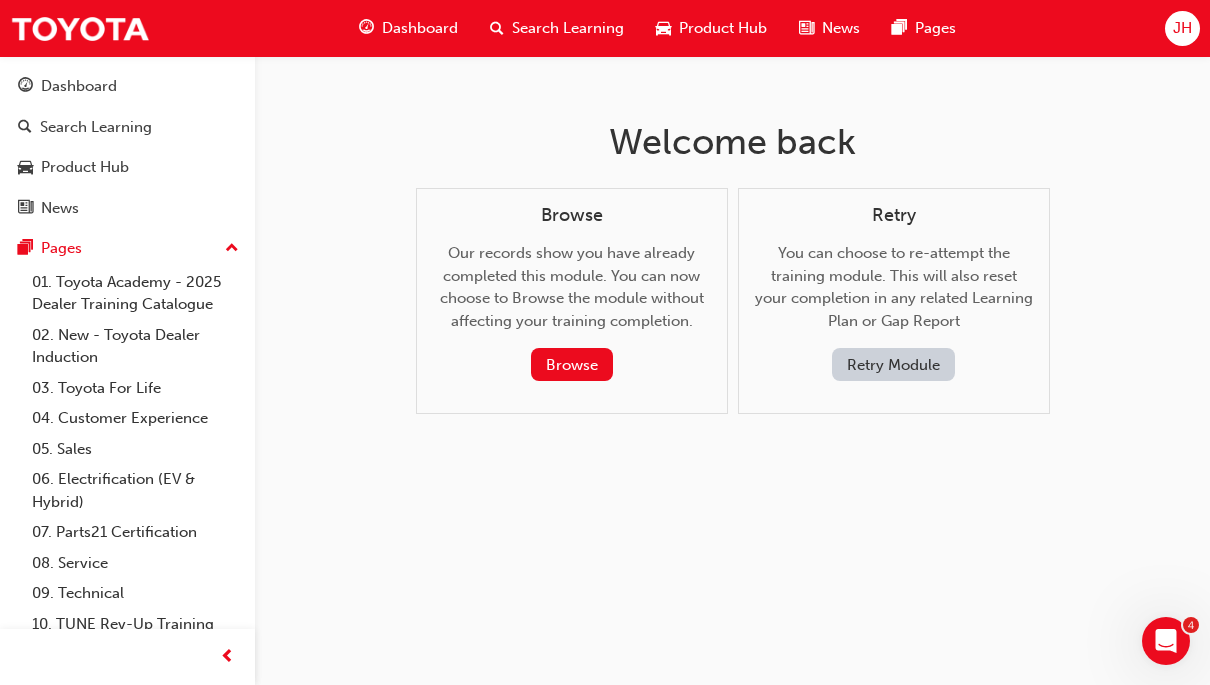 click on "Browse" at bounding box center [572, 364] 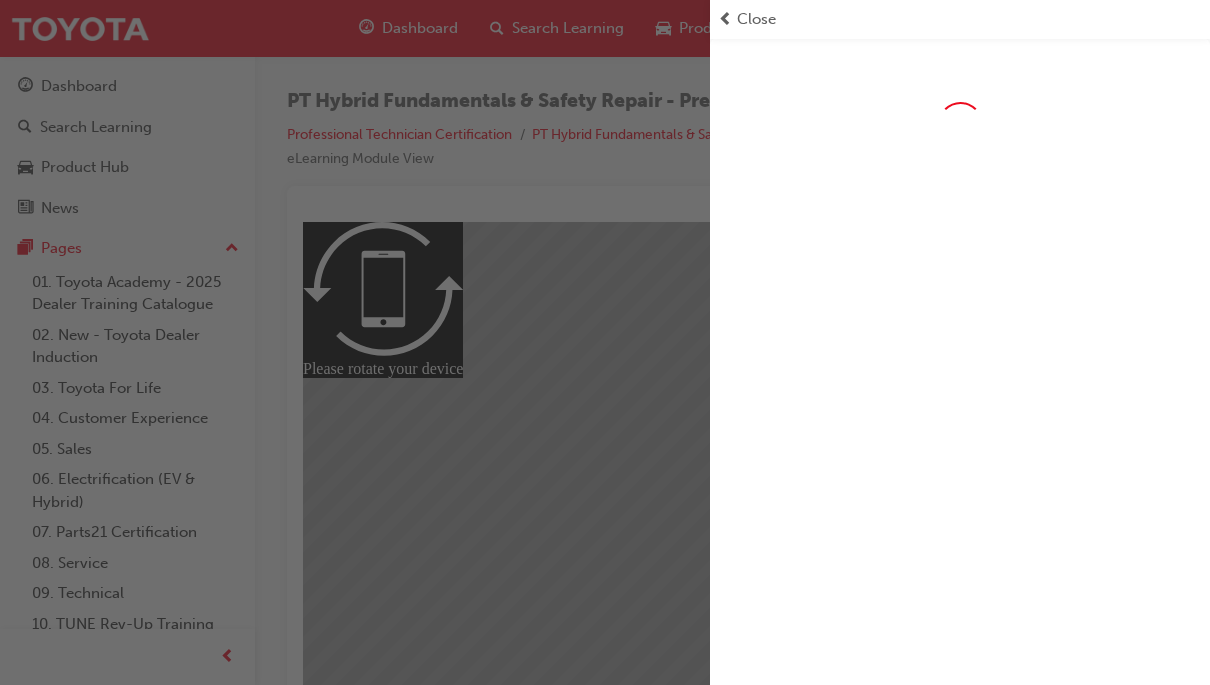 scroll, scrollTop: 0, scrollLeft: 0, axis: both 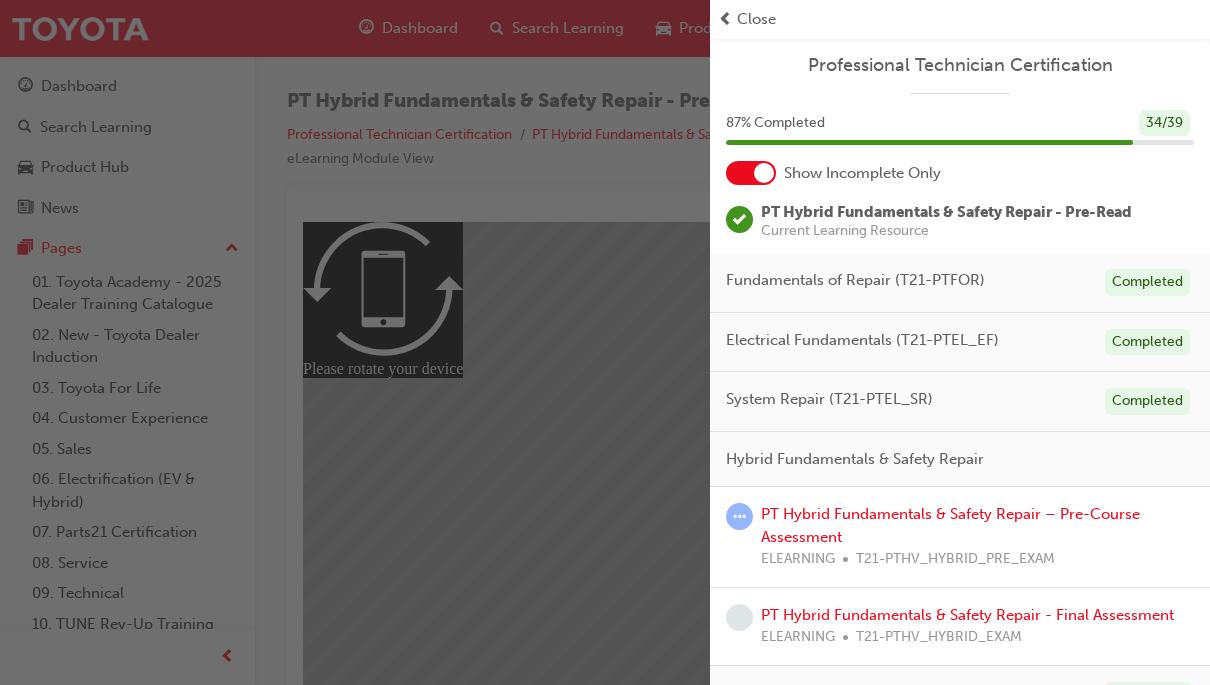 click at bounding box center [355, 342] 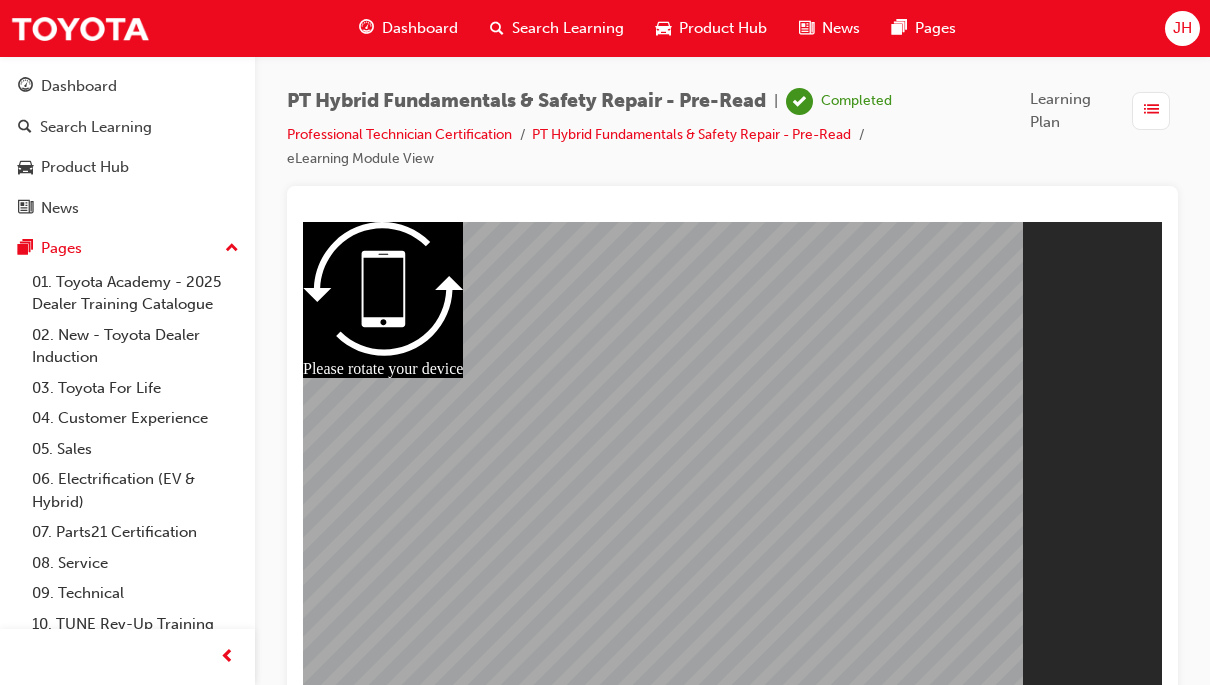 scroll, scrollTop: 19, scrollLeft: 0, axis: vertical 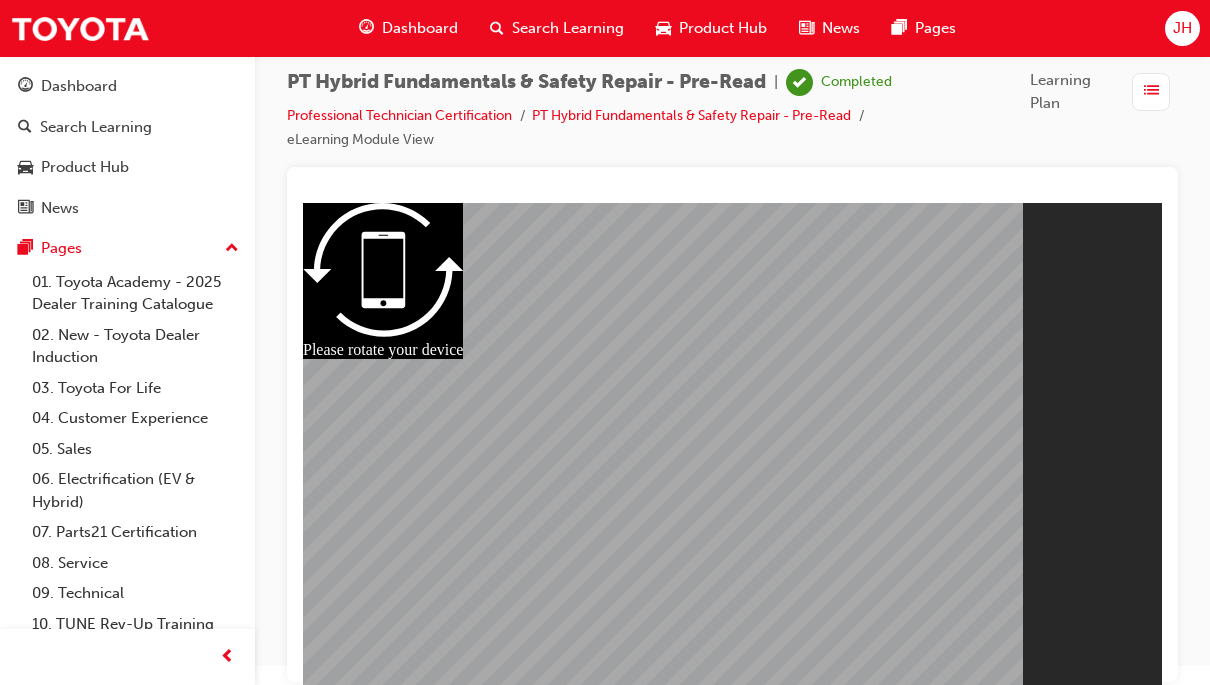 click on "Resume" at bounding box center [341, 845] 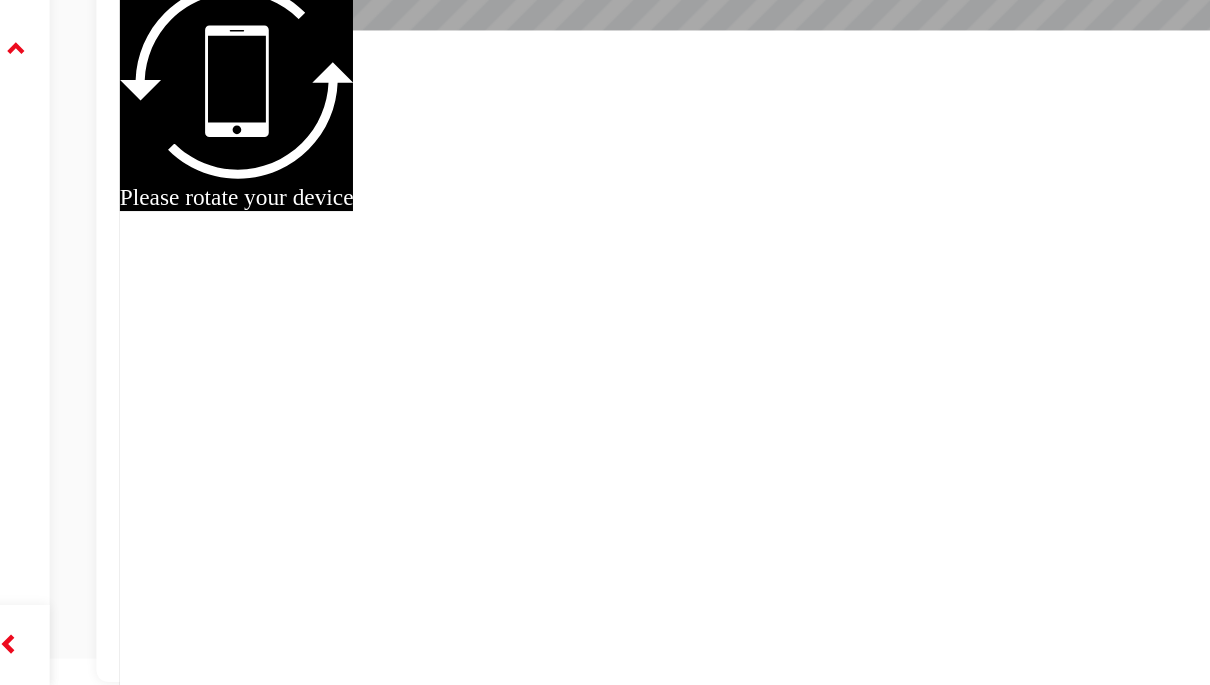 scroll, scrollTop: 205, scrollLeft: 0, axis: vertical 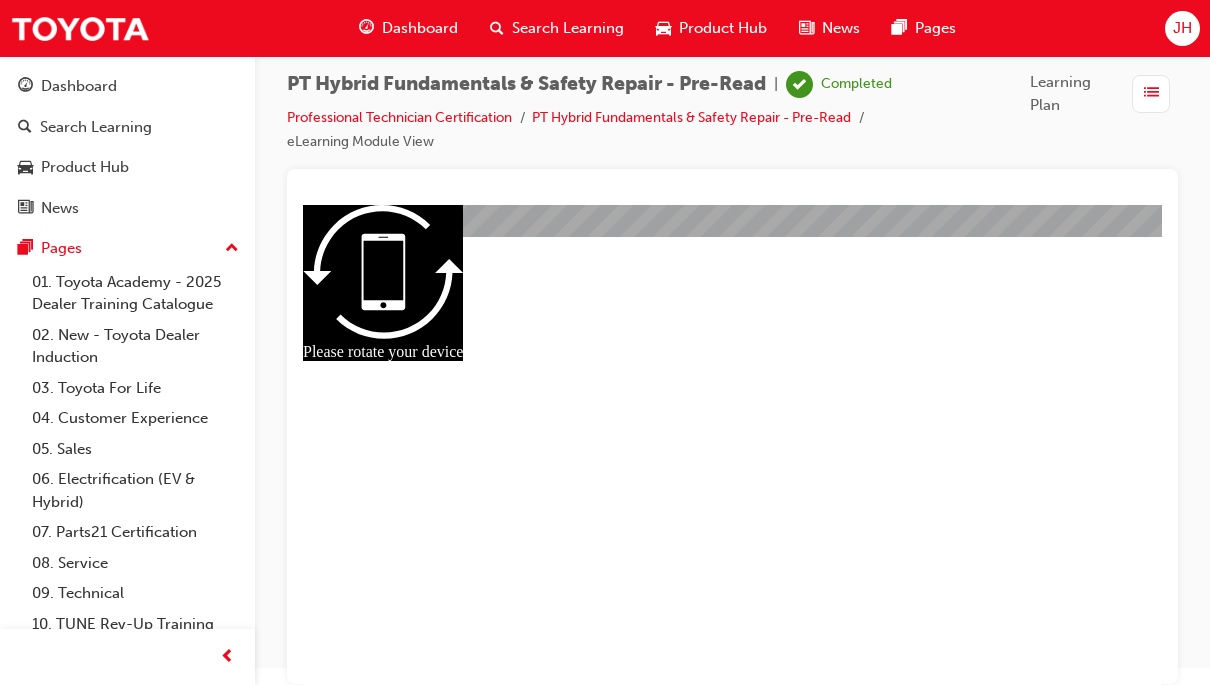 click at bounding box center [1151, 94] 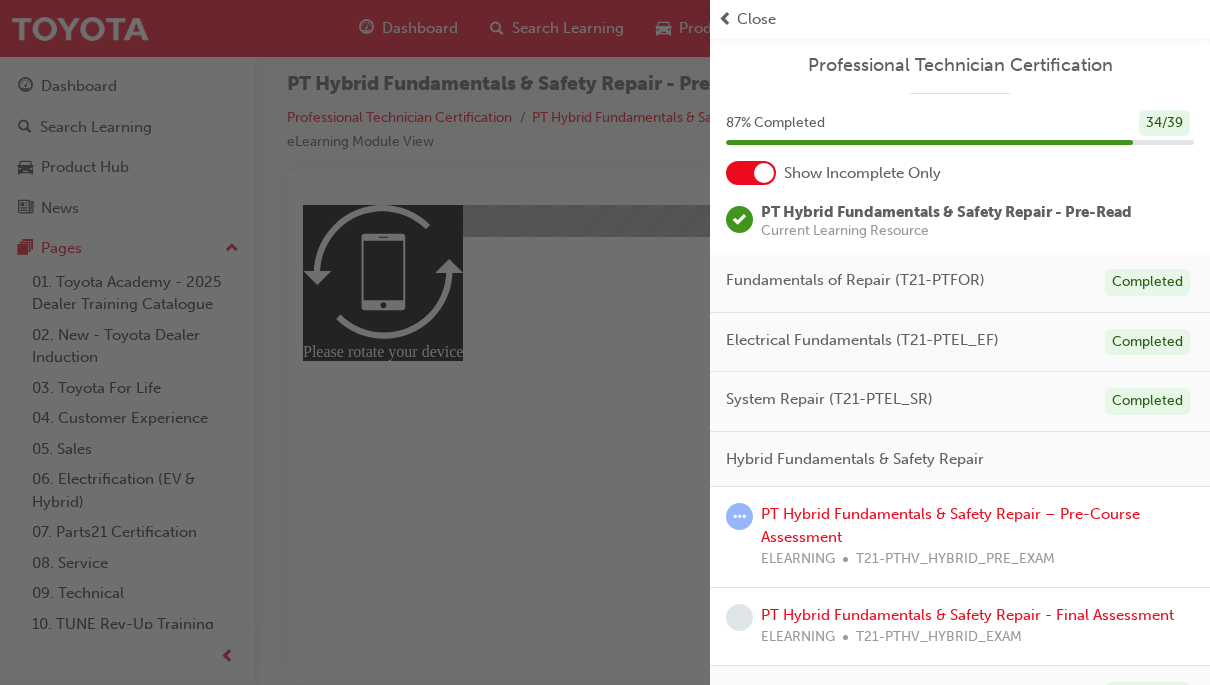 click at bounding box center (355, 342) 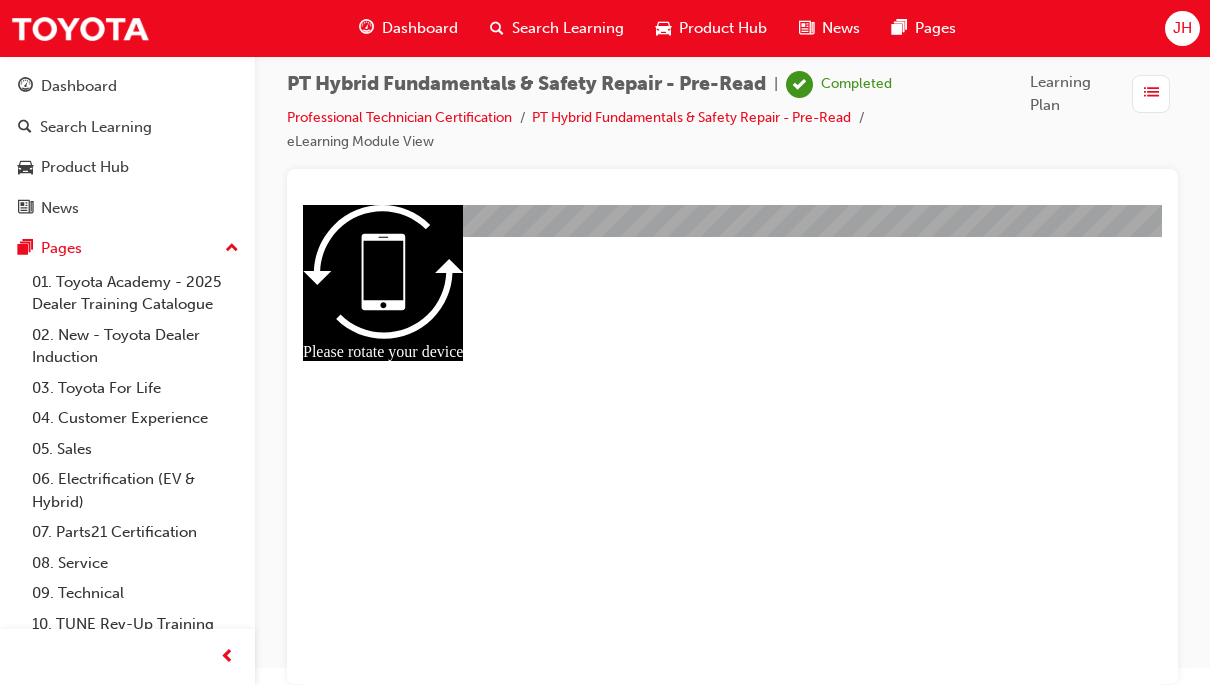 scroll, scrollTop: 92, scrollLeft: 0, axis: vertical 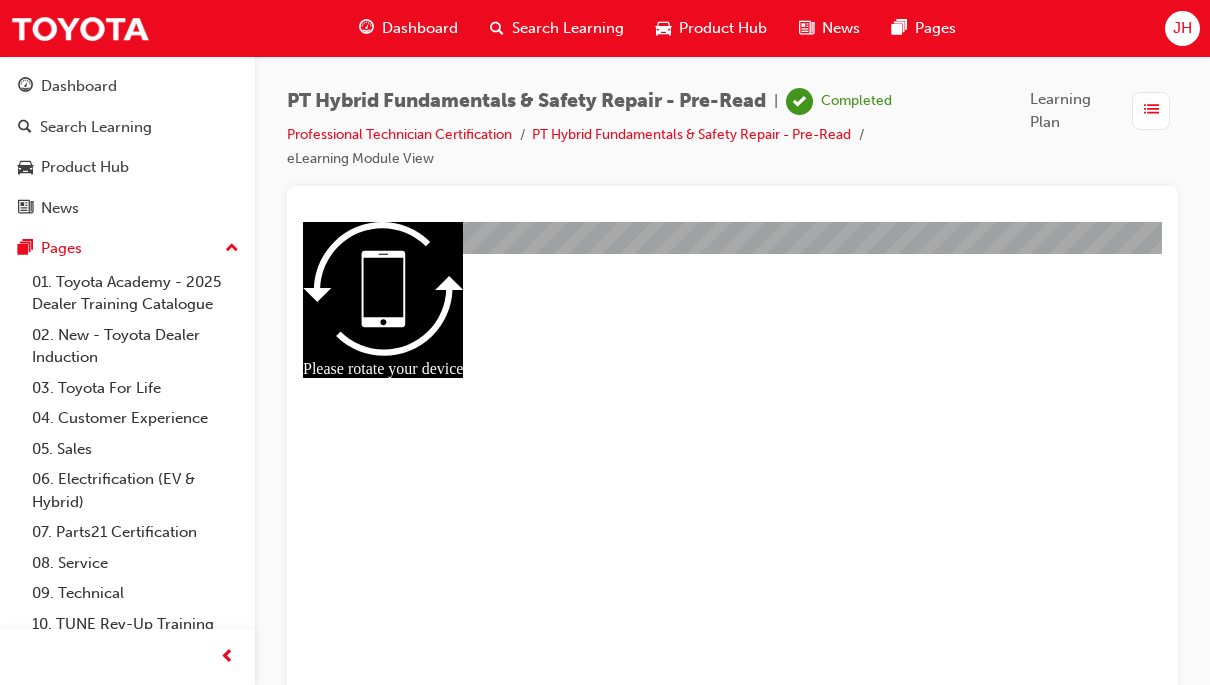 click on "01. Toyota Academy - 2025 Dealer Training Catalogue" at bounding box center [135, 293] 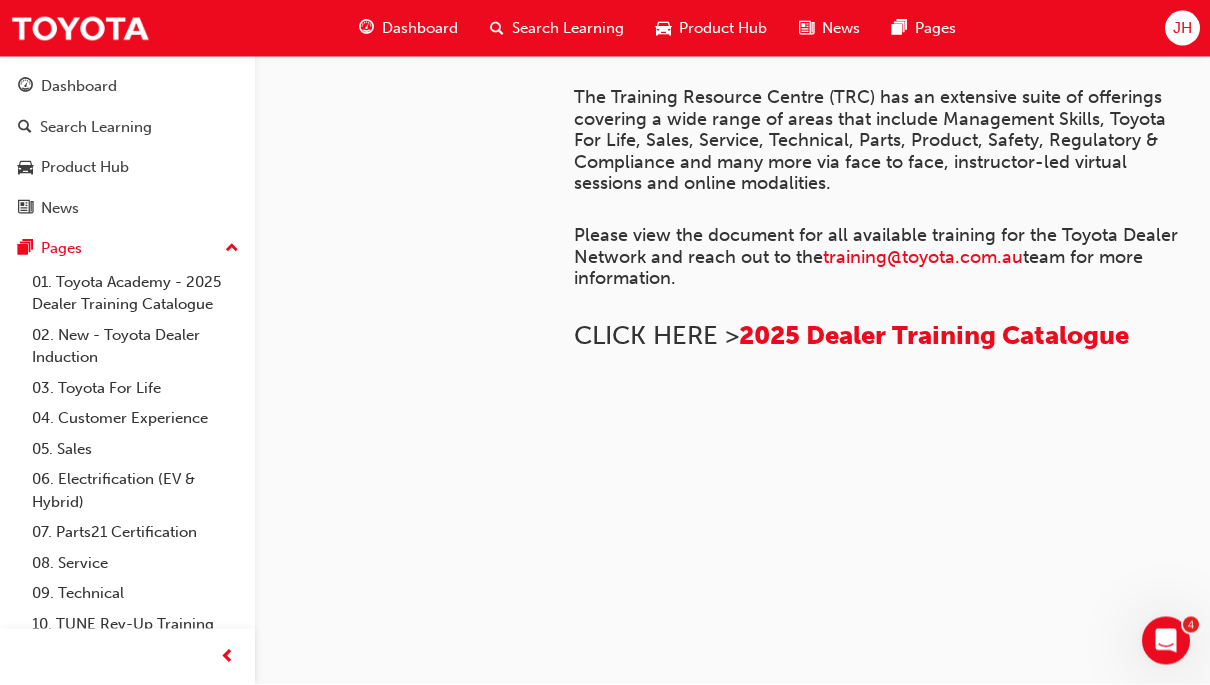 scroll, scrollTop: 764, scrollLeft: 0, axis: vertical 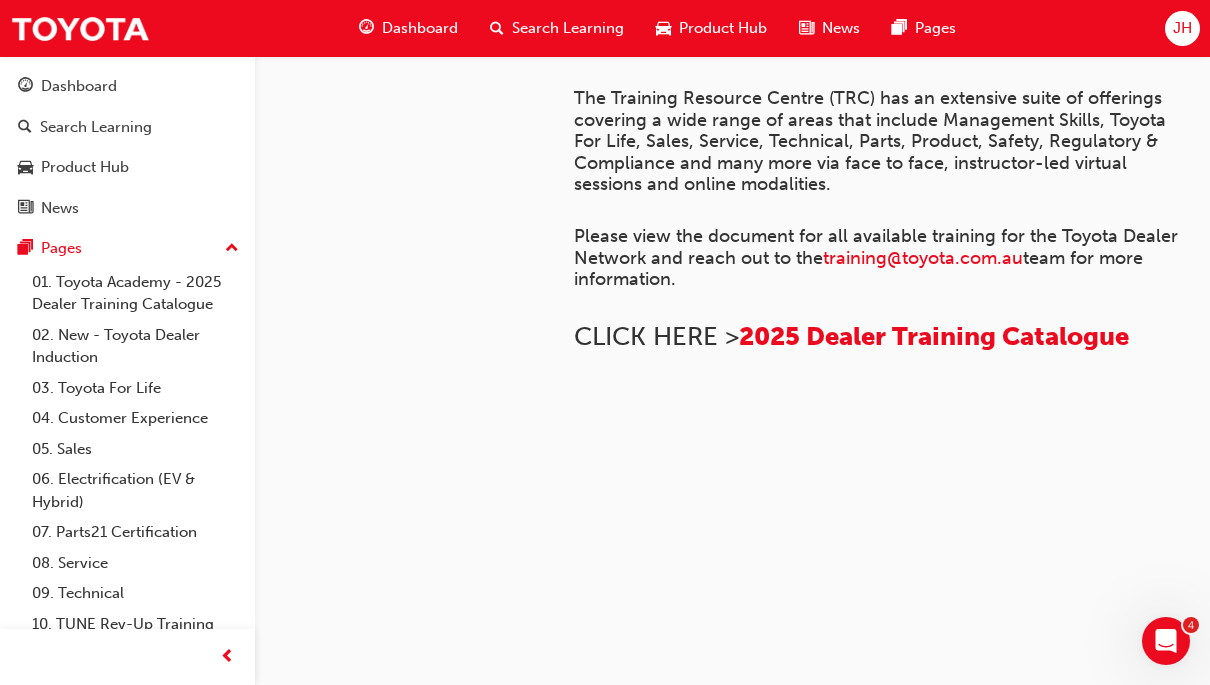 click on "Product Hub" at bounding box center [85, 167] 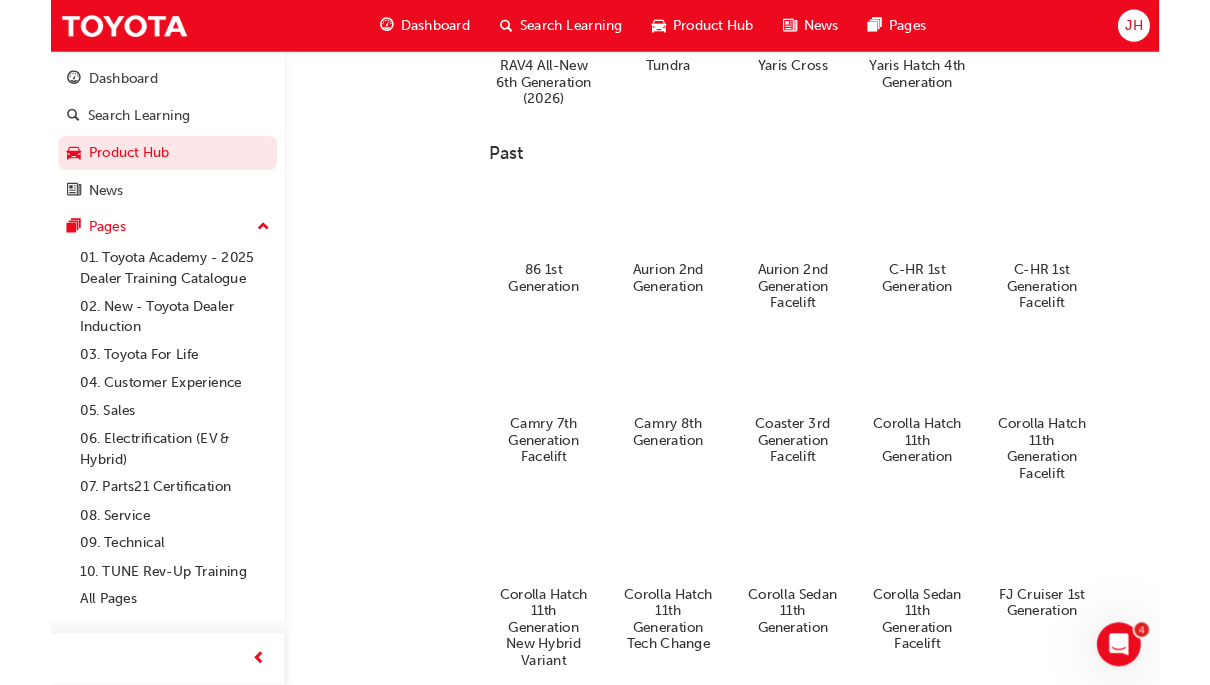 scroll, scrollTop: 1040, scrollLeft: 0, axis: vertical 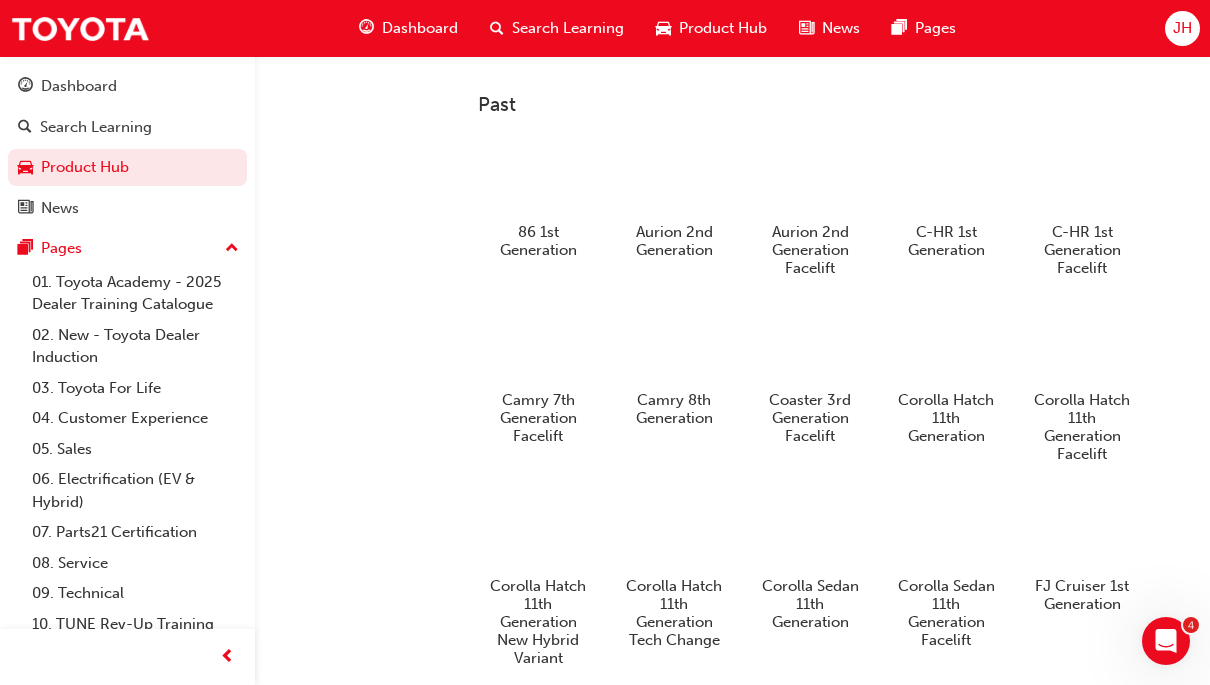 click at bounding box center (25, 209) 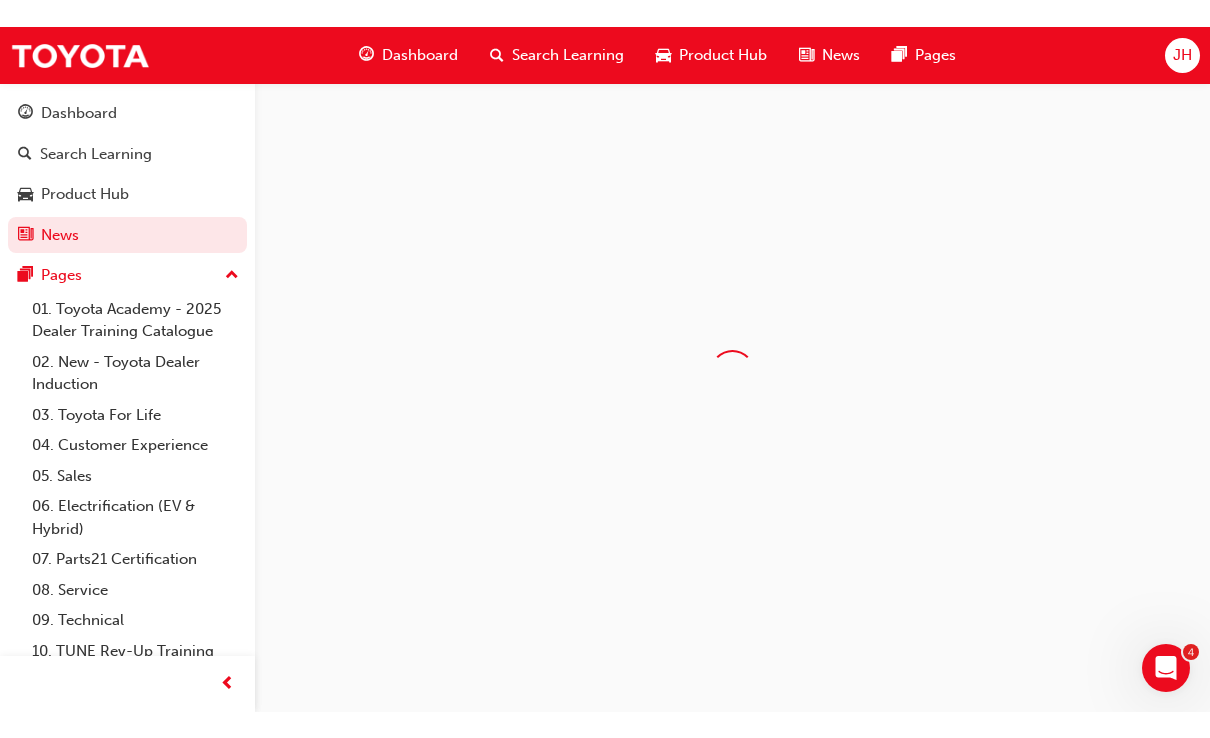 scroll, scrollTop: 0, scrollLeft: 0, axis: both 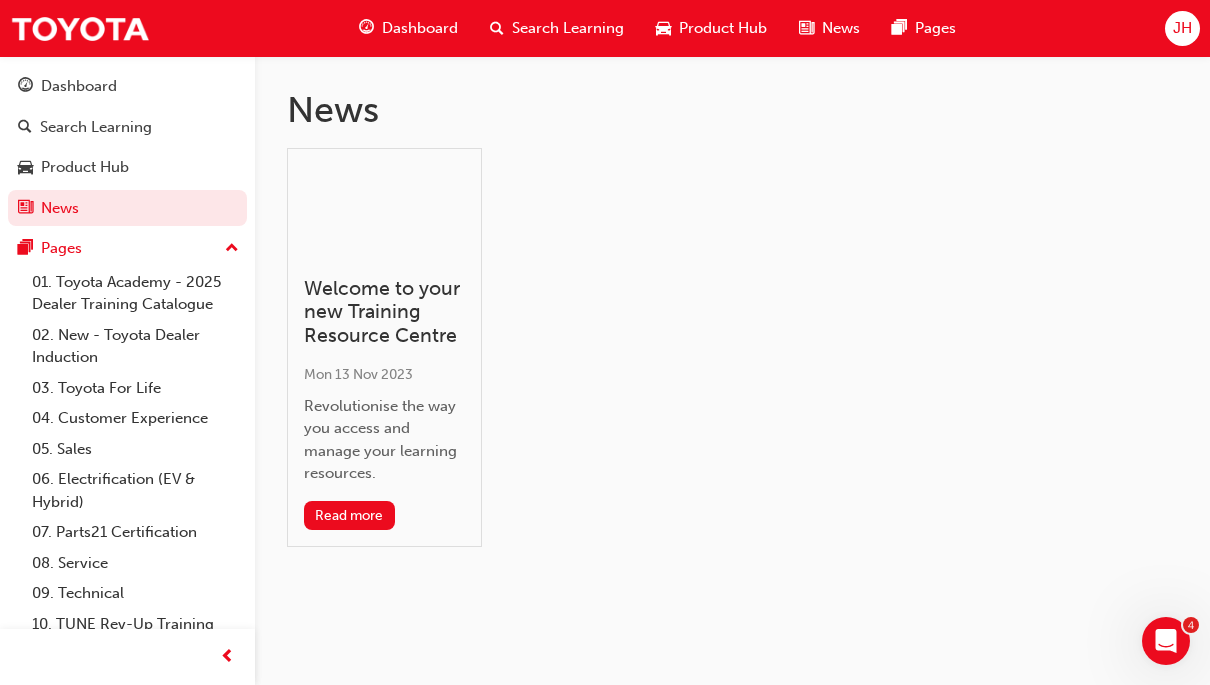 click on "Pages" at bounding box center (61, 248) 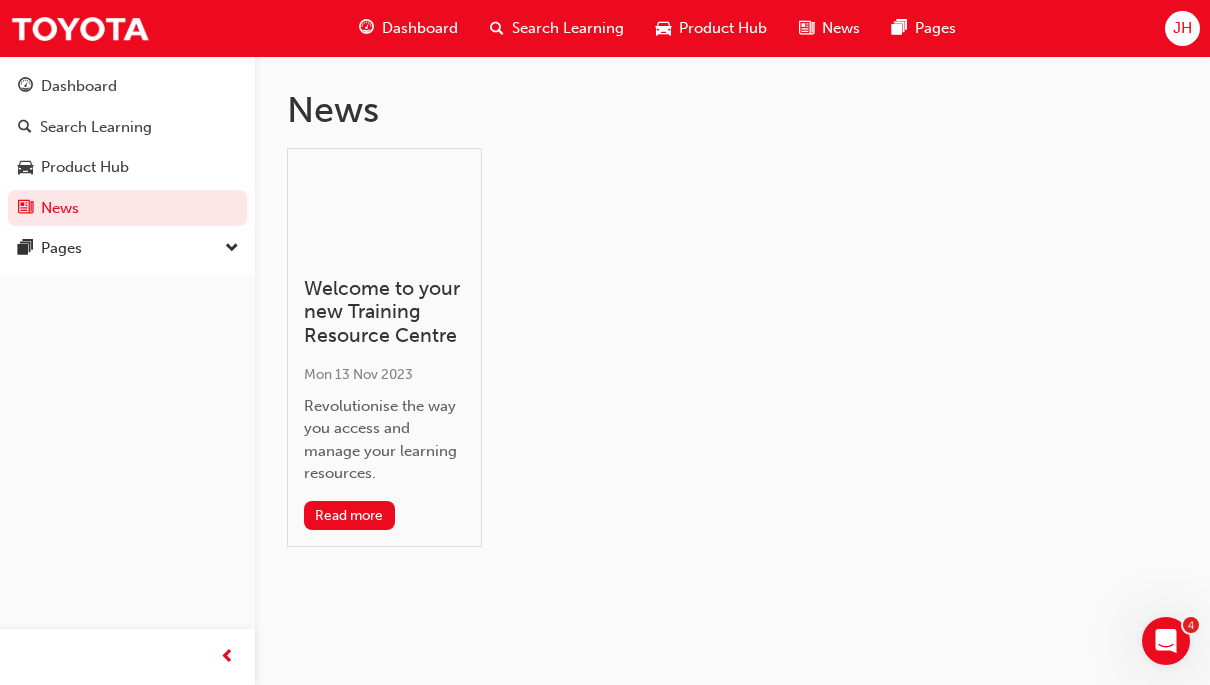 click on "Product Hub" at bounding box center (85, 167) 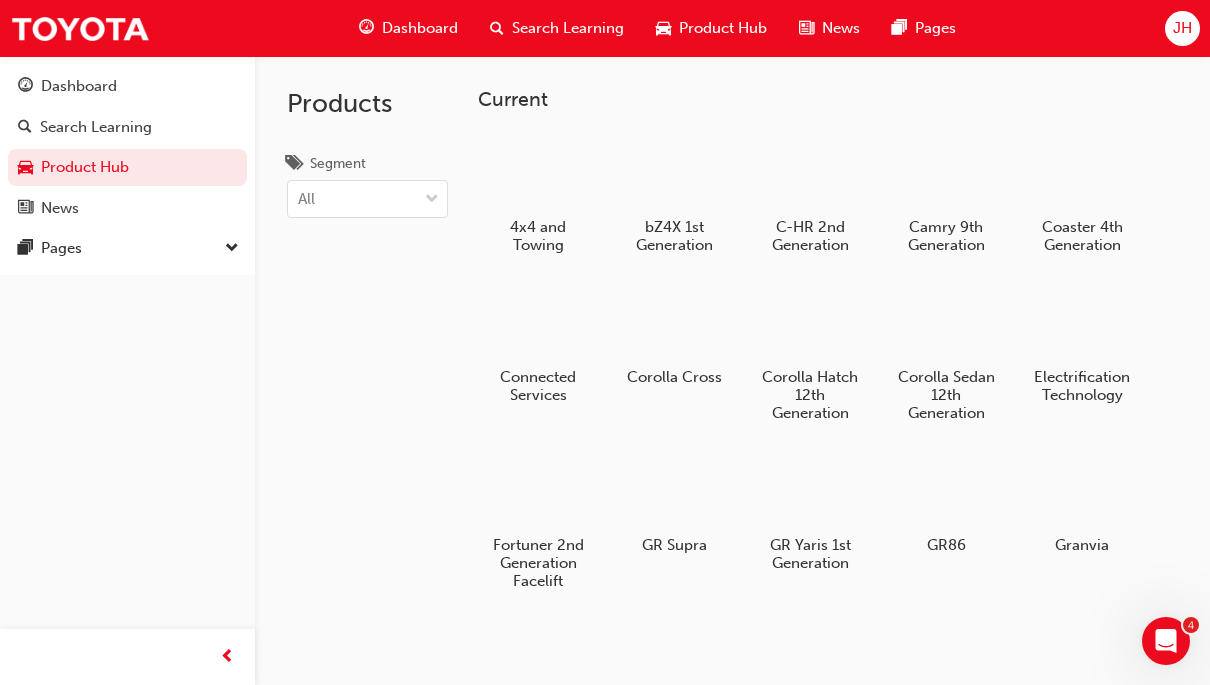 click on "Search Learning" at bounding box center [127, 127] 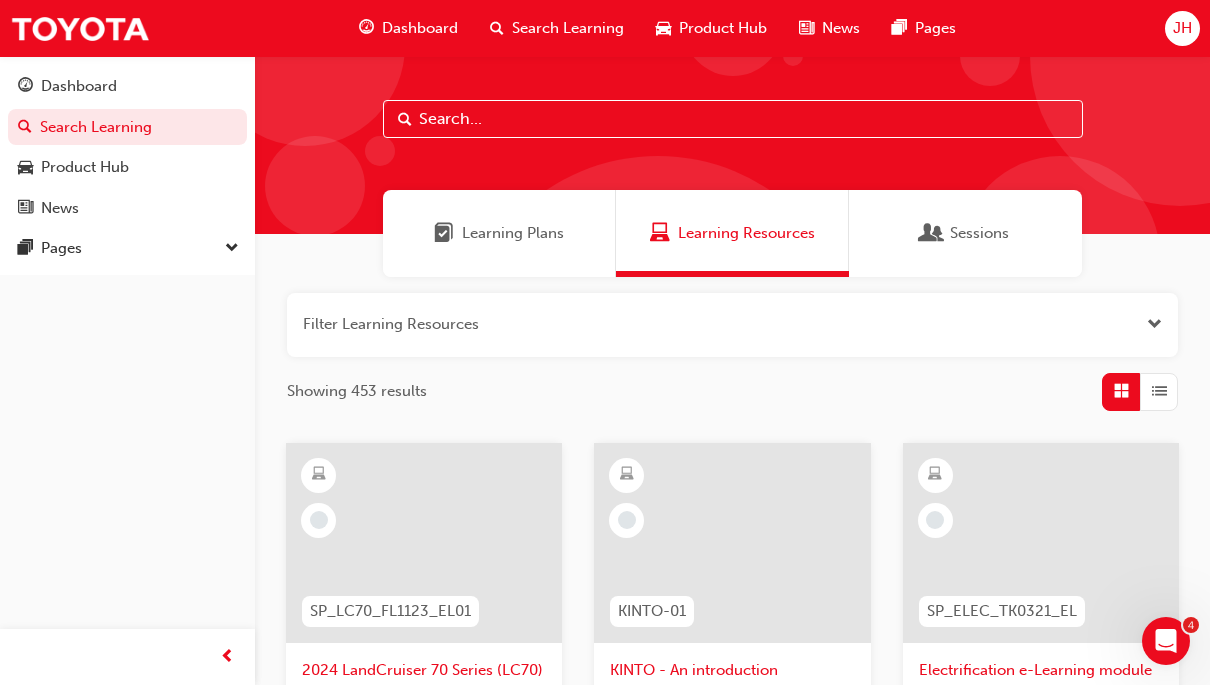 scroll, scrollTop: 0, scrollLeft: 0, axis: both 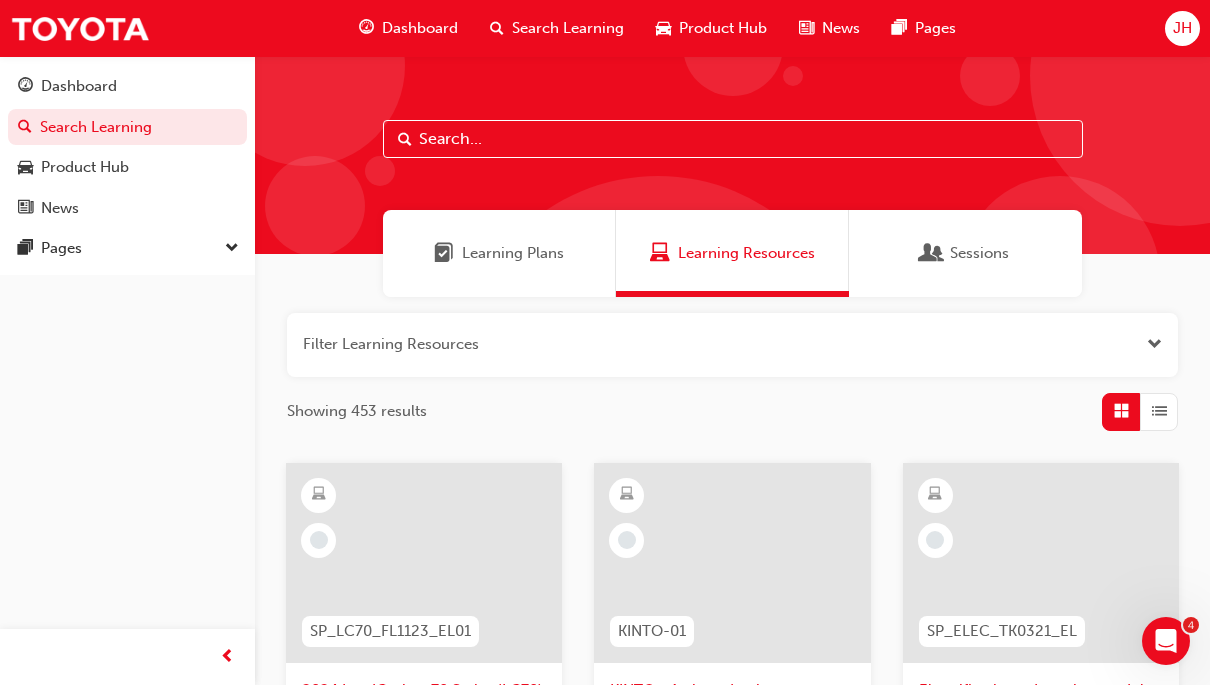 click on "Product Hub" at bounding box center (85, 167) 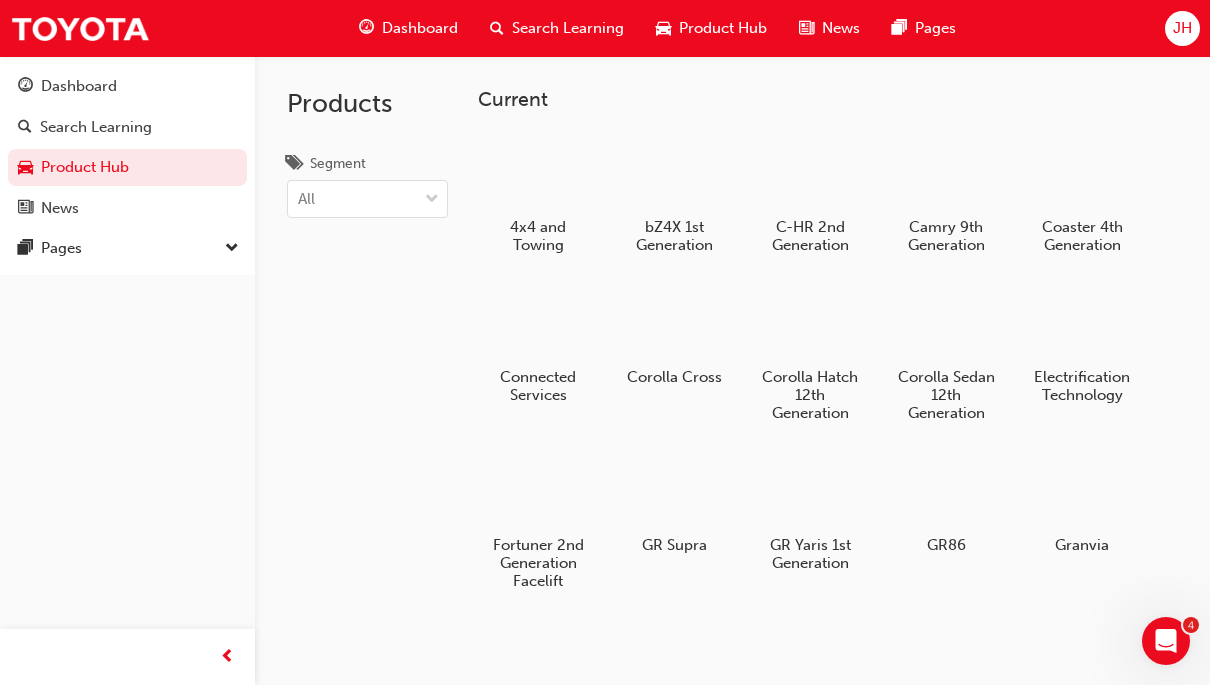 click on "Dashboard" at bounding box center (79, 86) 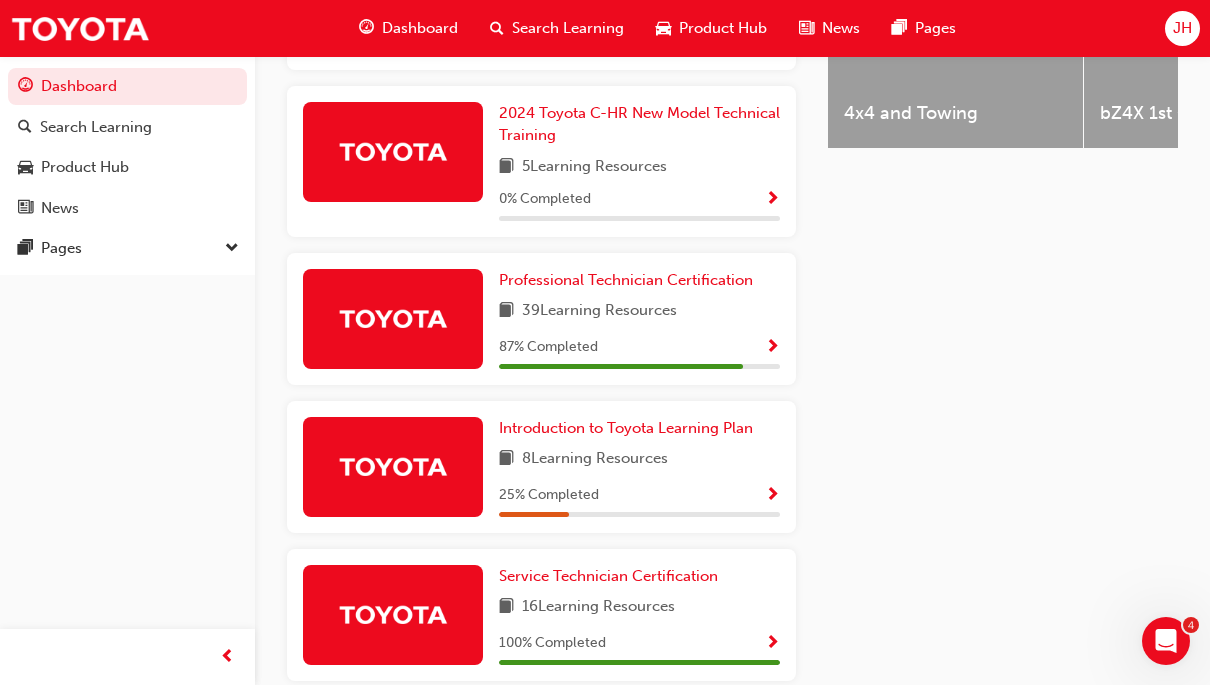 scroll, scrollTop: 919, scrollLeft: 0, axis: vertical 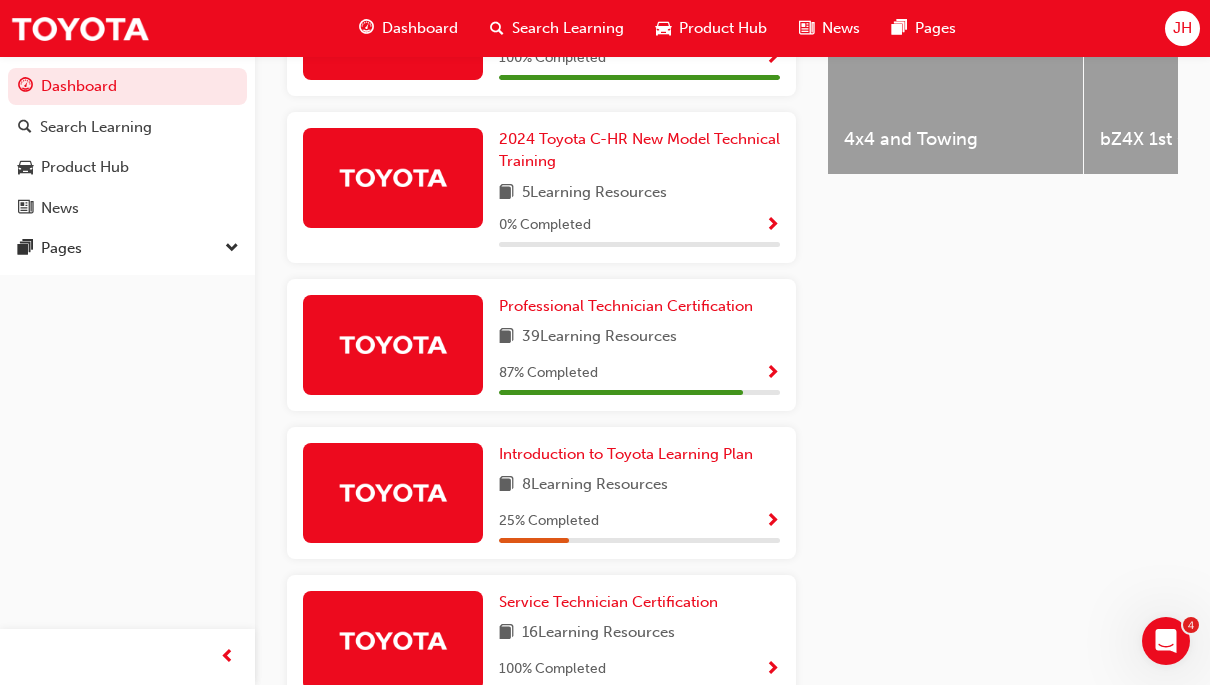 click on "87 % Completed" at bounding box center [639, 373] 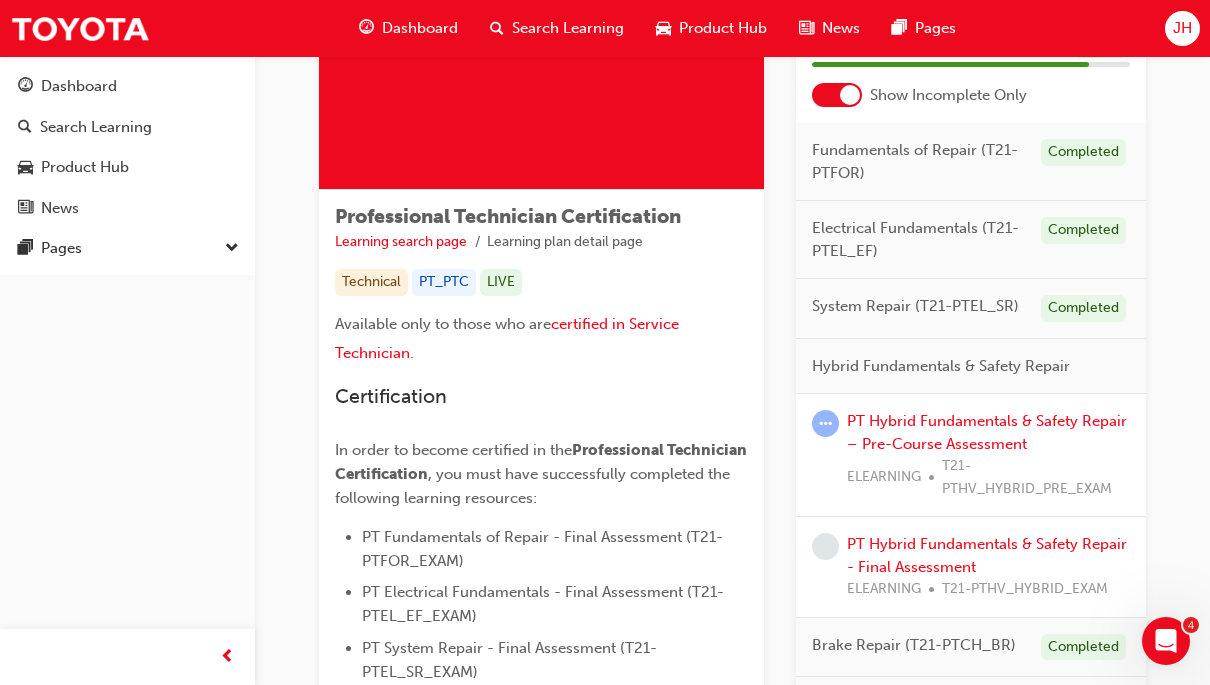 scroll, scrollTop: 211, scrollLeft: 0, axis: vertical 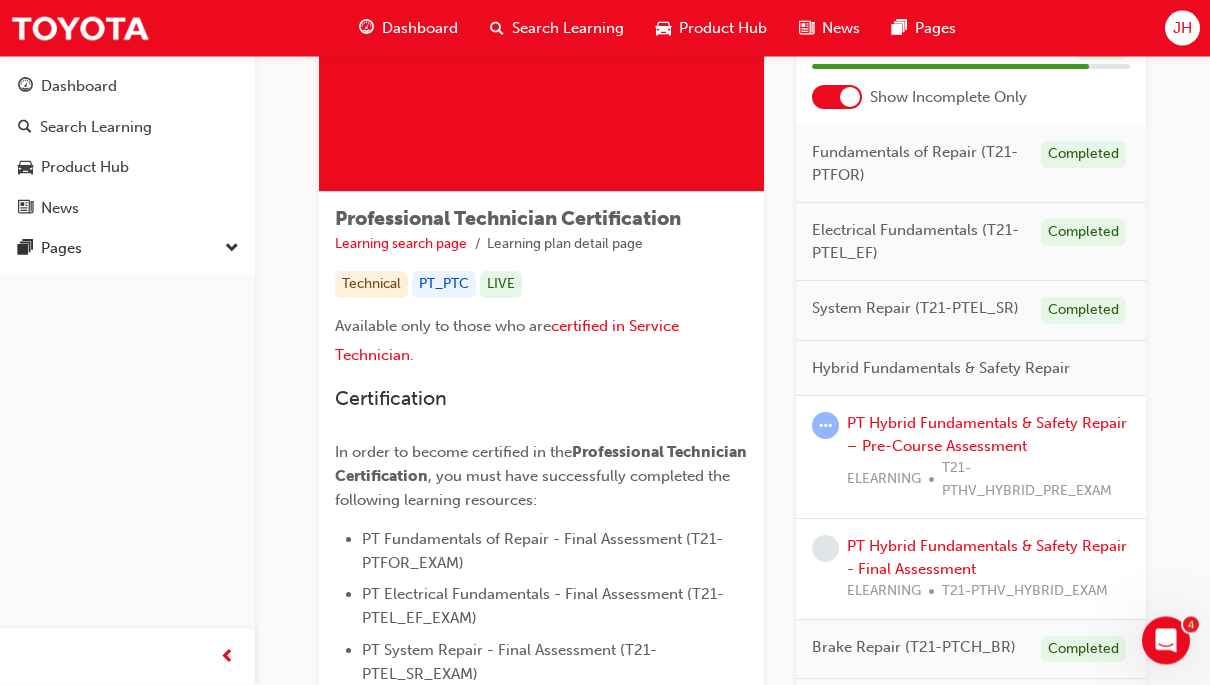 click at bounding box center [850, 98] 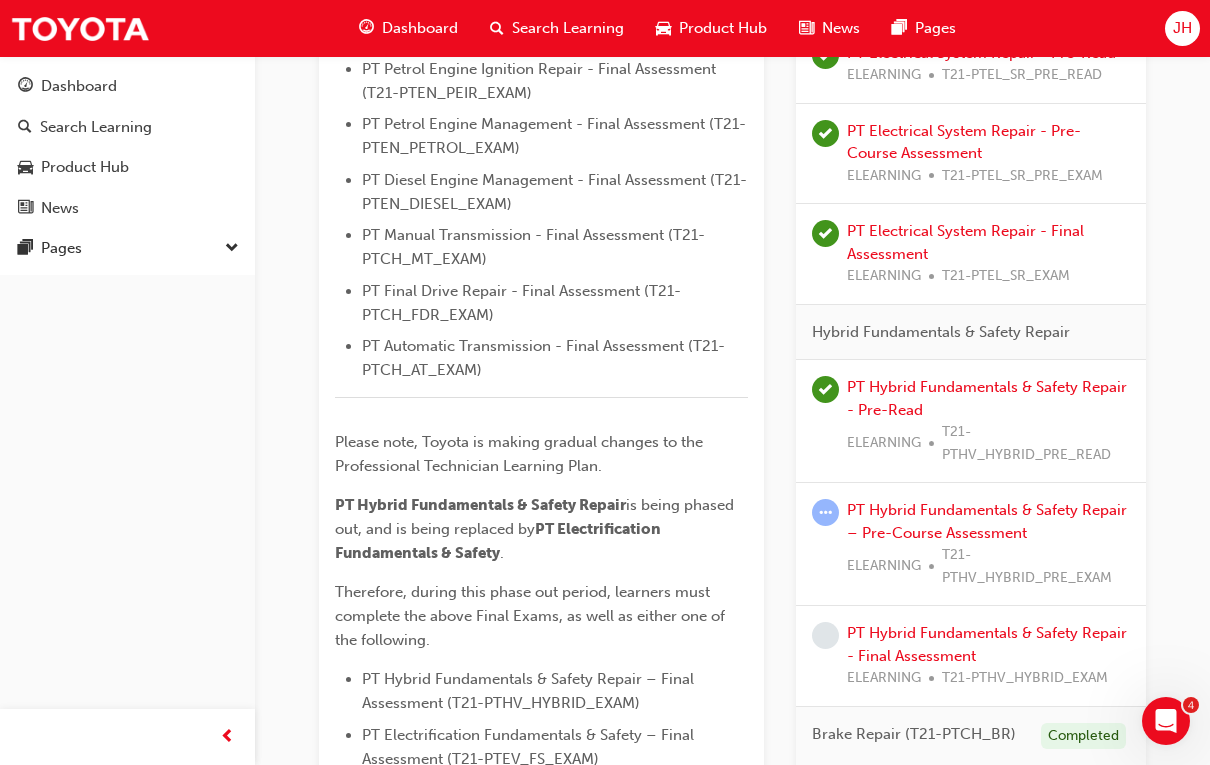 click on "PT Hybrid Fundamentals & Safety Repair - Pre-Read" at bounding box center [987, 398] 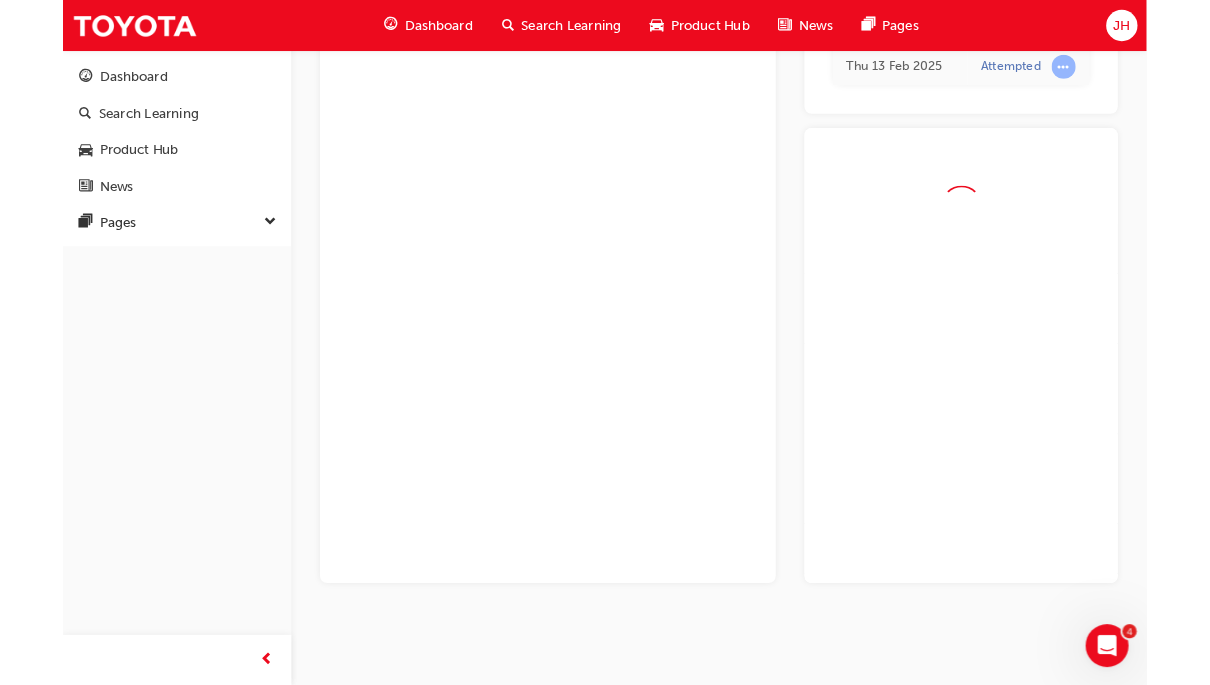scroll, scrollTop: 679, scrollLeft: 0, axis: vertical 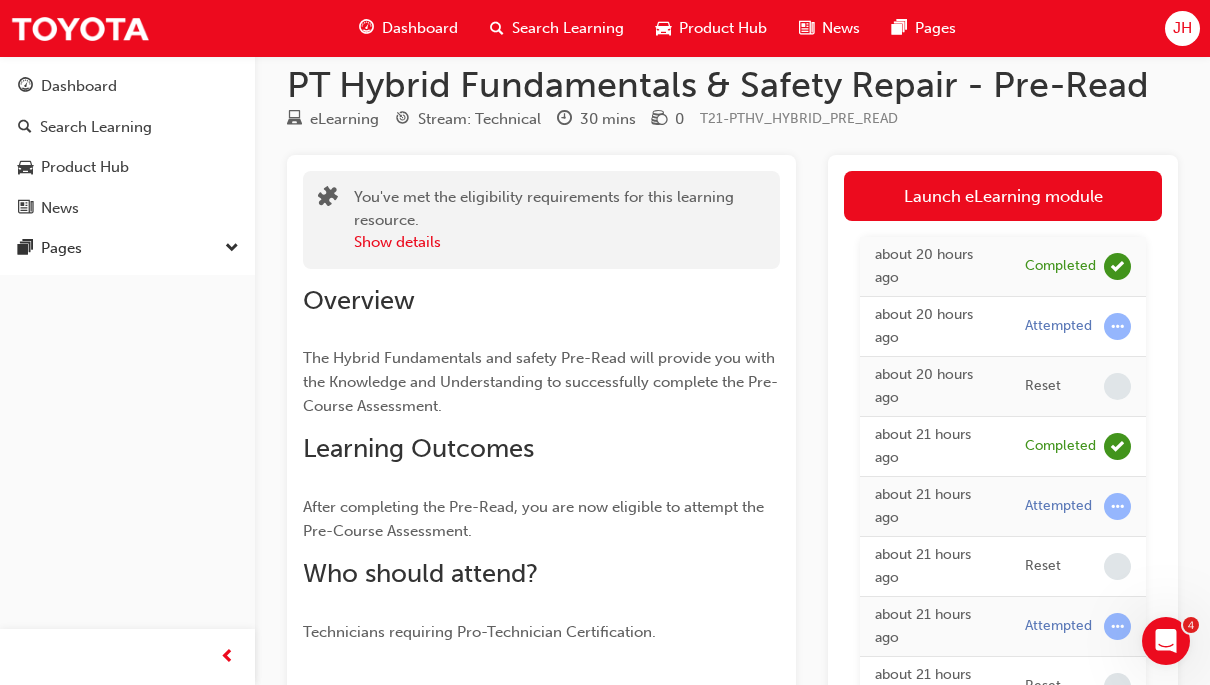 click on "Launch eLearning module" at bounding box center (1003, 196) 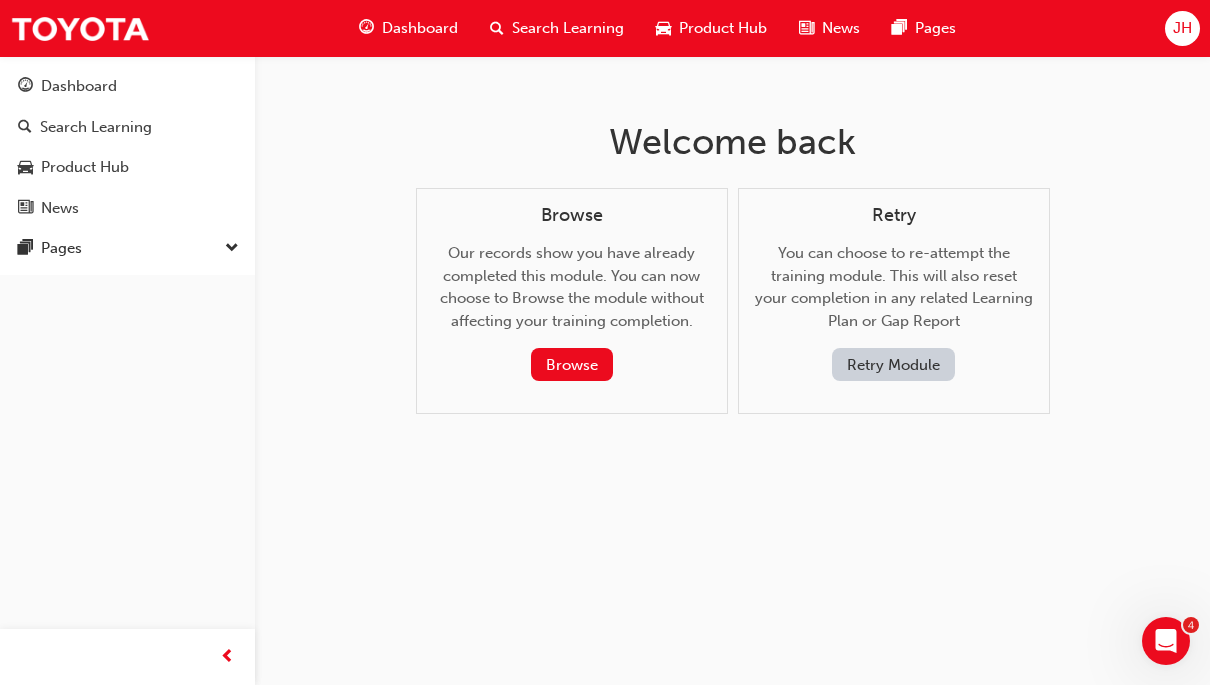 scroll, scrollTop: 0, scrollLeft: 0, axis: both 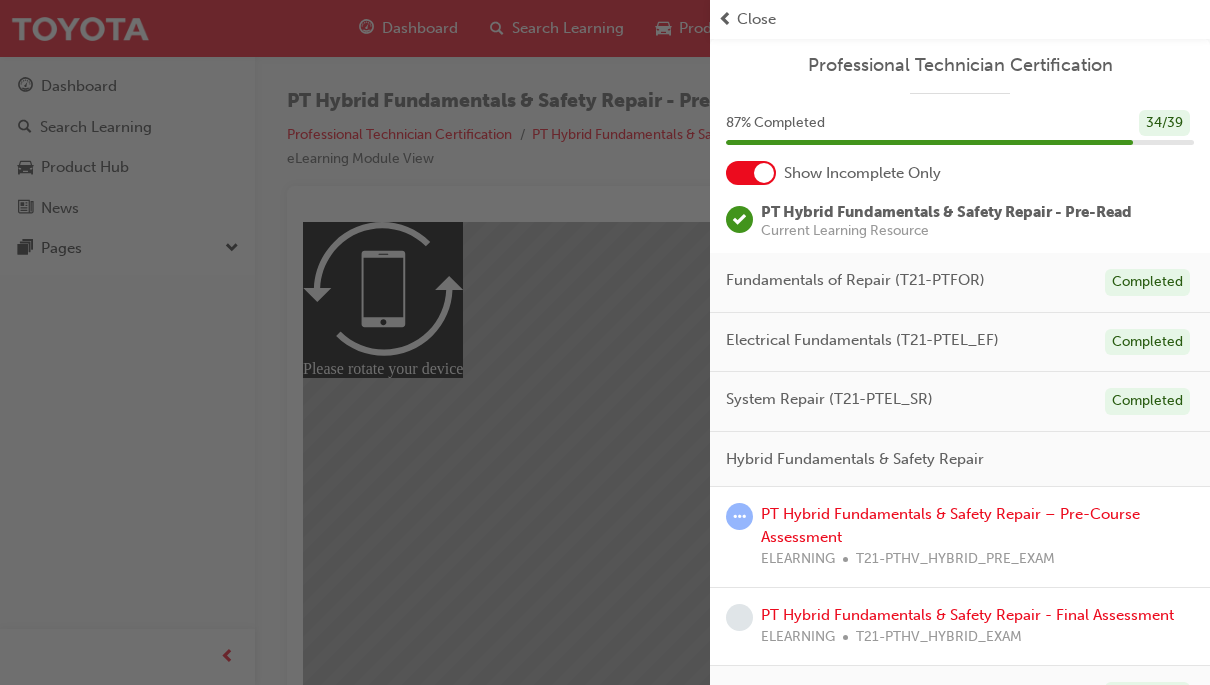 click at bounding box center [355, 342] 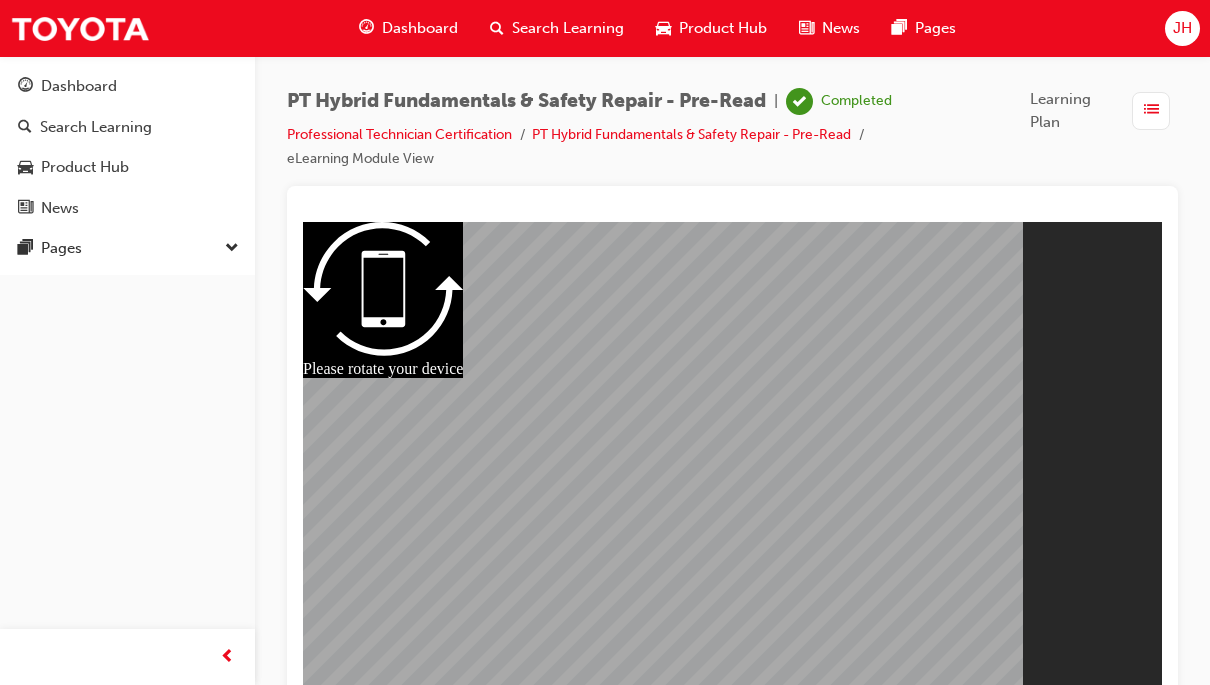 scroll, scrollTop: 19, scrollLeft: 0, axis: vertical 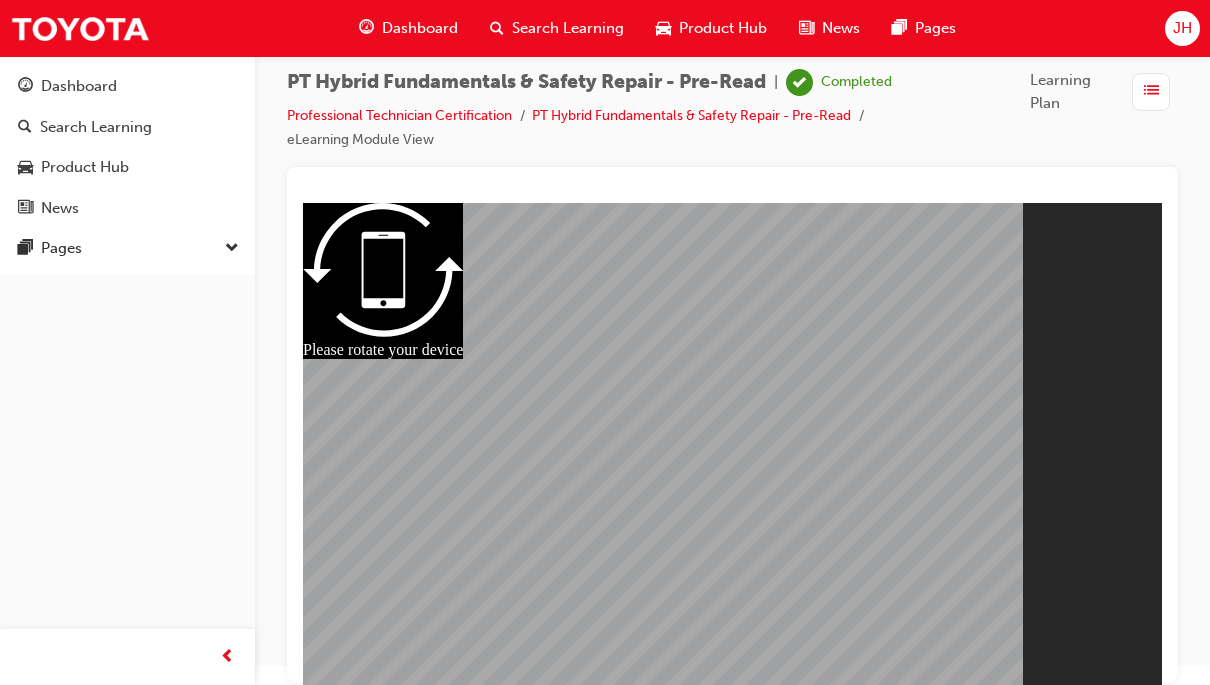 click on "Resume" at bounding box center [341, 845] 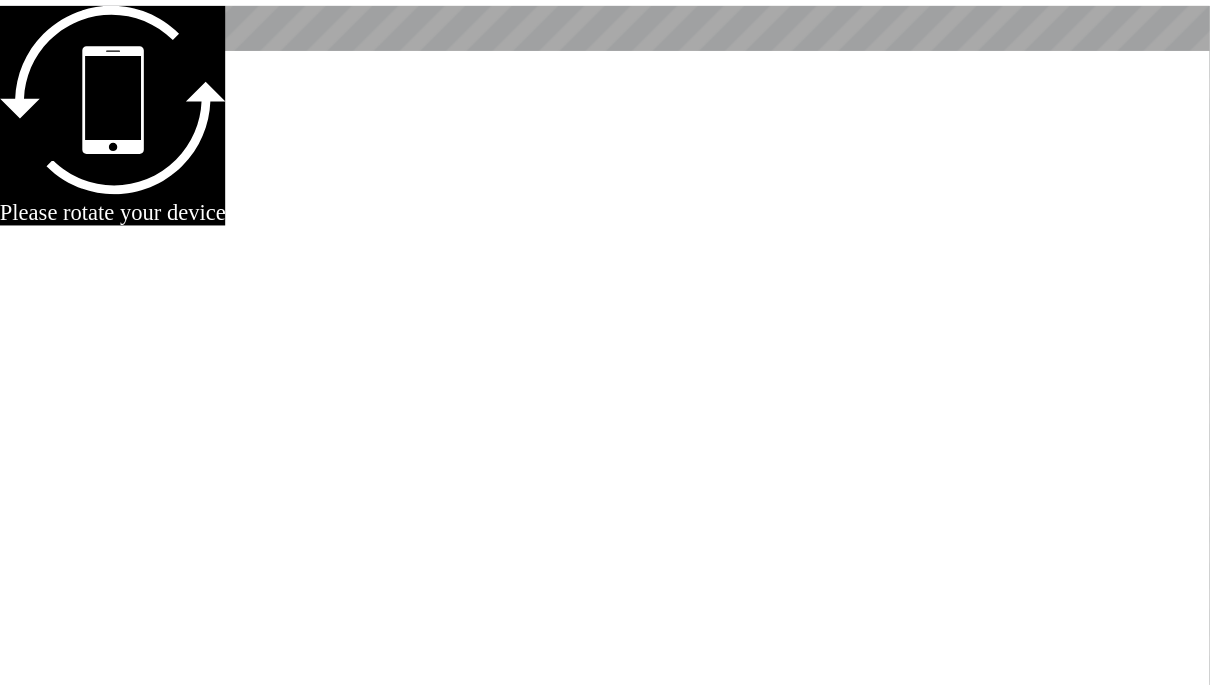 scroll, scrollTop: 235, scrollLeft: 0, axis: vertical 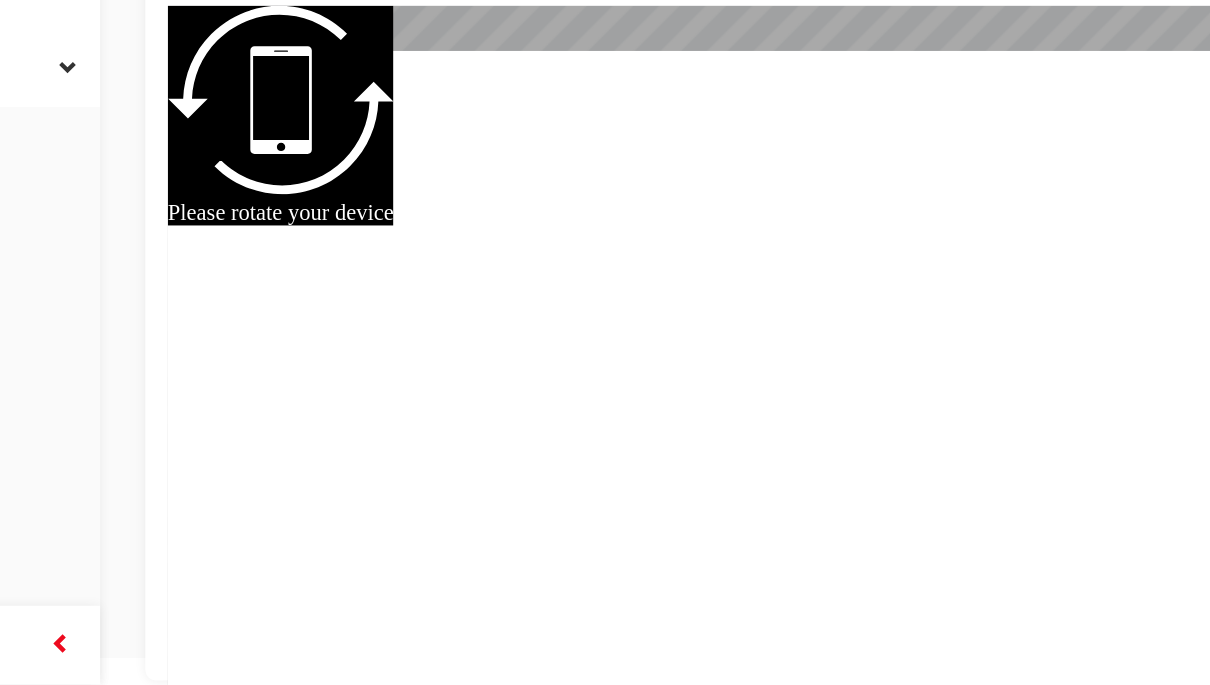 click on "Pages" at bounding box center (127, 248) 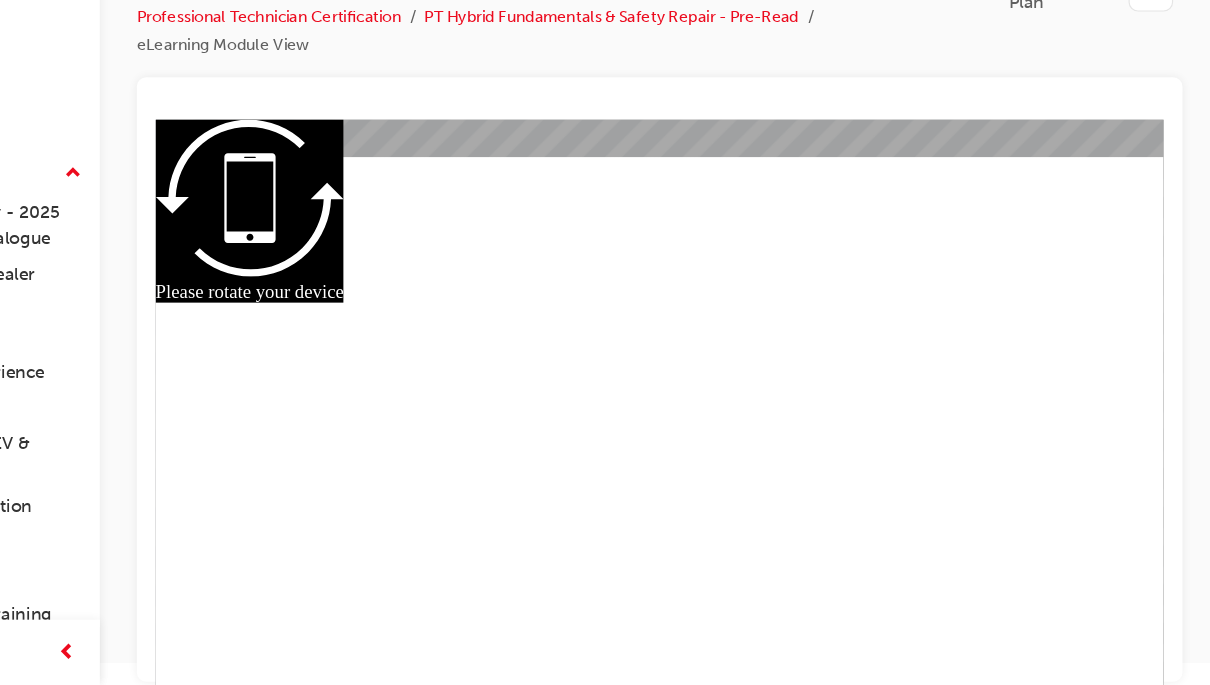scroll, scrollTop: 235, scrollLeft: 0, axis: vertical 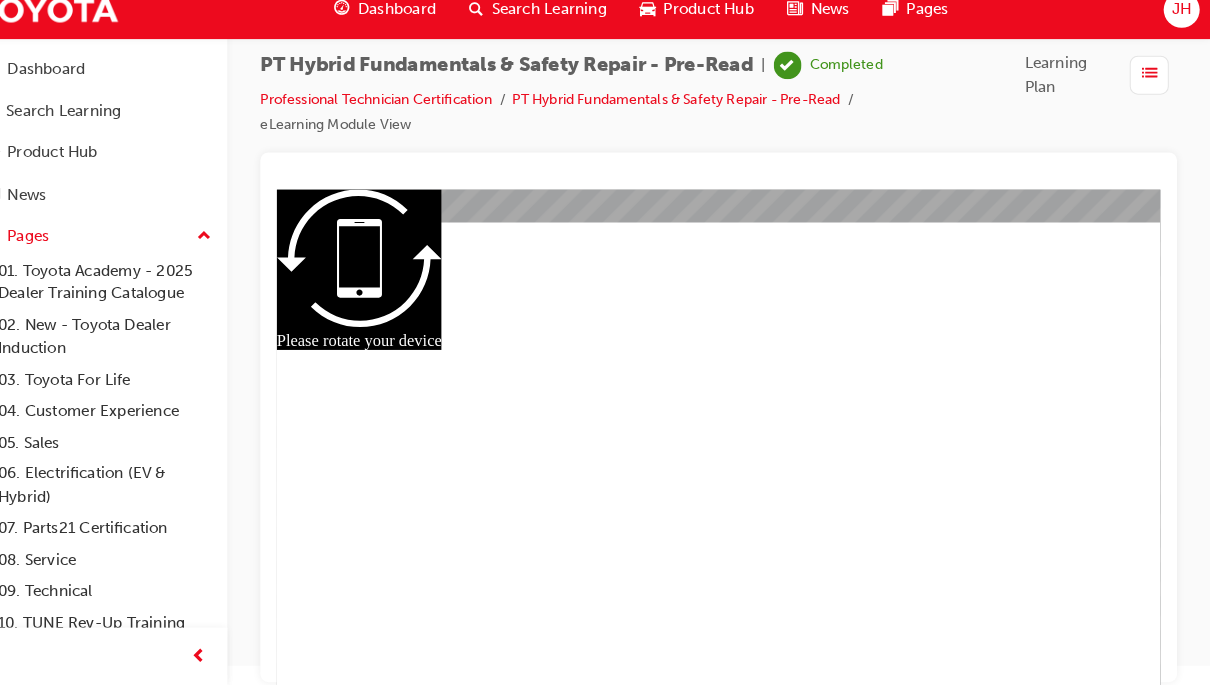 click at bounding box center [1151, 91] 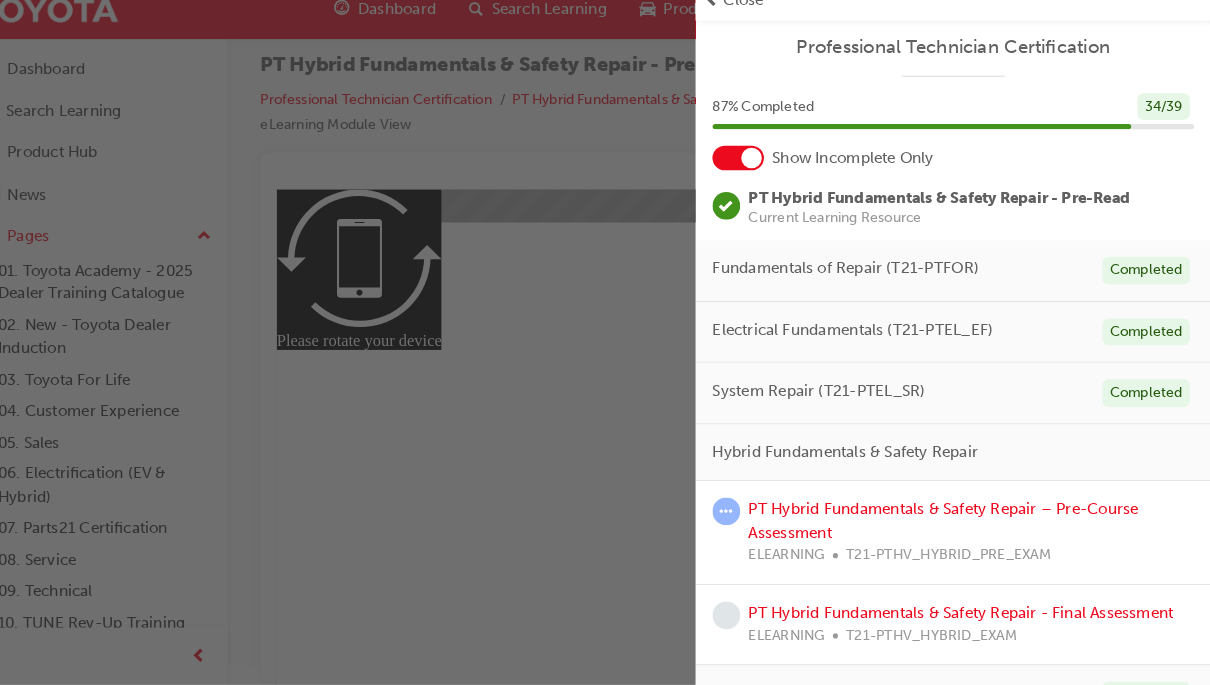 click at bounding box center (355, 342) 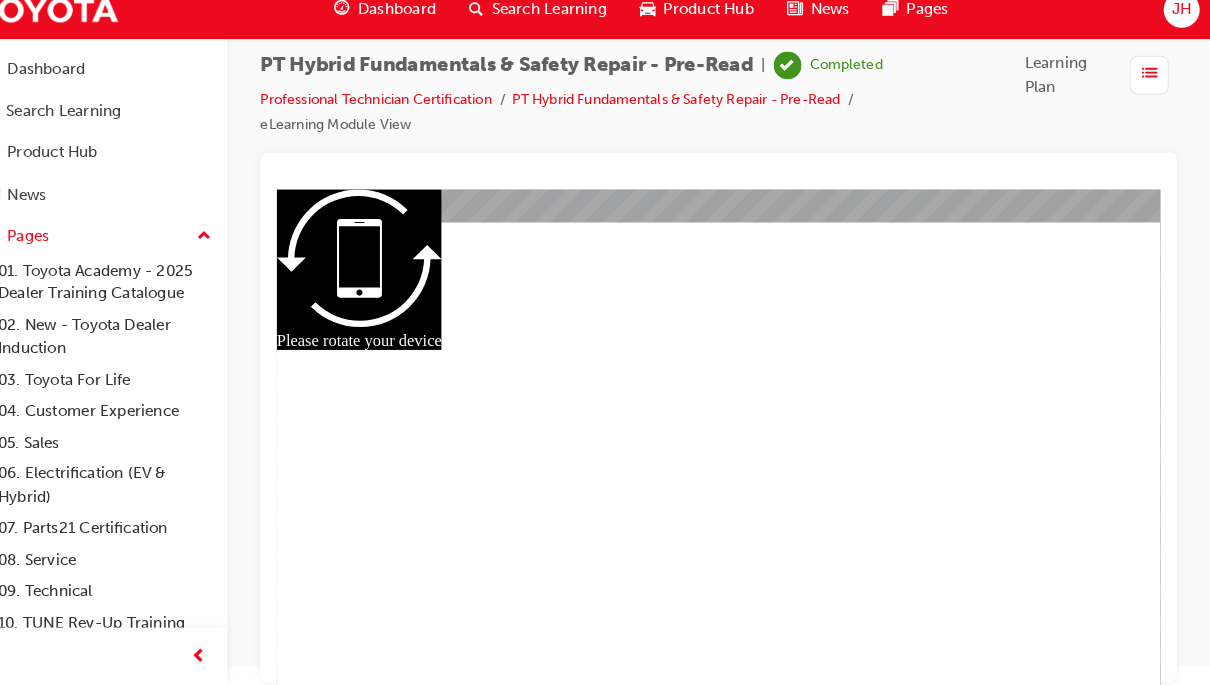 click at bounding box center (472, 1985) 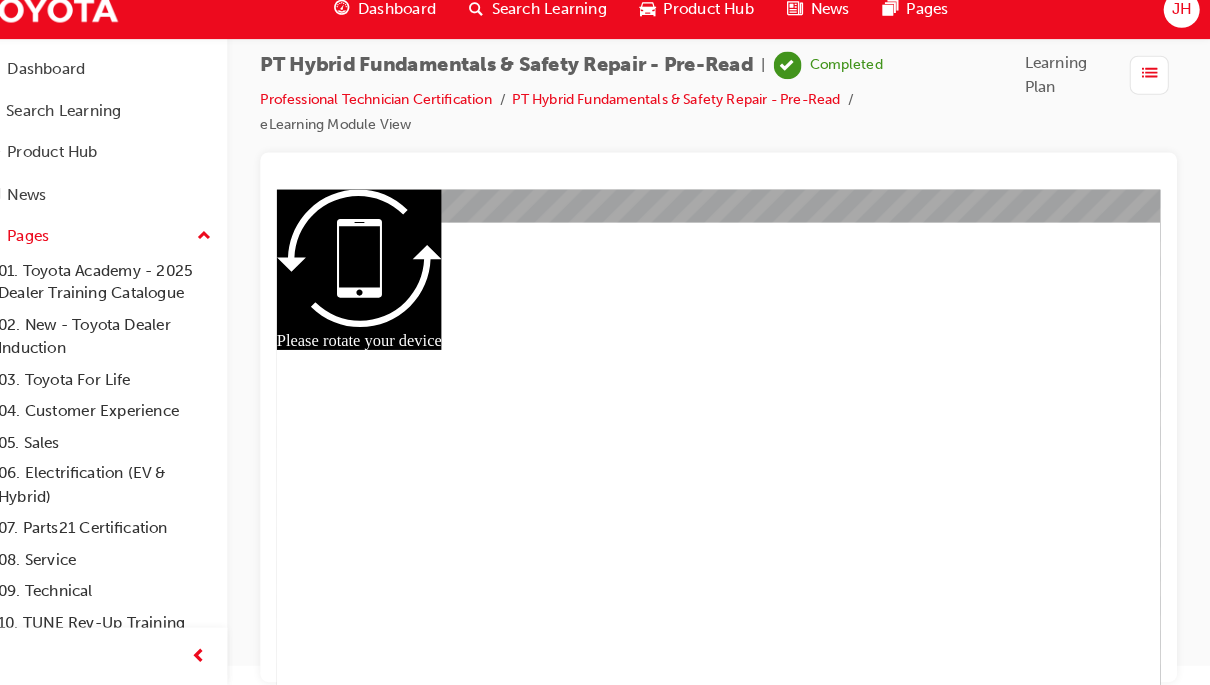 click at bounding box center (732, 424) 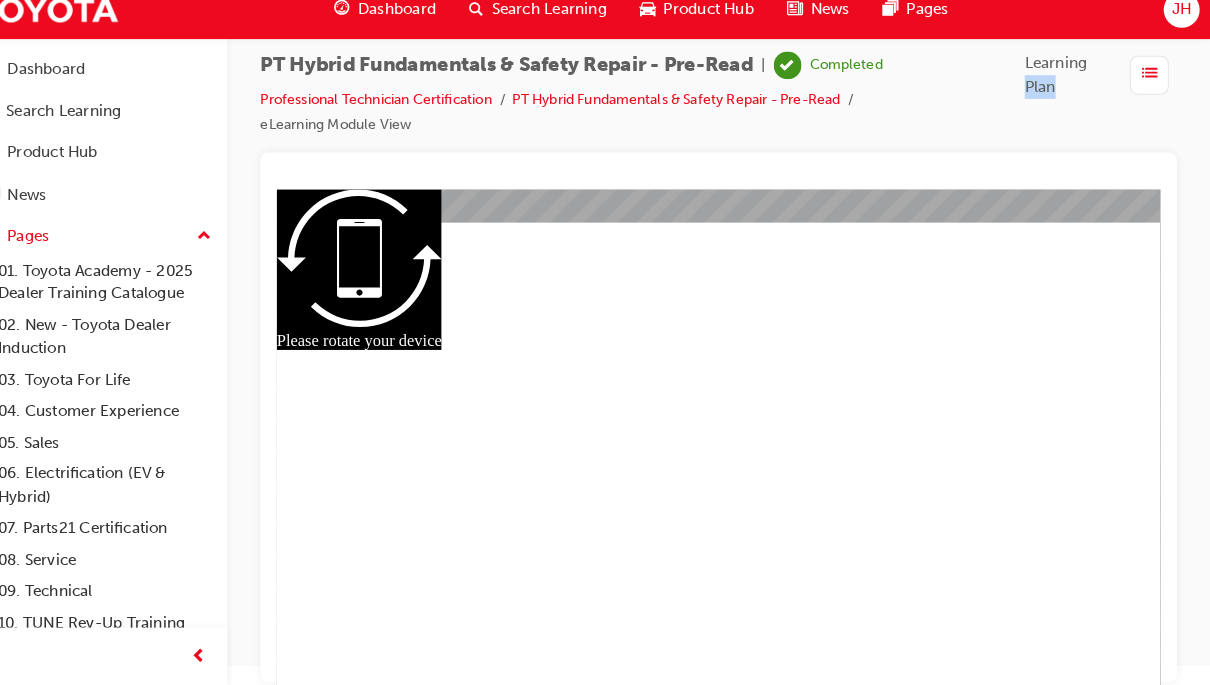 click at bounding box center [732, 193] 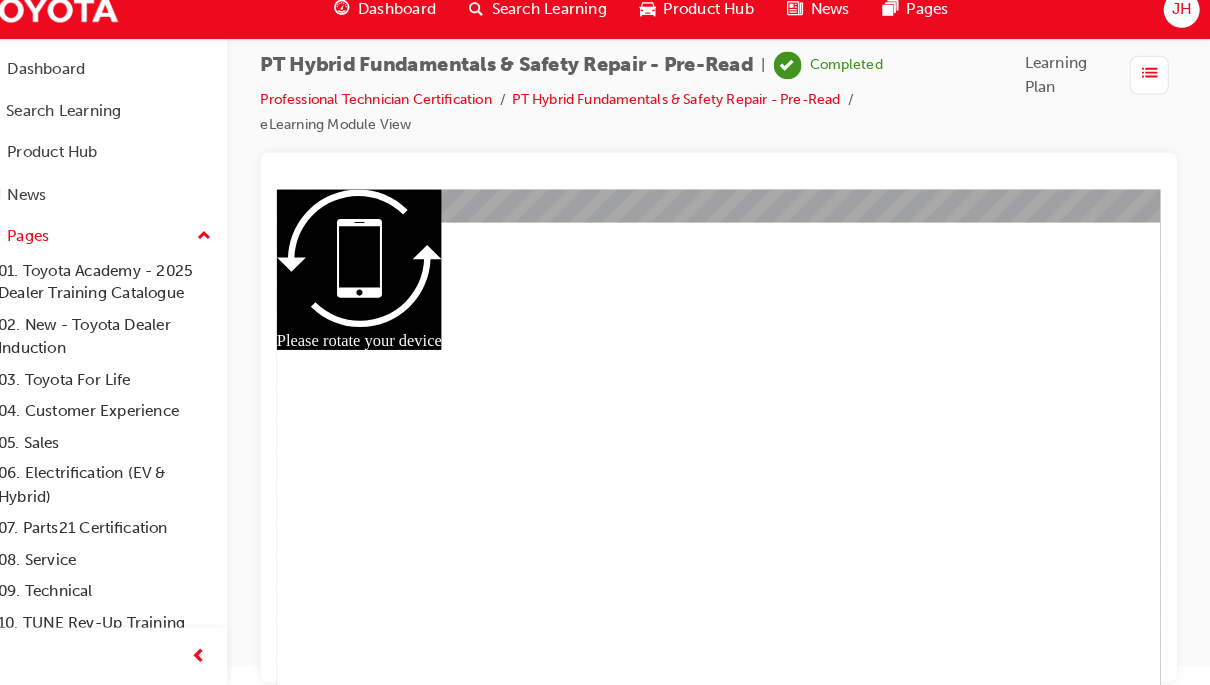 click at bounding box center [732, 193] 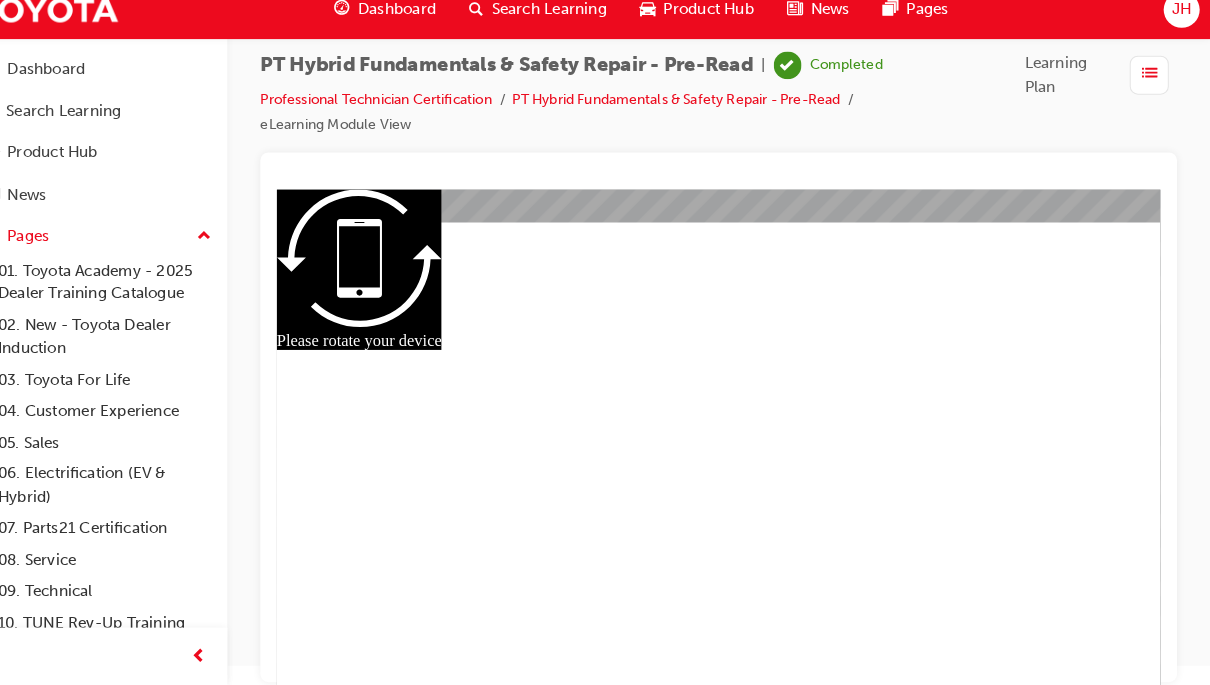 scroll, scrollTop: 0, scrollLeft: 0, axis: both 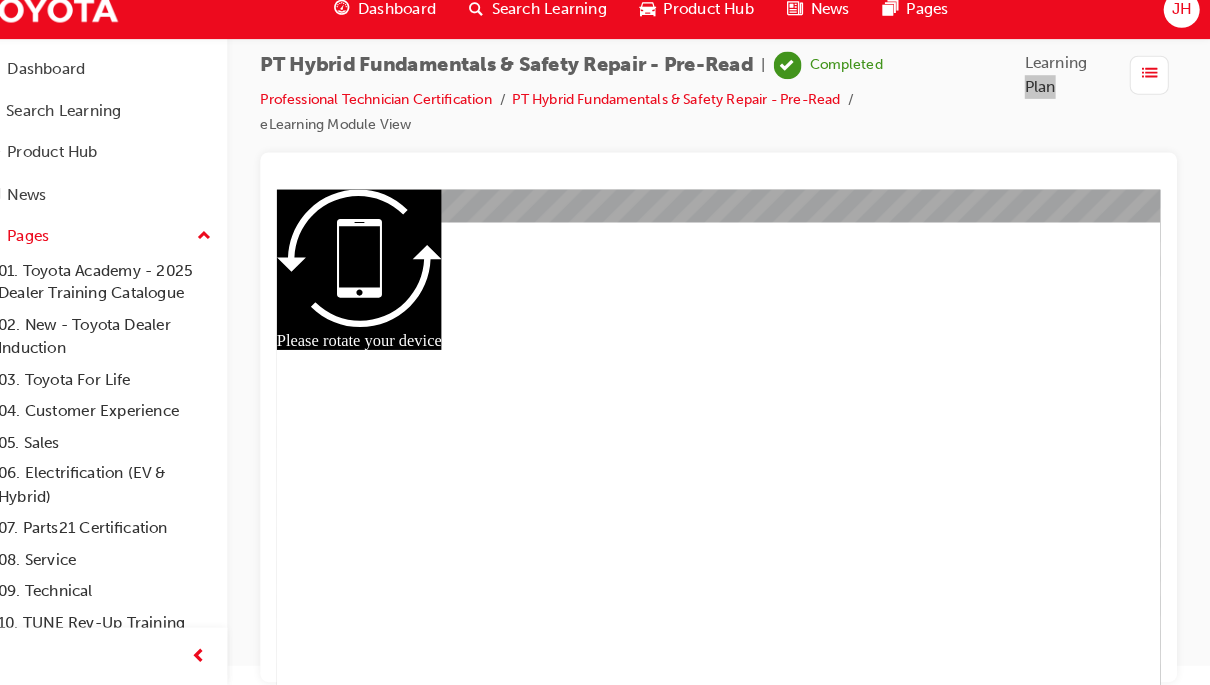 click on "slide: PDF BACK I have read this document BACK I have read this document" at bounding box center [705, 430] 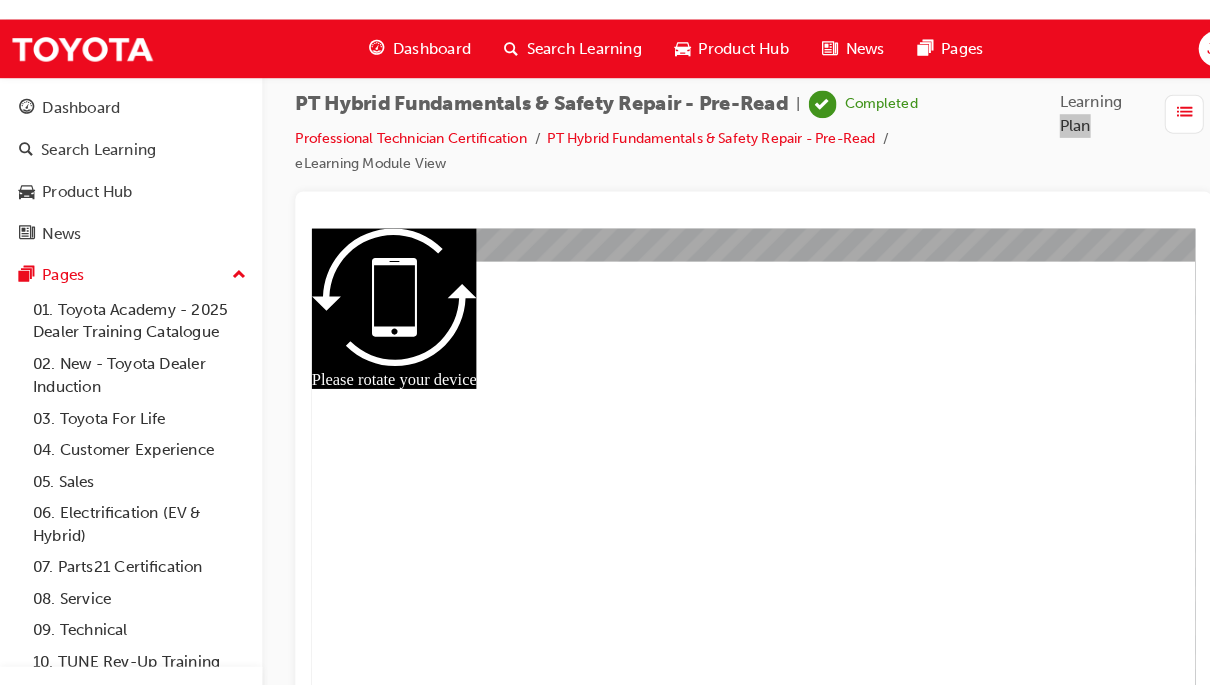 scroll, scrollTop: 0, scrollLeft: 0, axis: both 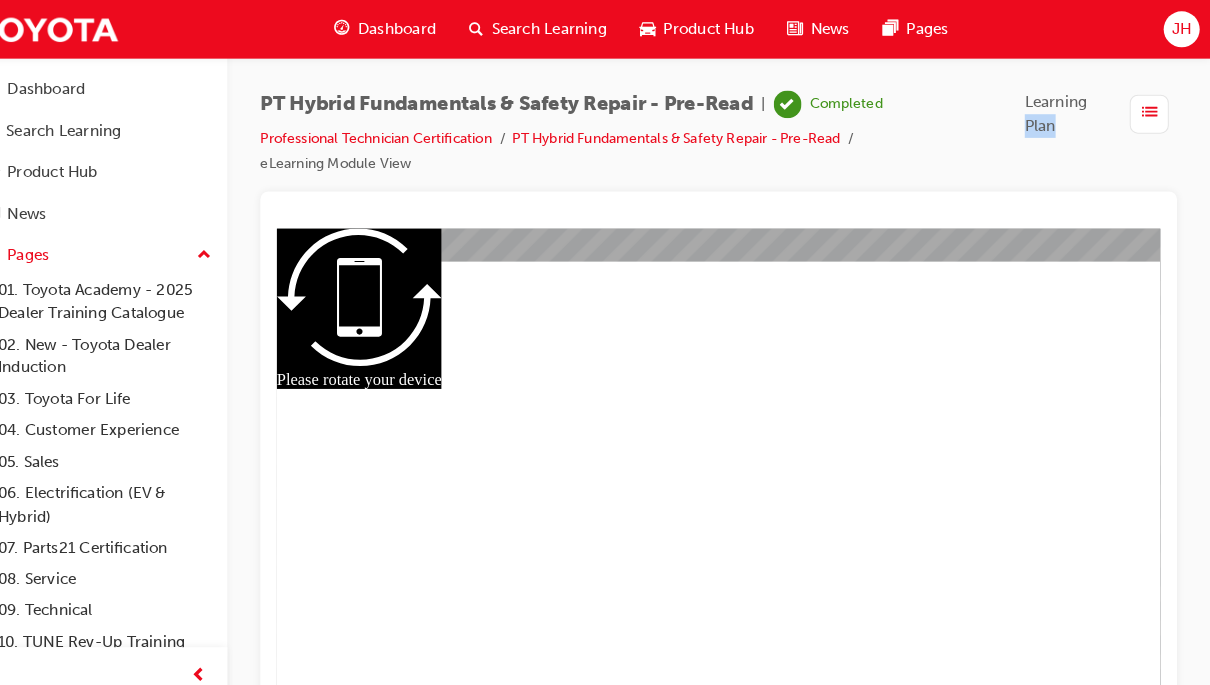 click at bounding box center [1151, 110] 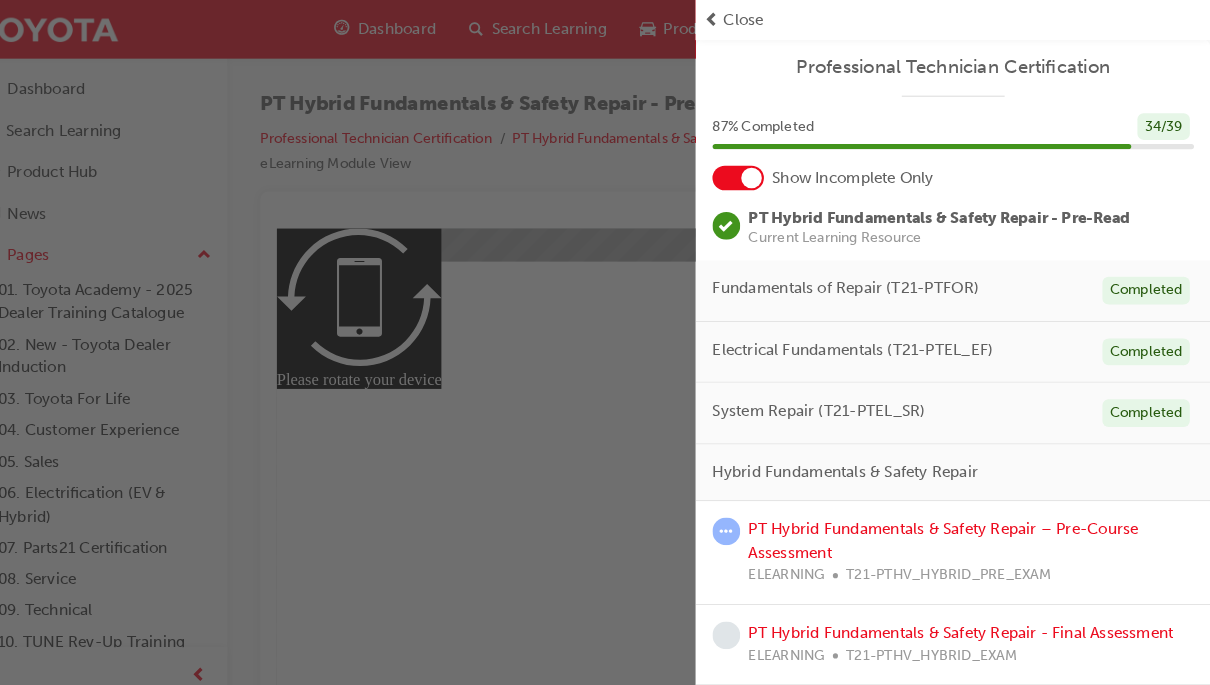 click at bounding box center (355, 342) 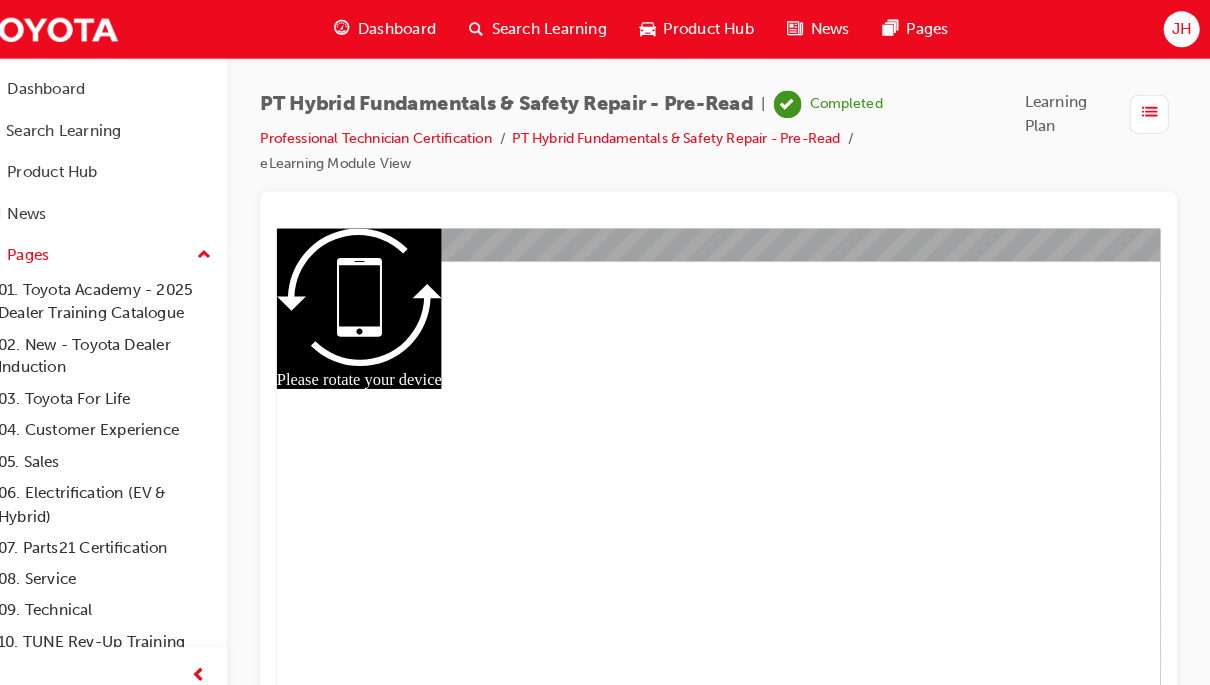 scroll, scrollTop: 235, scrollLeft: 0, axis: vertical 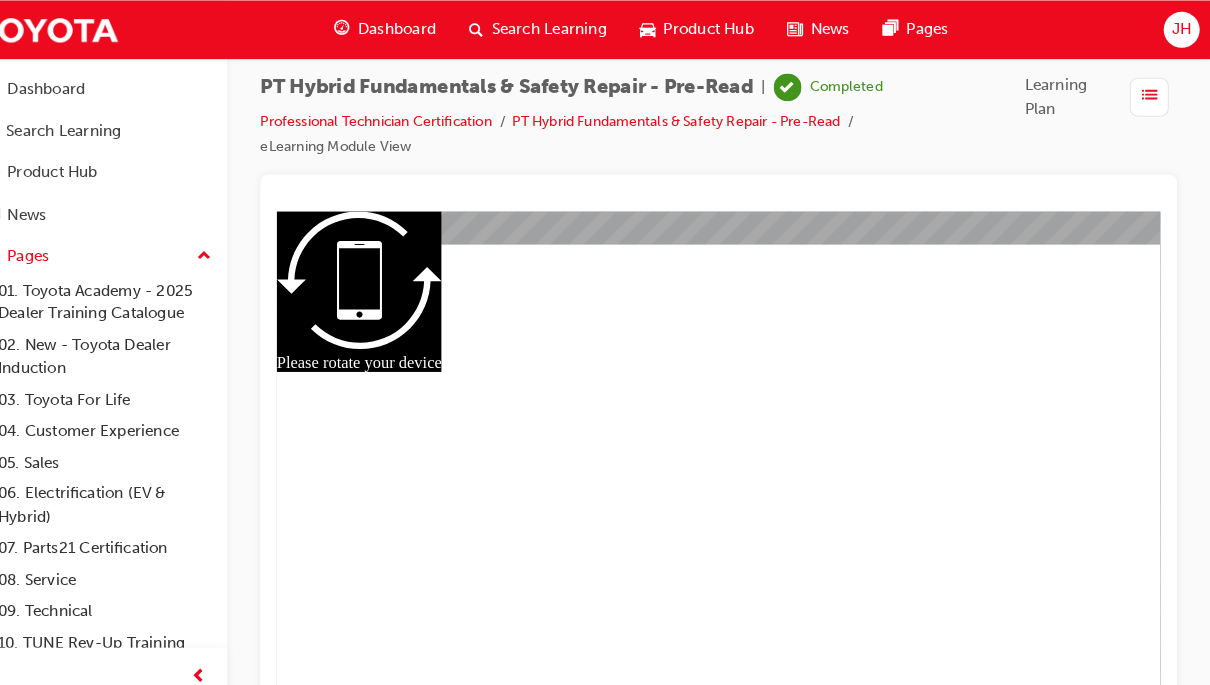 click at bounding box center [227, 657] 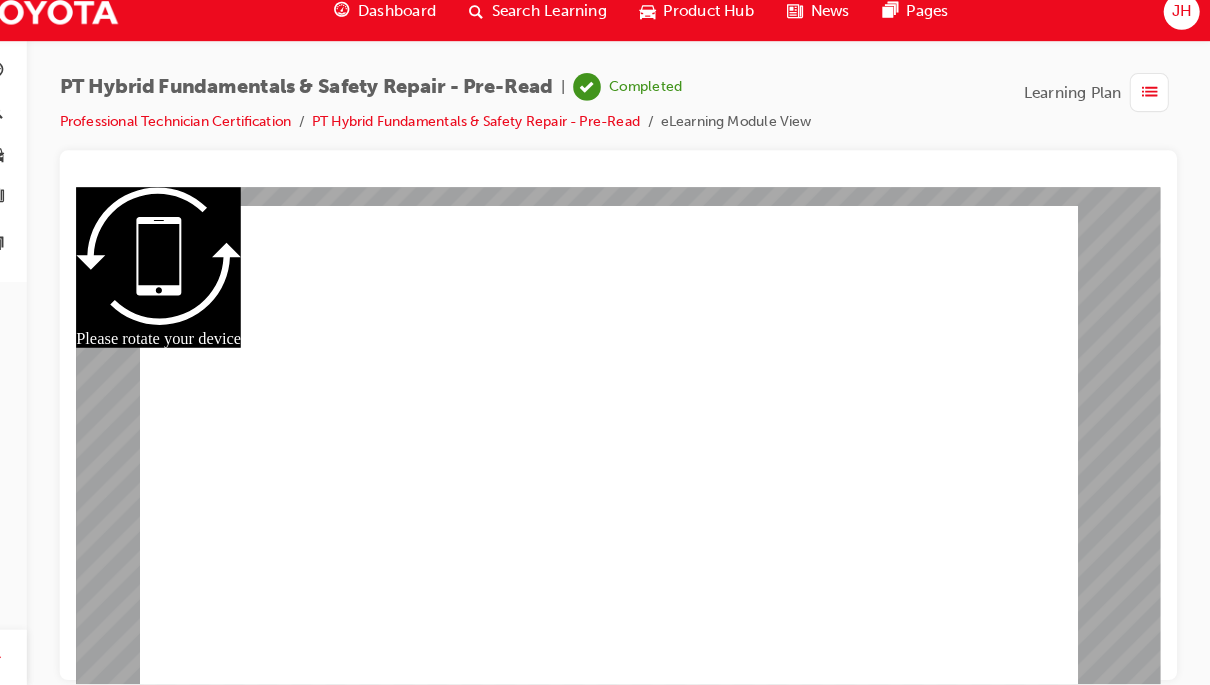 click 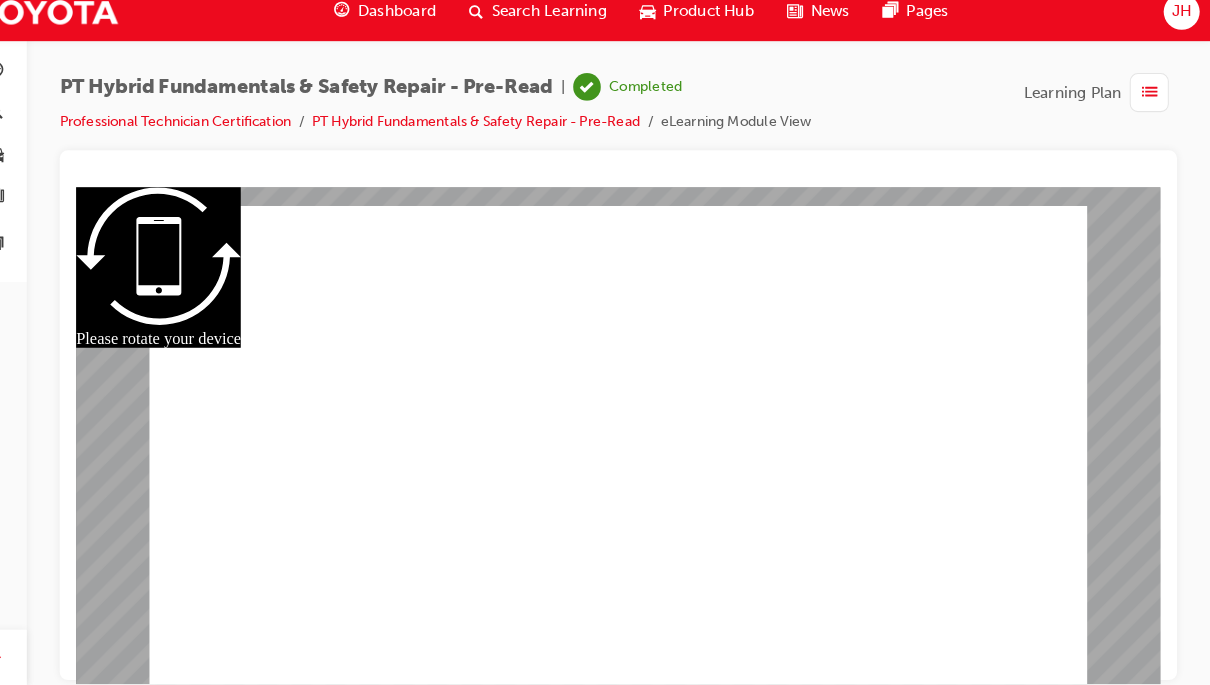 scroll, scrollTop: 235, scrollLeft: 0, axis: vertical 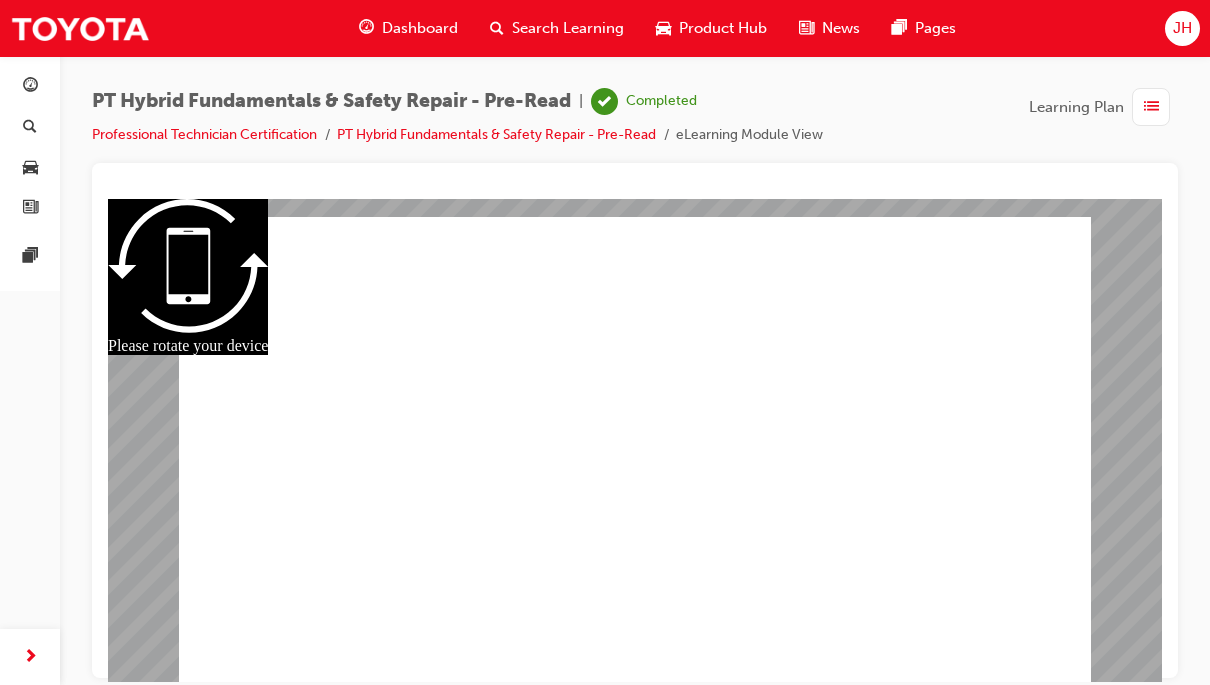 click 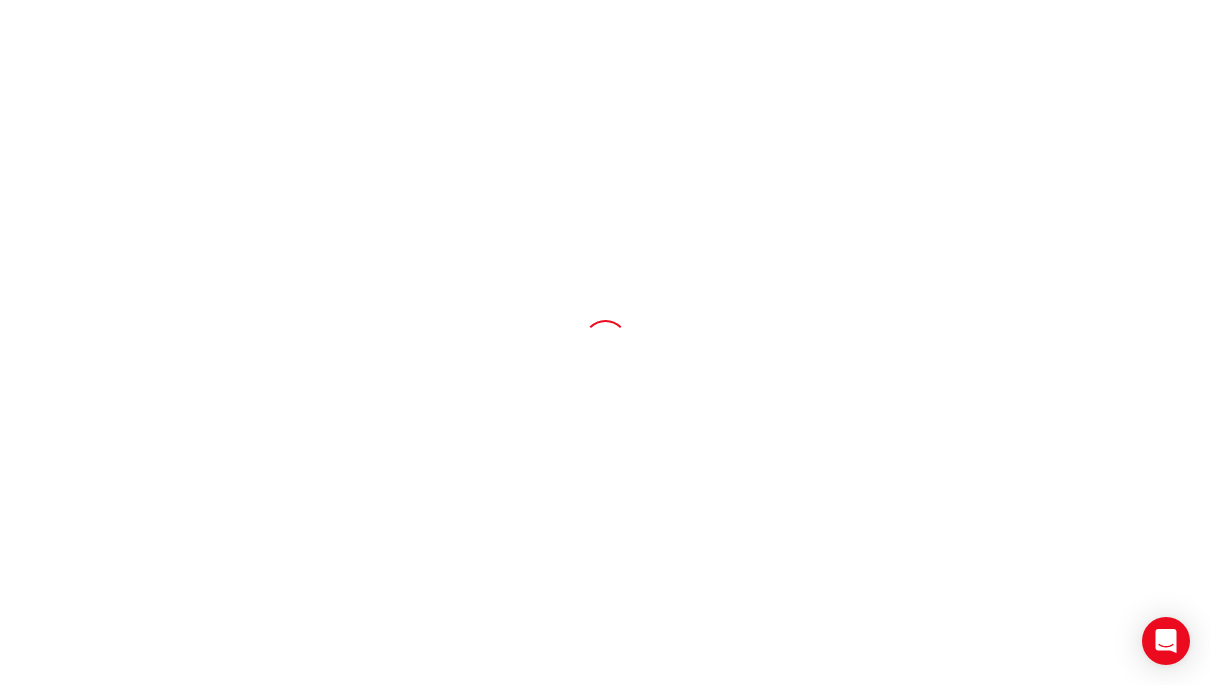 scroll, scrollTop: 0, scrollLeft: 0, axis: both 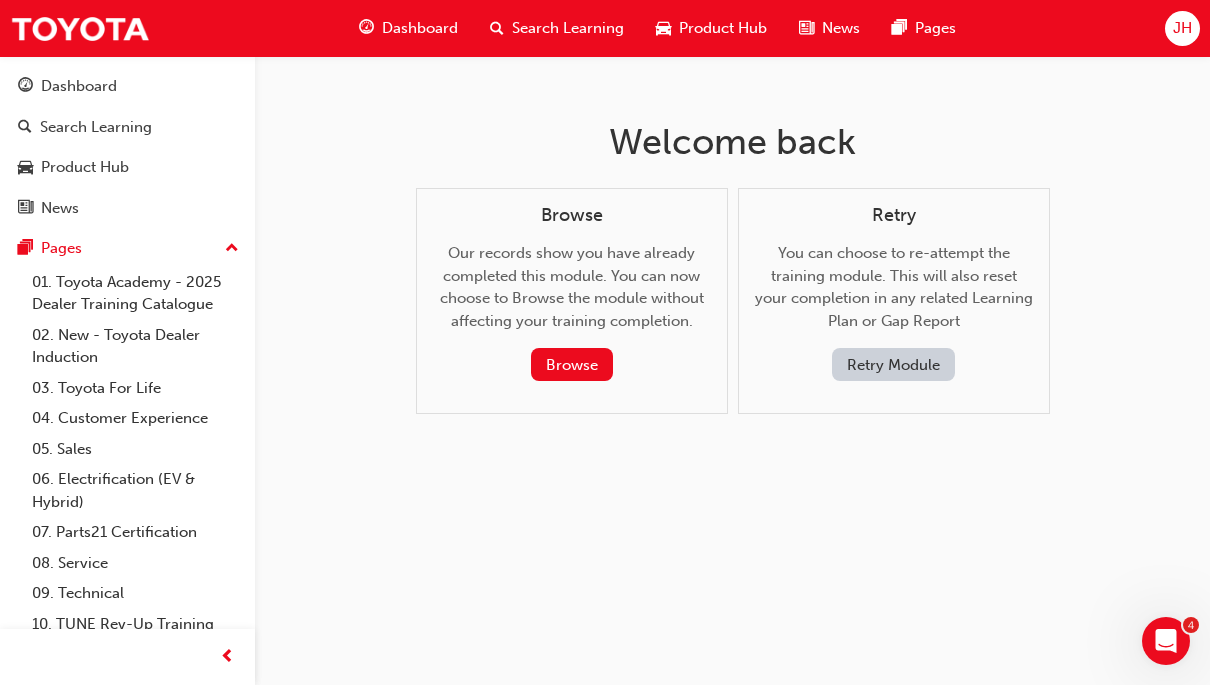 click on "Browse" at bounding box center (572, 364) 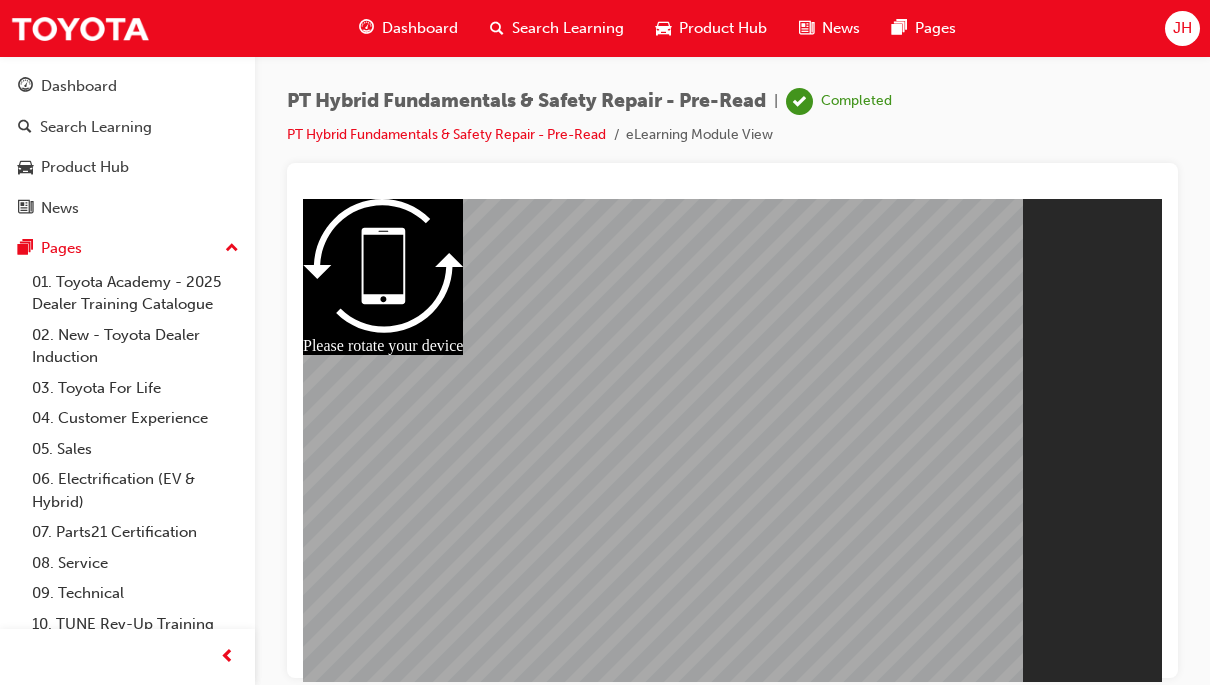 scroll, scrollTop: 0, scrollLeft: 0, axis: both 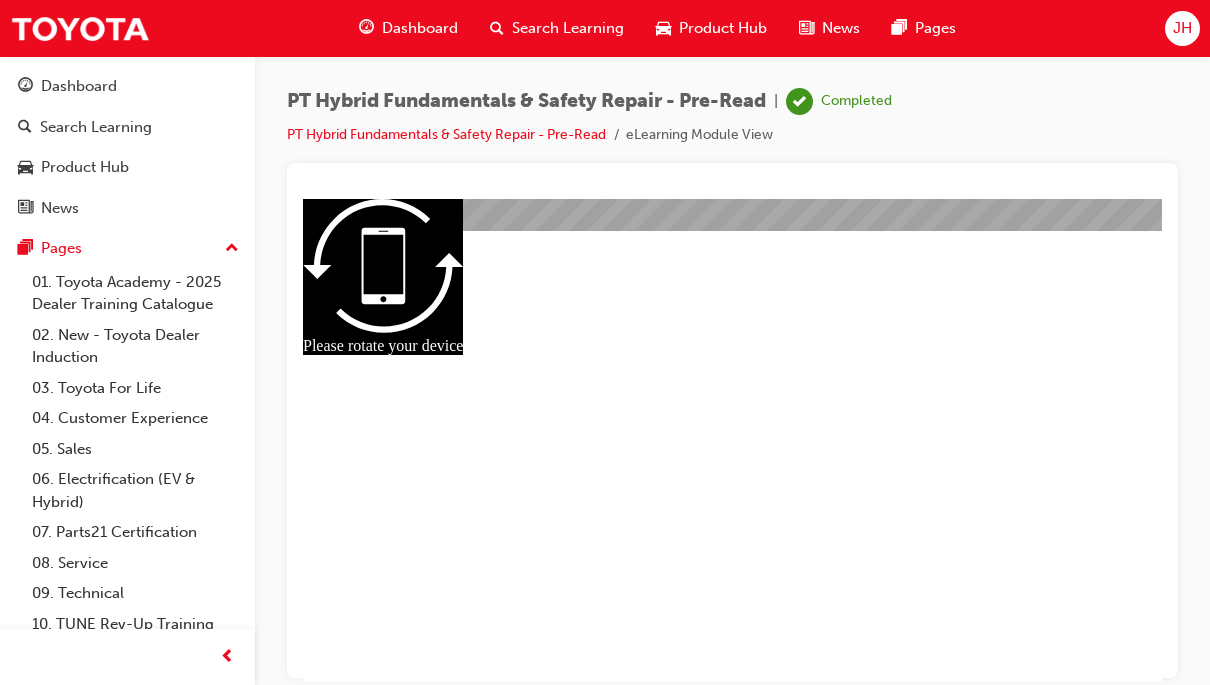 click 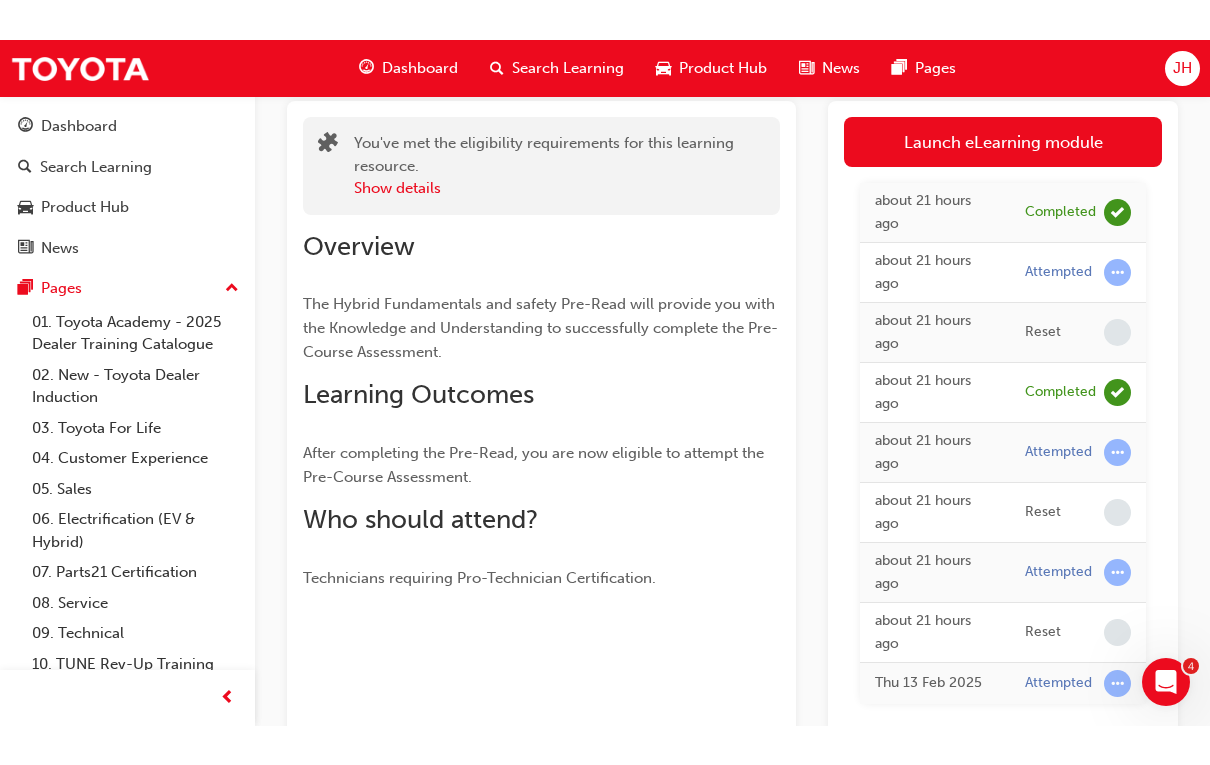 scroll, scrollTop: 0, scrollLeft: 0, axis: both 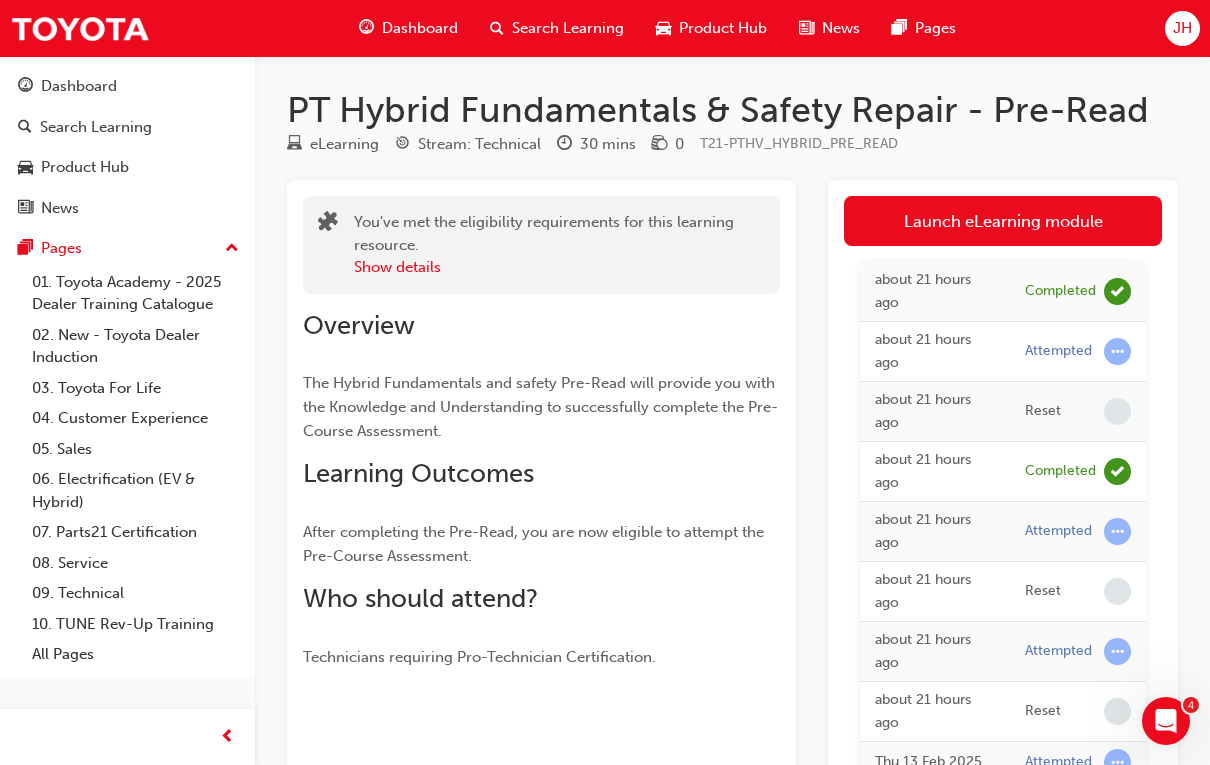 click on "about 21 hours ago" at bounding box center [935, 291] 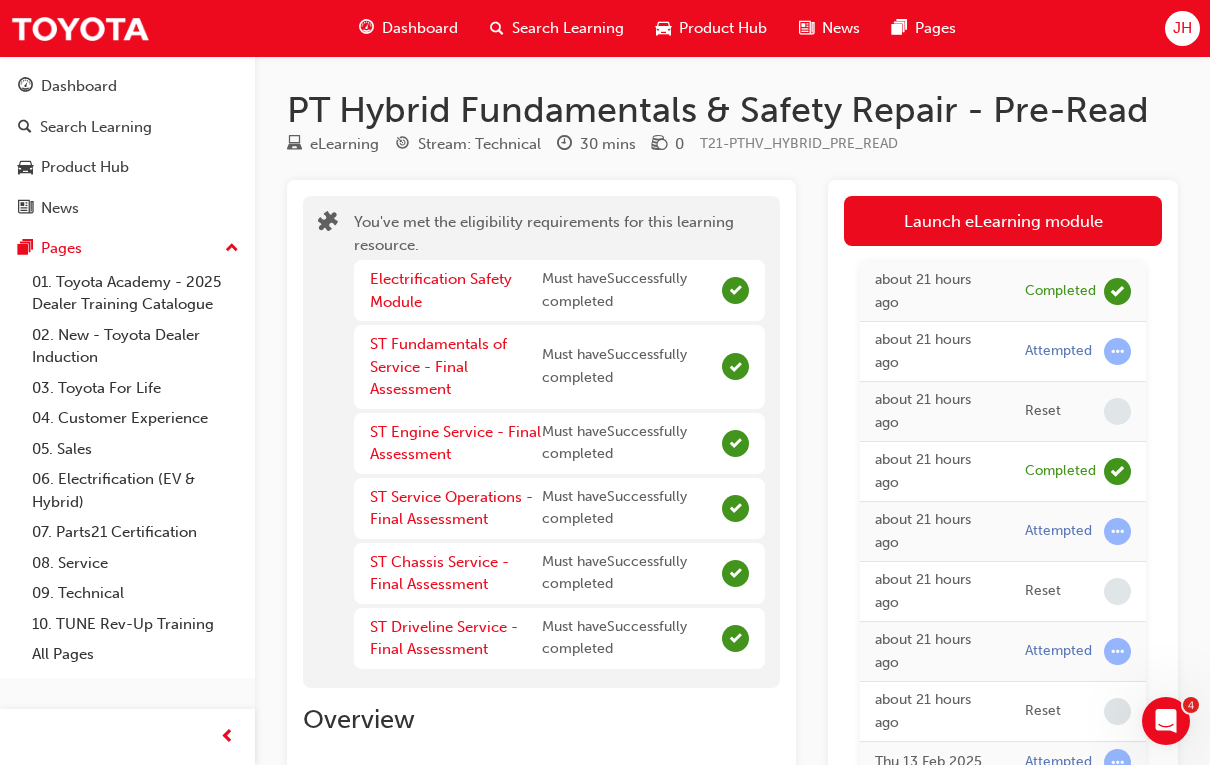 click on "Completed" at bounding box center (1060, 291) 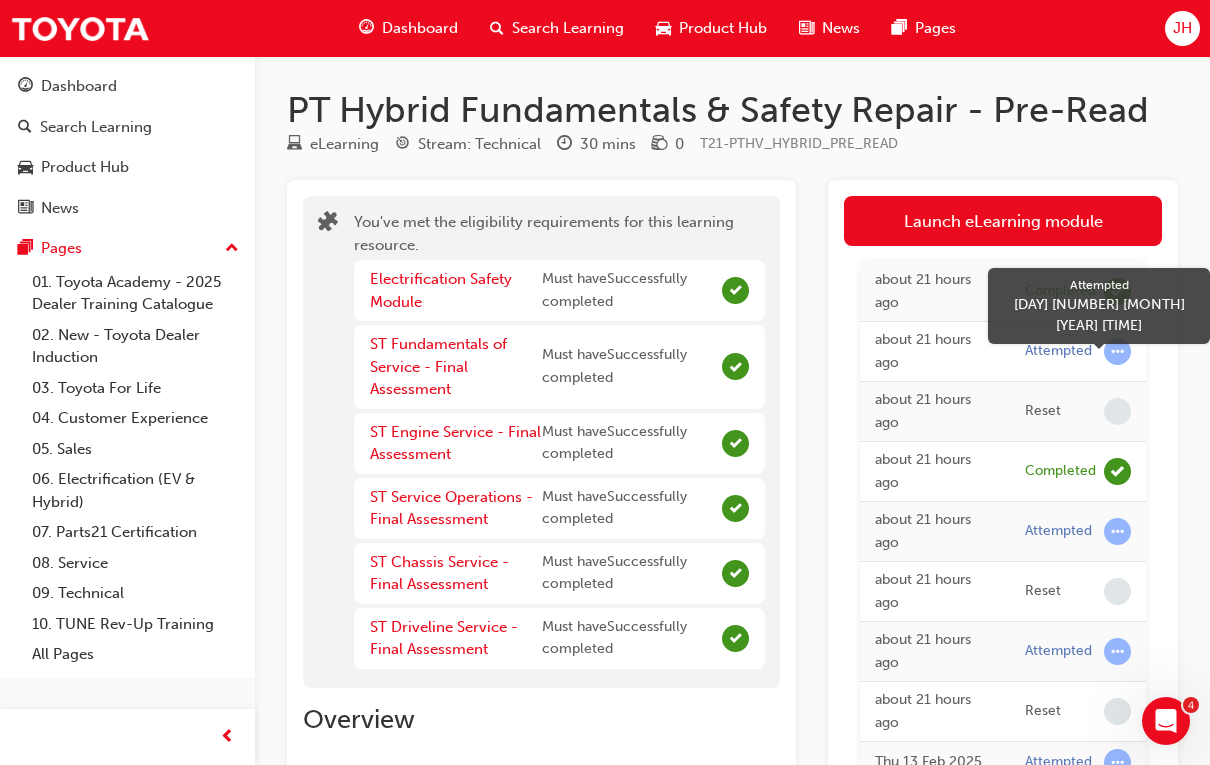 click at bounding box center [1117, 351] 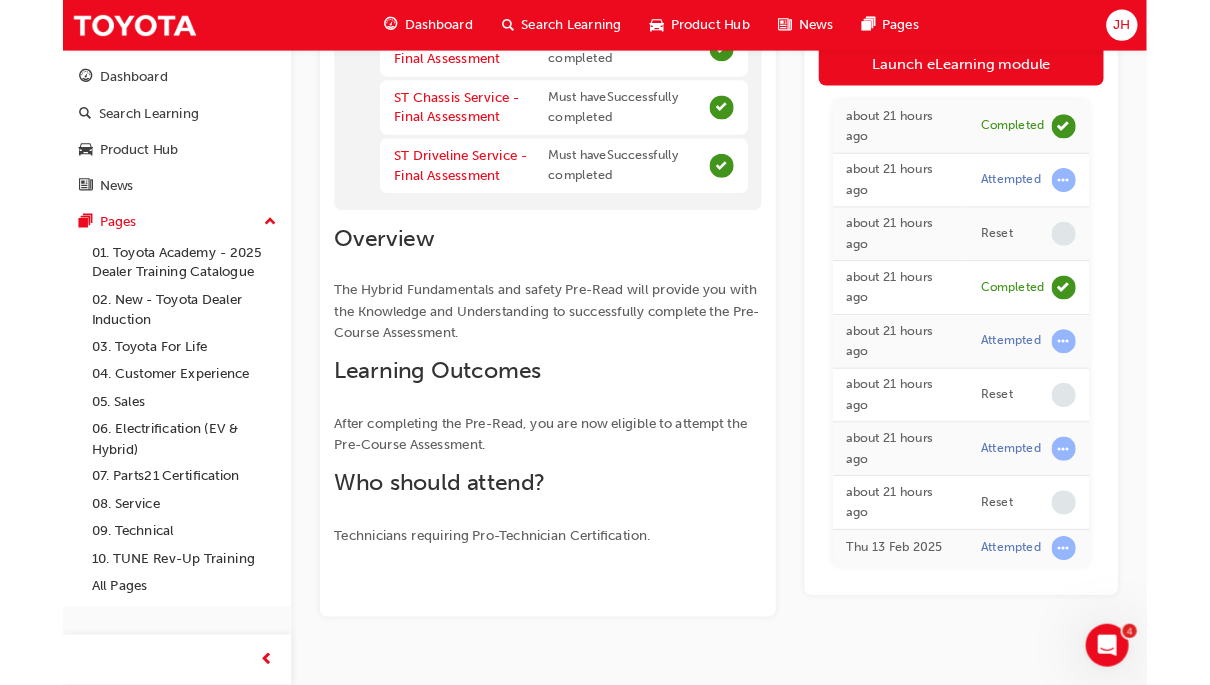 scroll, scrollTop: 480, scrollLeft: 0, axis: vertical 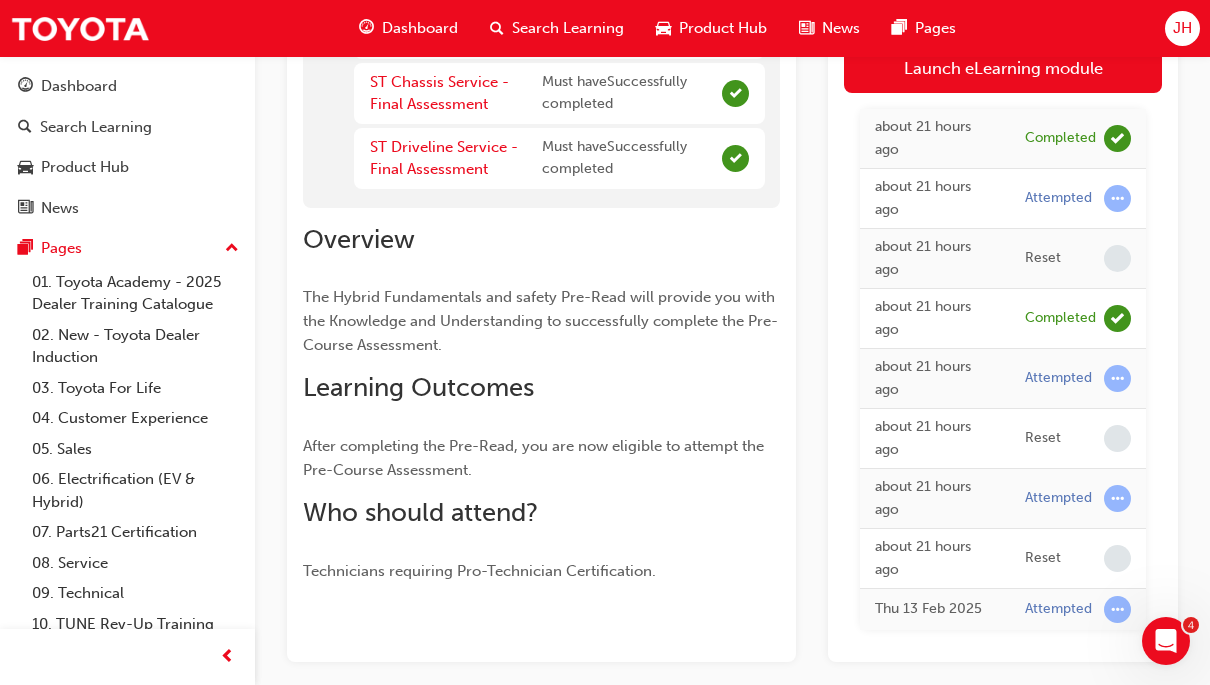 click on "Attempted" at bounding box center [1078, 499] 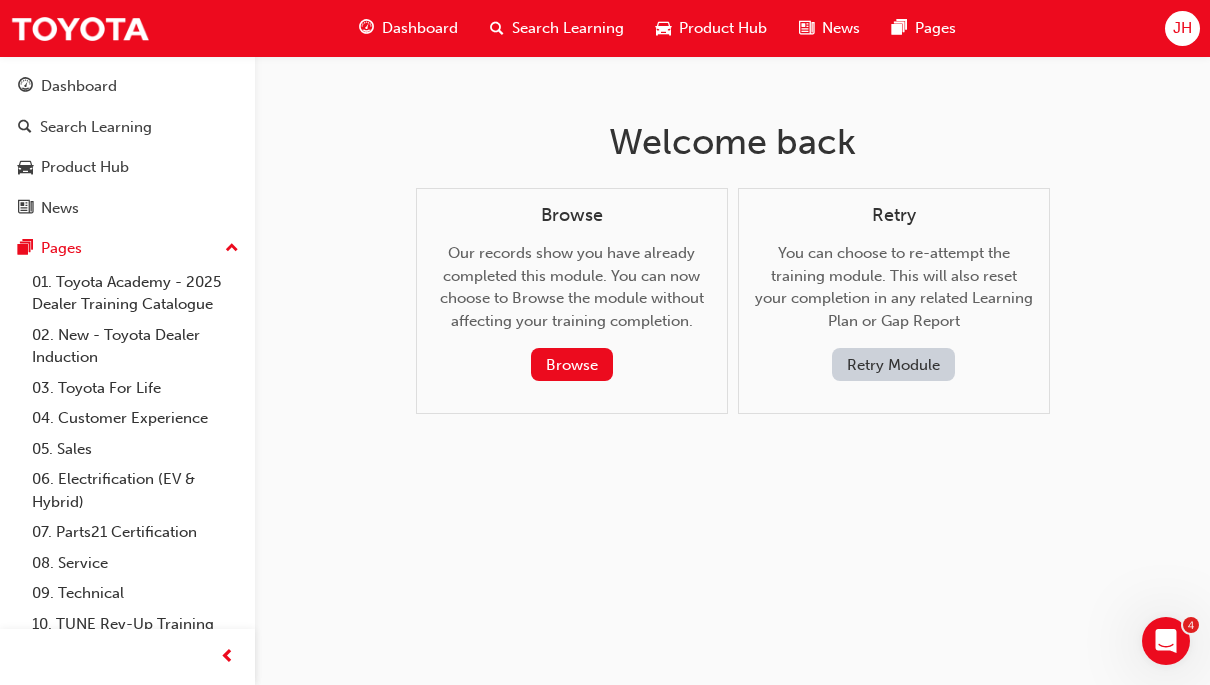 scroll, scrollTop: 0, scrollLeft: 0, axis: both 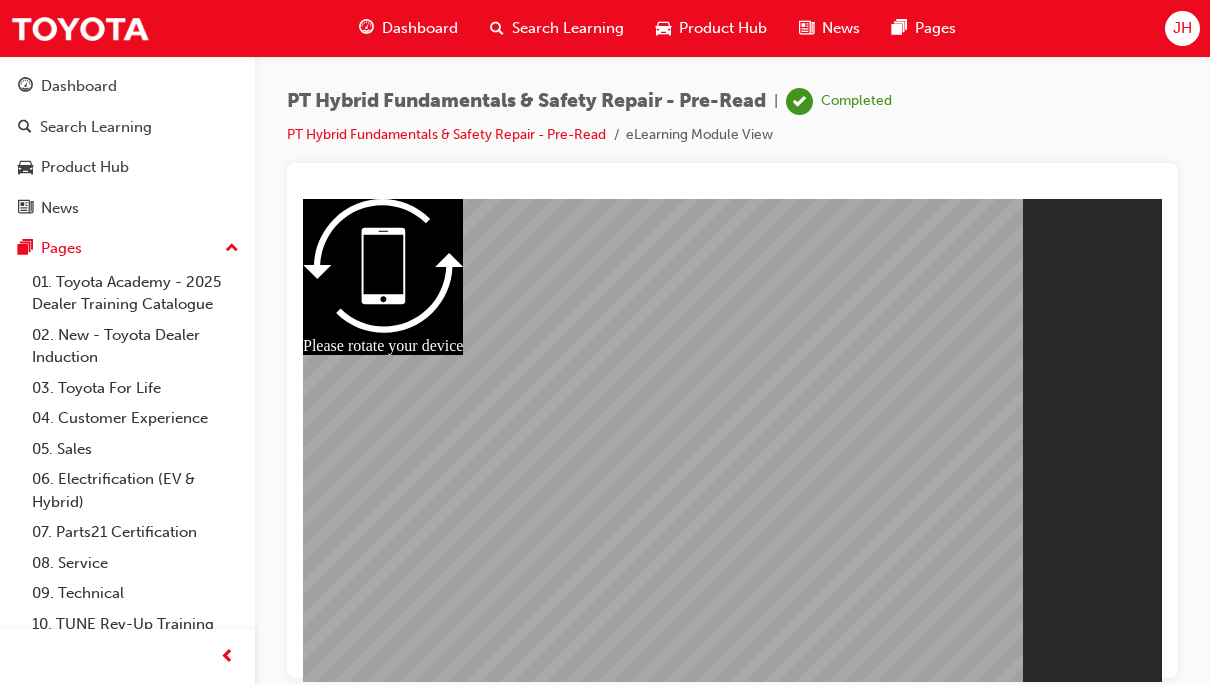 click on "Resume" at bounding box center (341, 840) 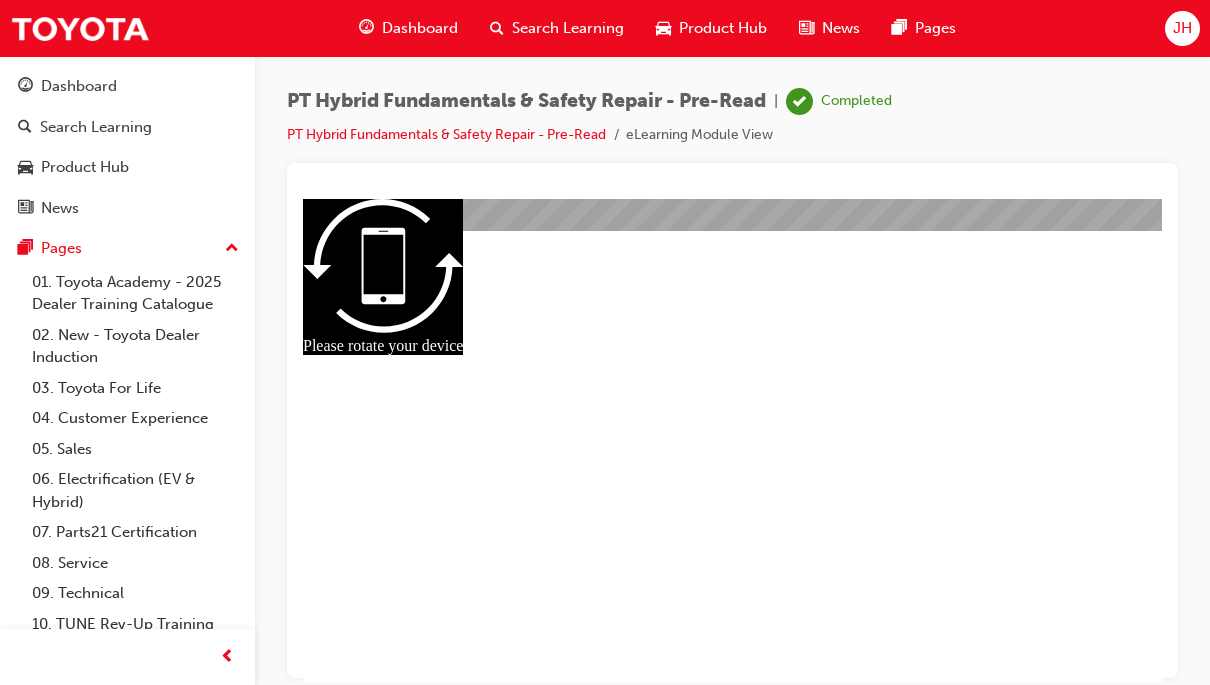 scroll, scrollTop: 235, scrollLeft: 0, axis: vertical 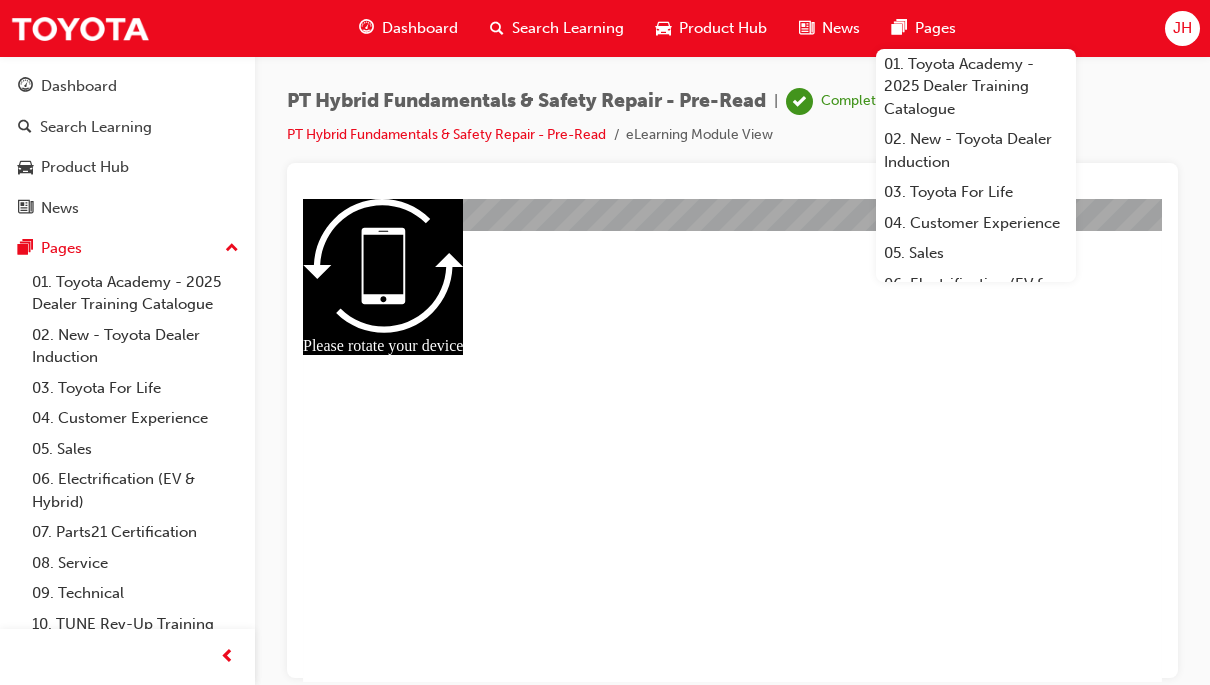 click on "Pages" at bounding box center [924, 28] 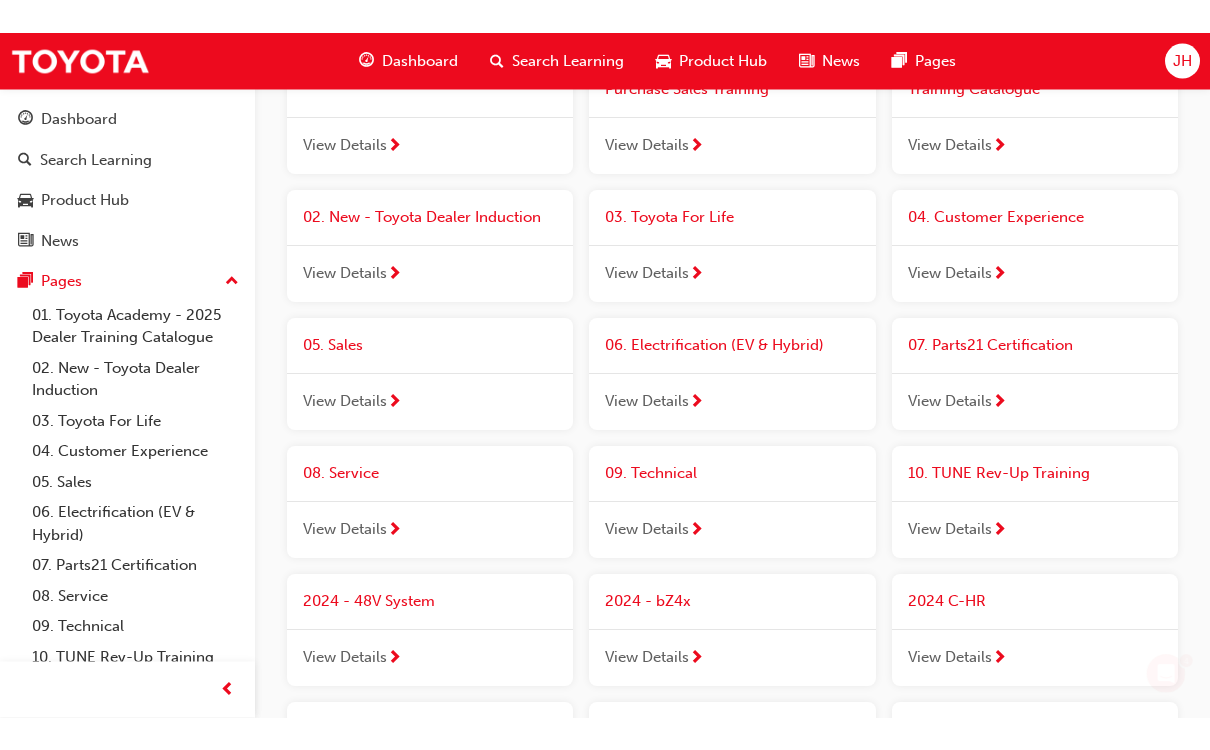 scroll, scrollTop: 0, scrollLeft: 0, axis: both 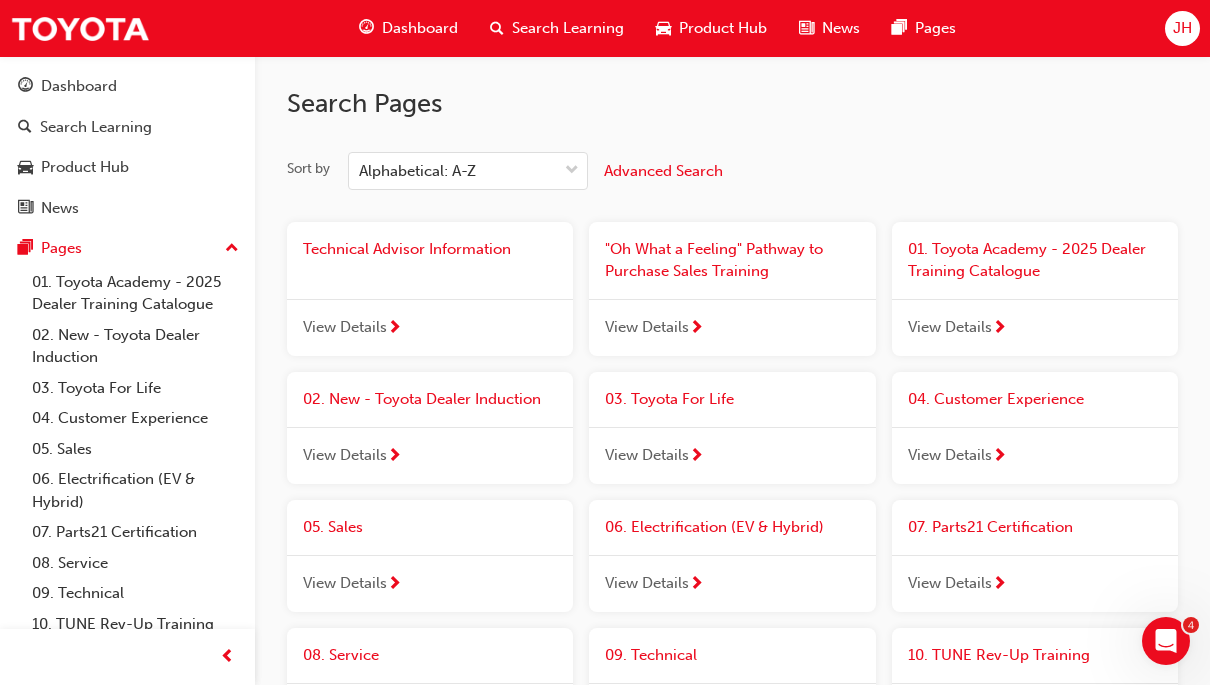 click on "News" at bounding box center (829, 28) 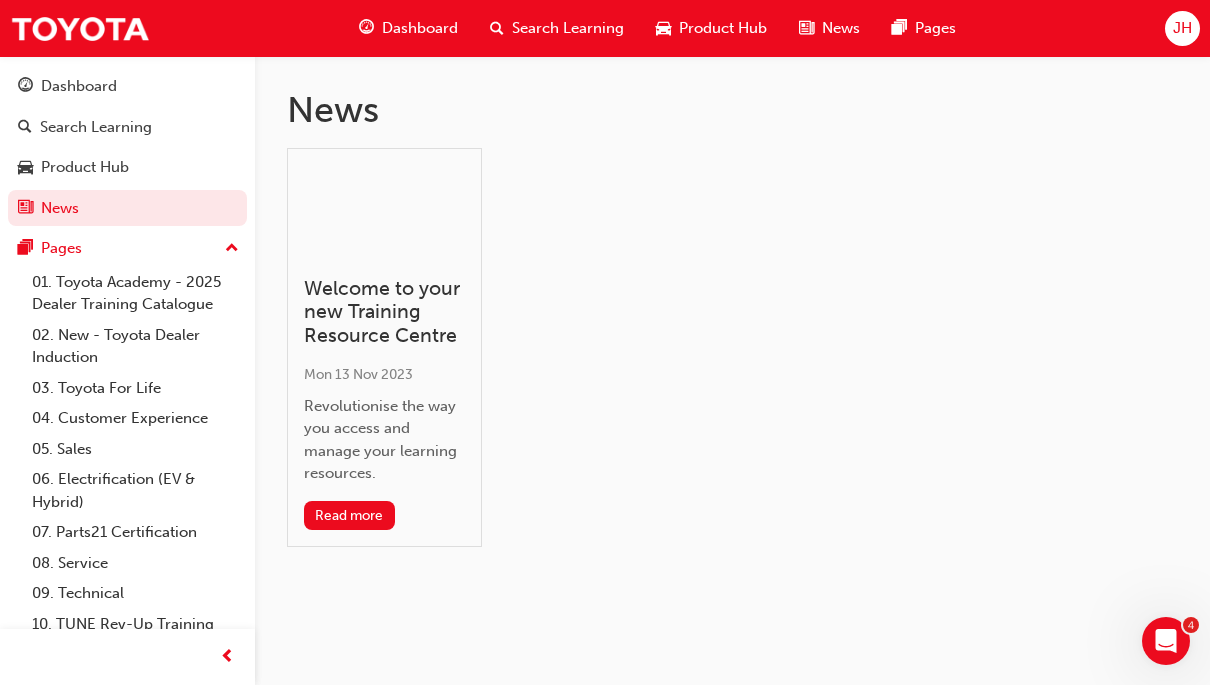 click on "Product Hub" at bounding box center [711, 28] 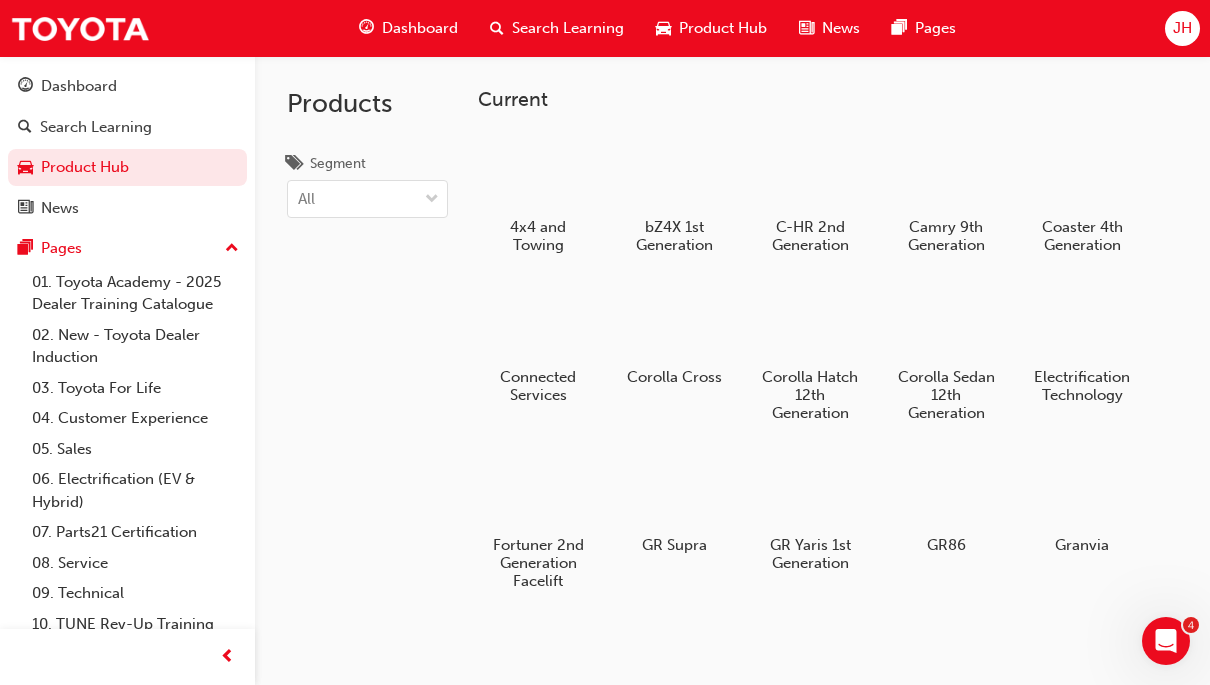 click on "Search Learning" at bounding box center (568, 28) 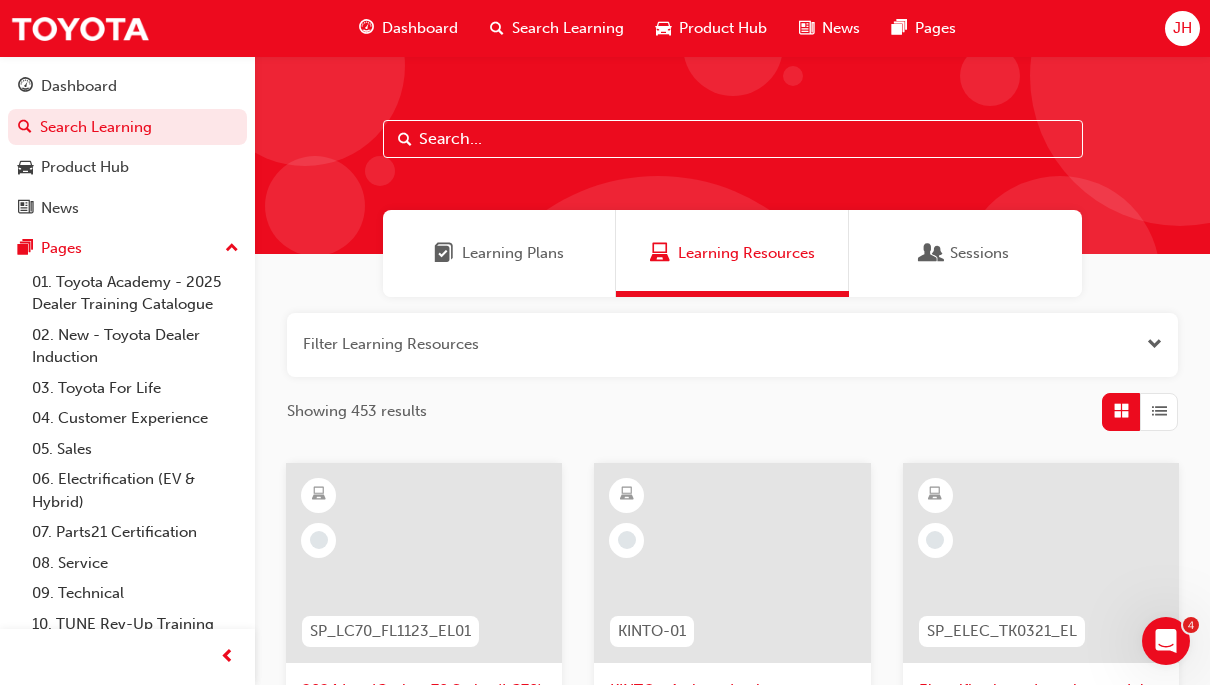 click on "Dashboard" at bounding box center [408, 28] 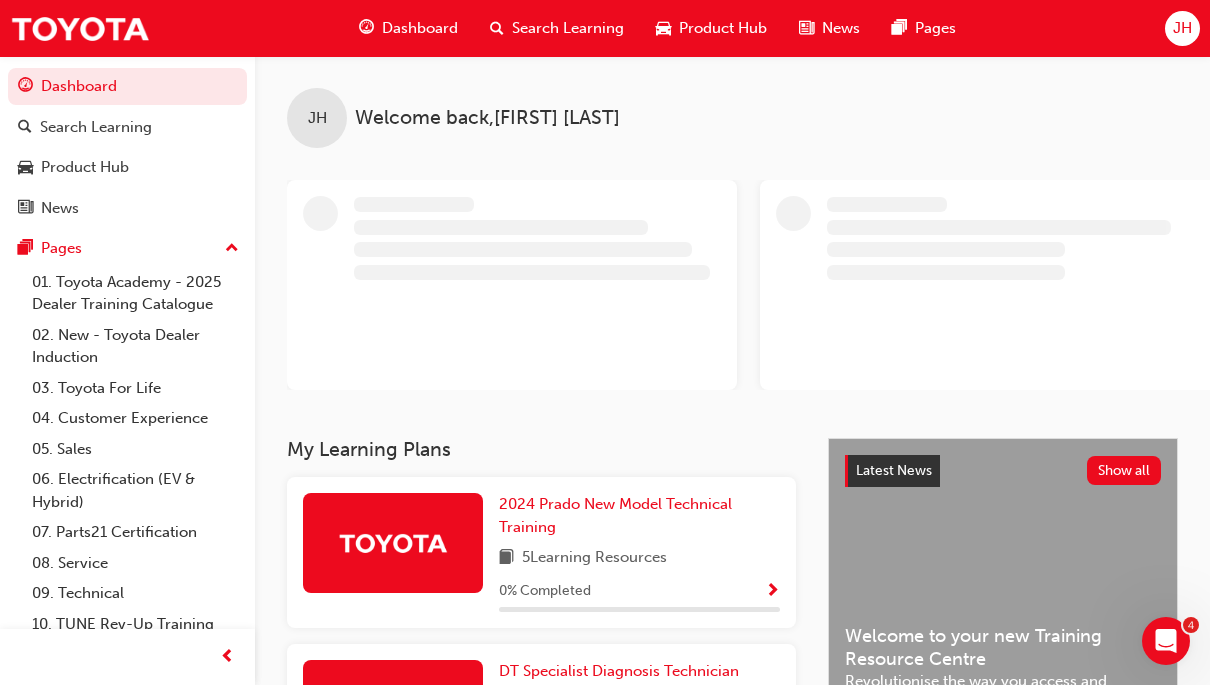 click on "JH" at bounding box center (1182, 28) 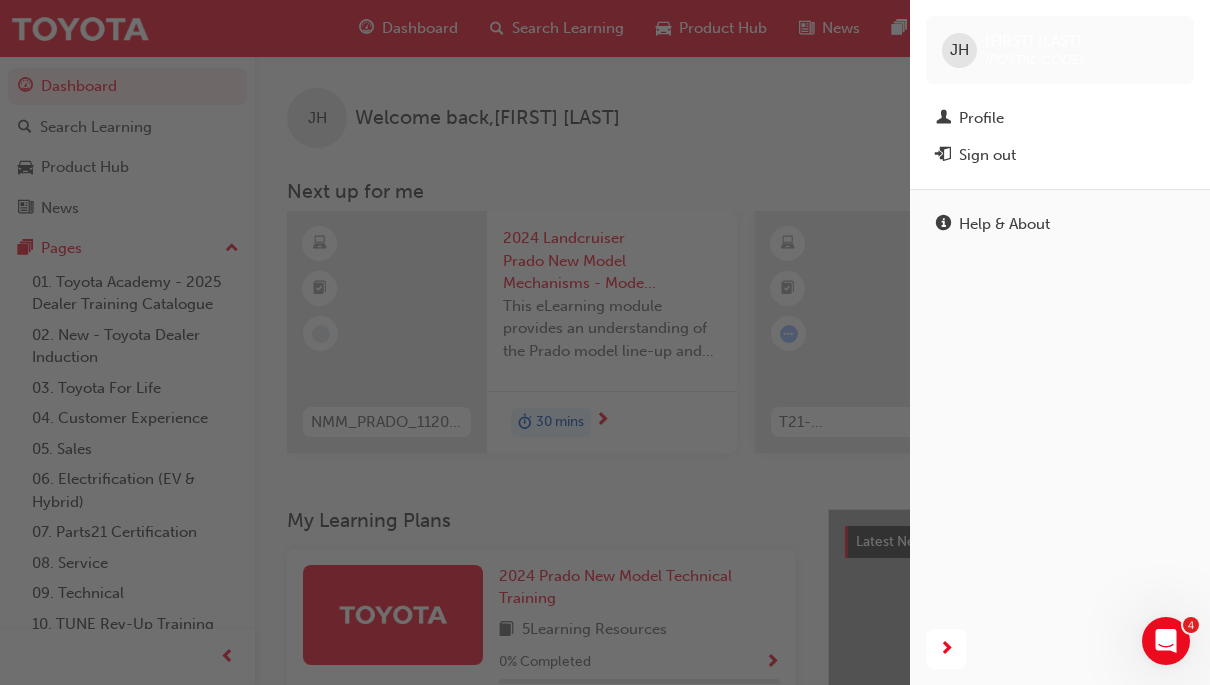 click on "Profile" at bounding box center [1060, 118] 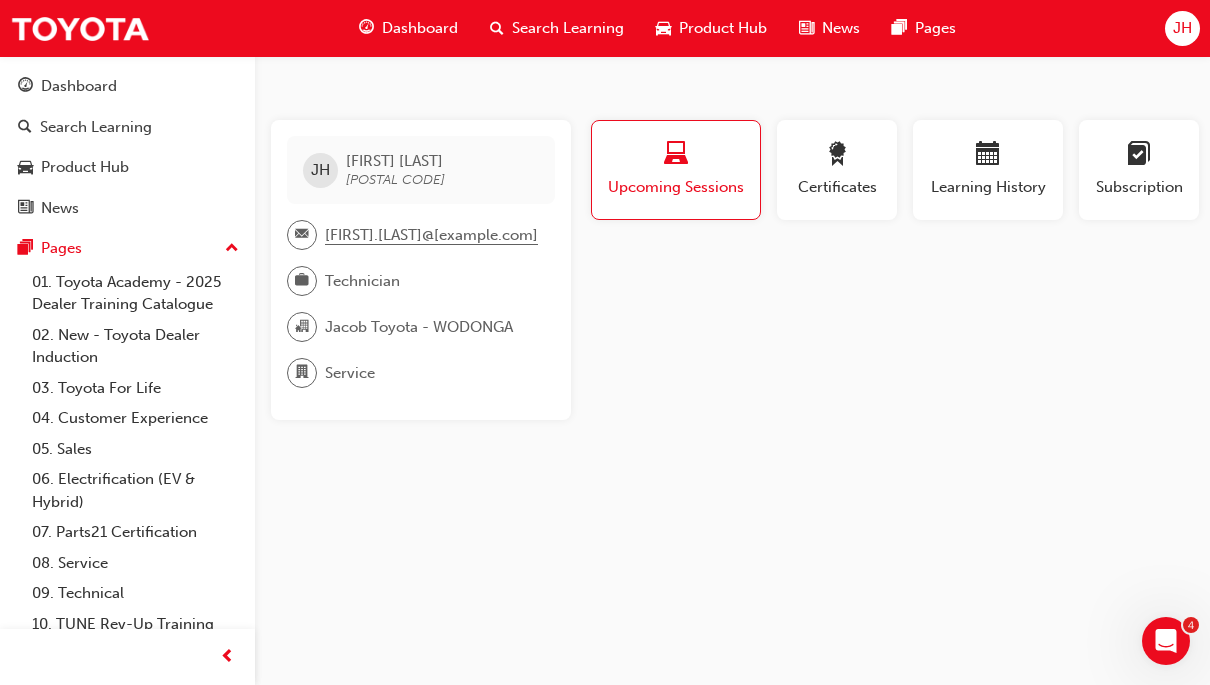 click on "Learning History" at bounding box center (988, 187) 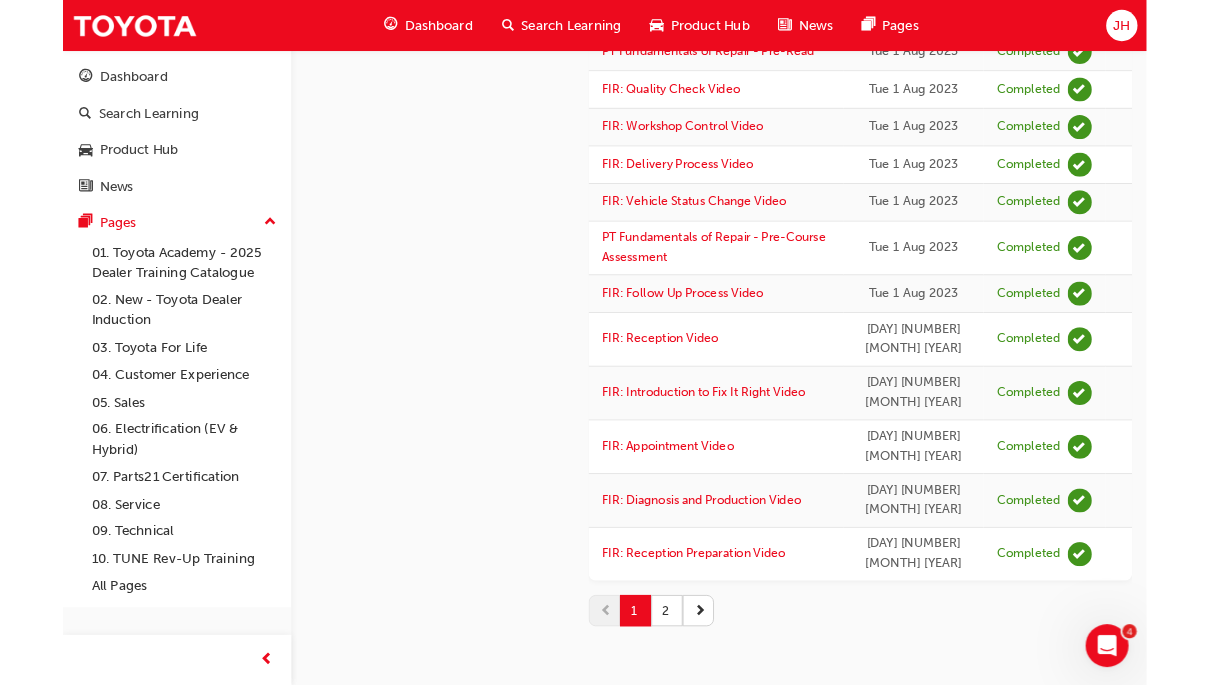 scroll, scrollTop: 2633, scrollLeft: 0, axis: vertical 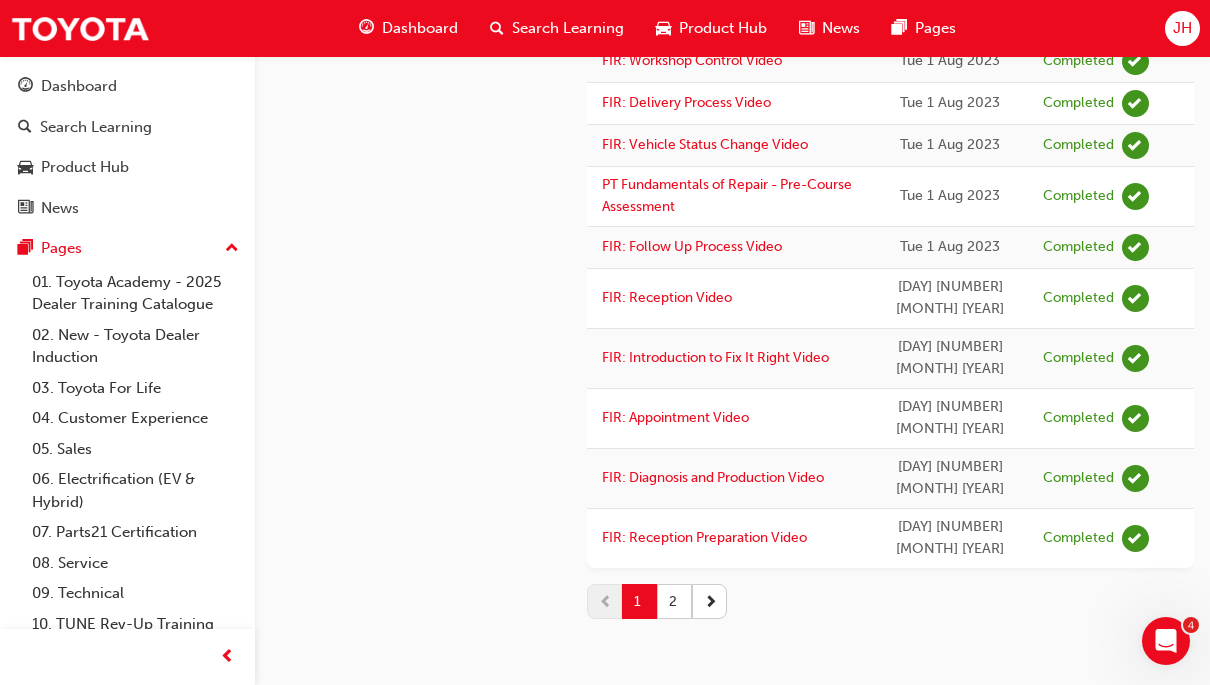click on "Completed" at bounding box center [1078, 358] 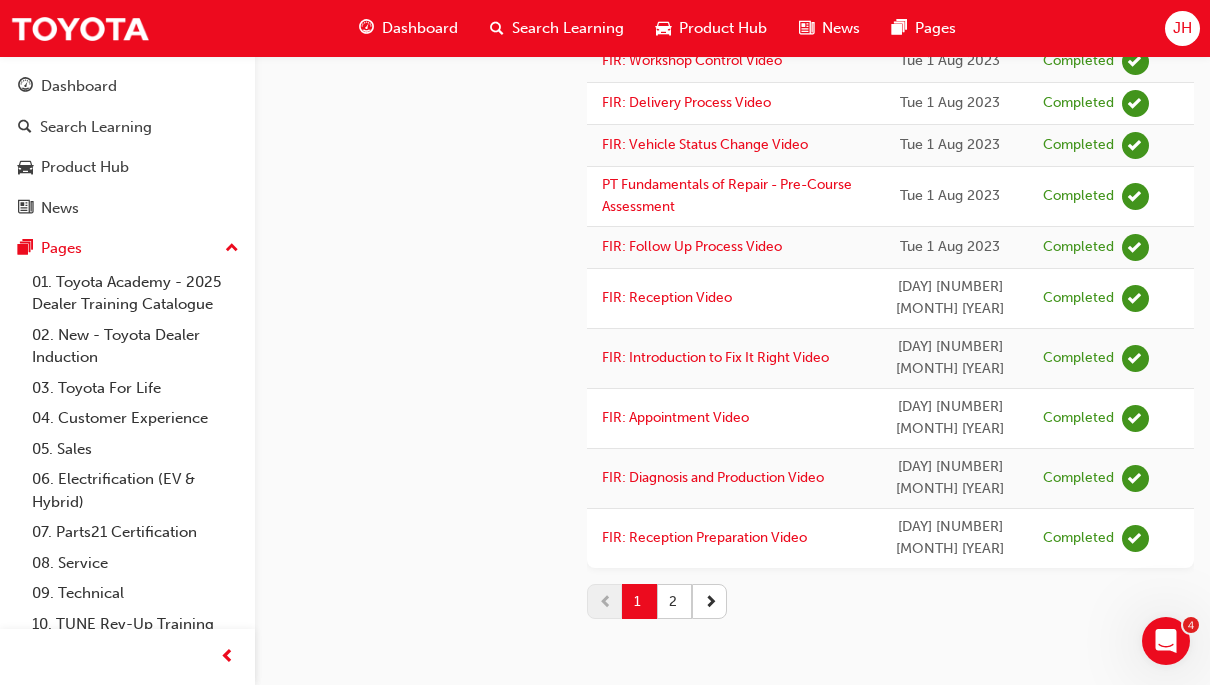 click on "2" at bounding box center [674, 601] 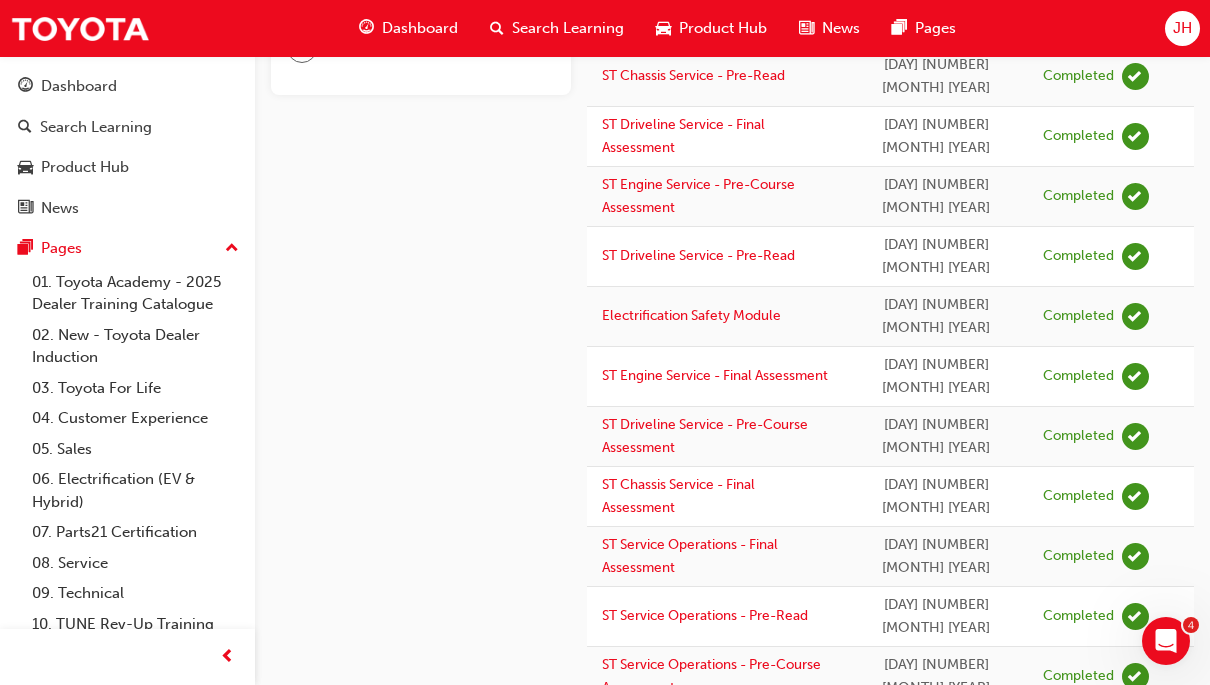 scroll, scrollTop: 0, scrollLeft: 0, axis: both 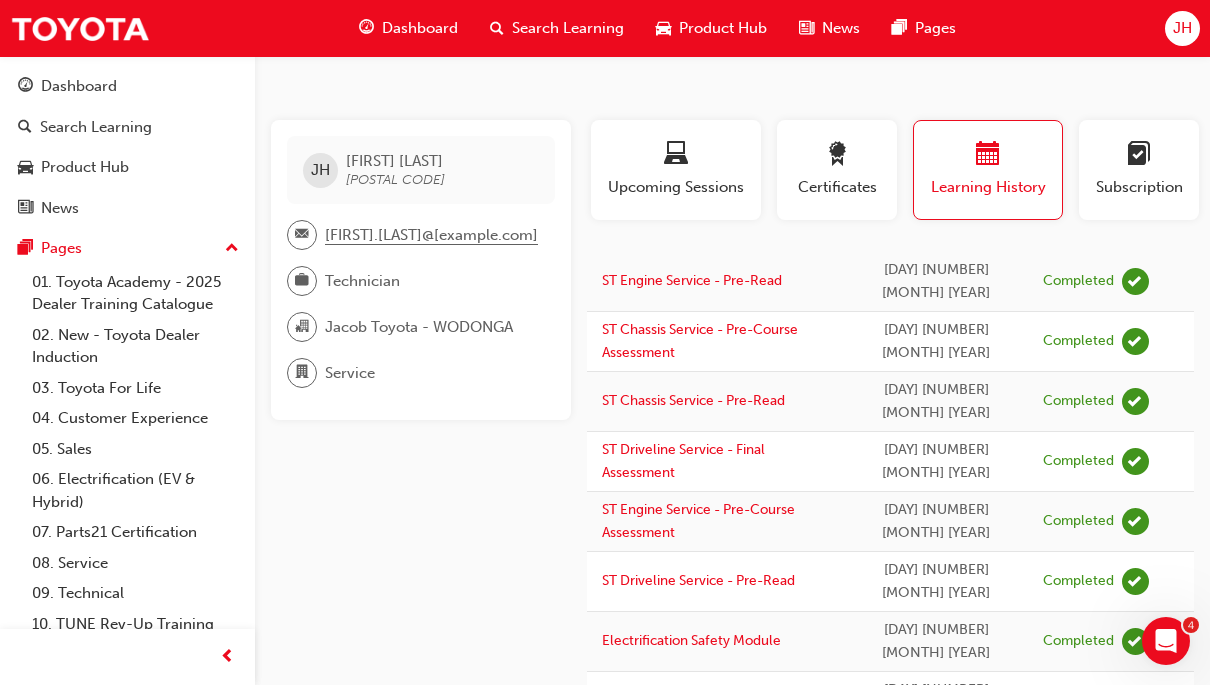 click on "Certificates" at bounding box center (837, 187) 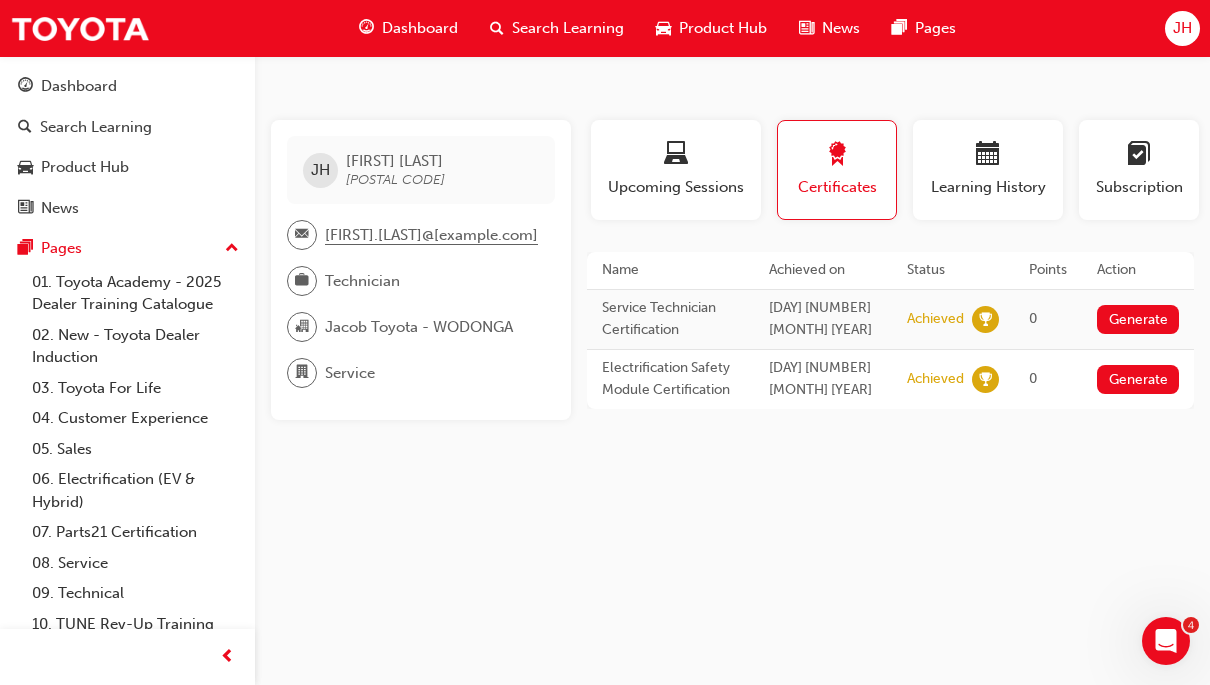 click on "Upcoming Sessions" at bounding box center [676, 187] 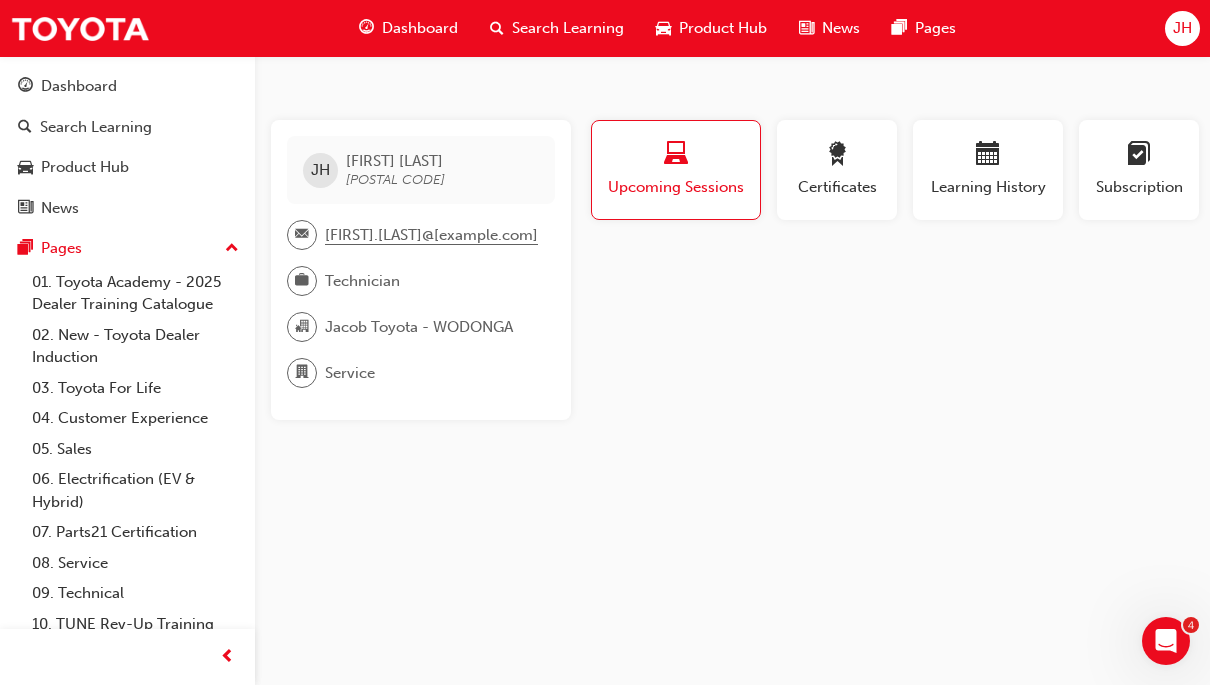 click on "Search Learning" at bounding box center (127, 127) 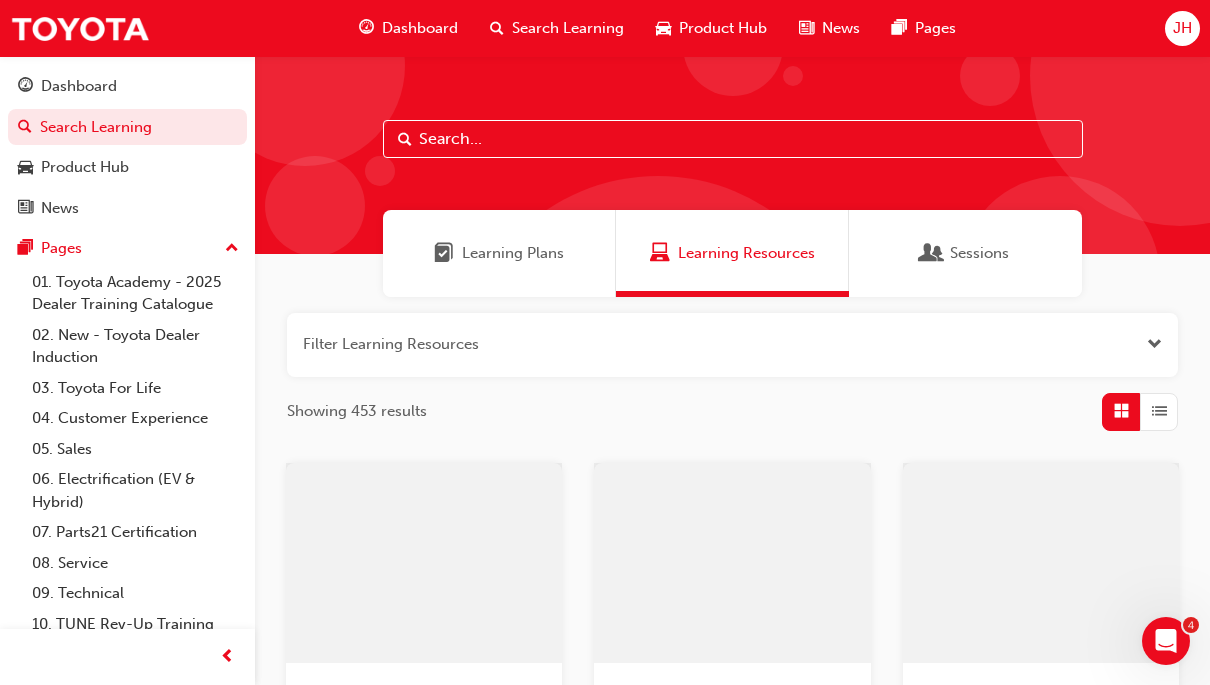 click on "Dashboard" at bounding box center [79, 86] 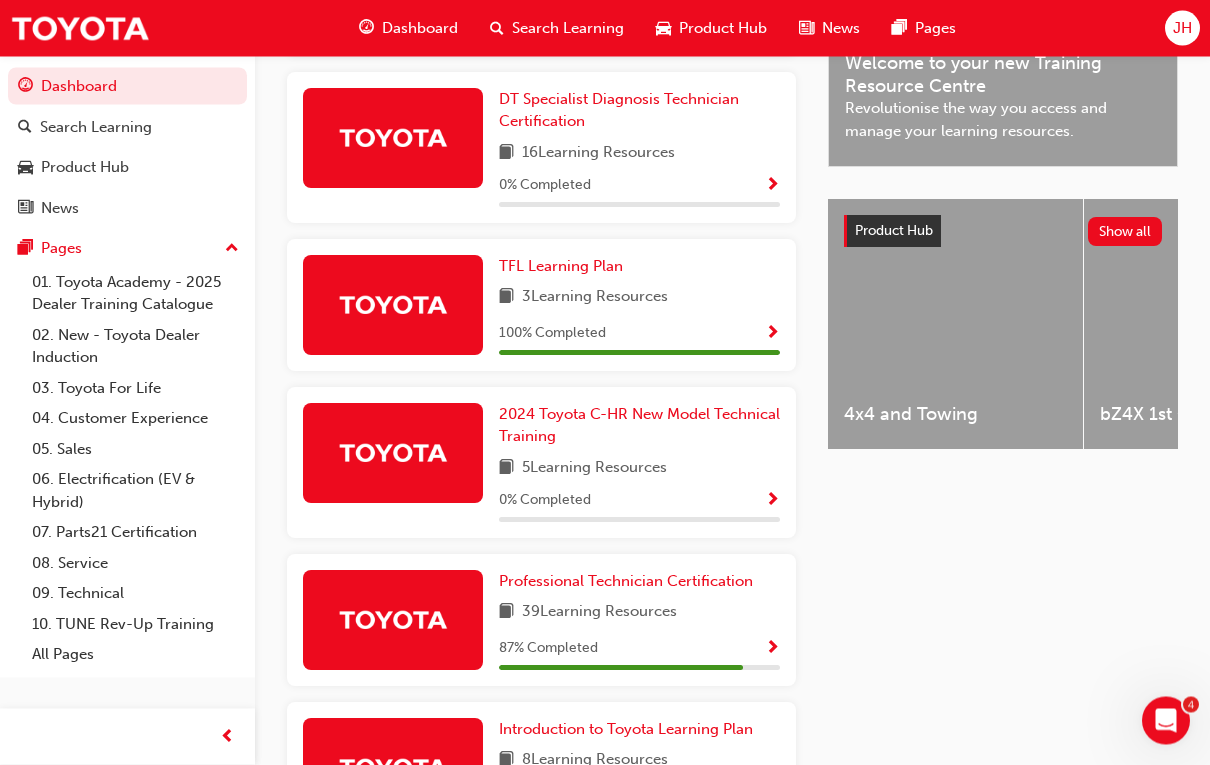 scroll, scrollTop: 644, scrollLeft: 0, axis: vertical 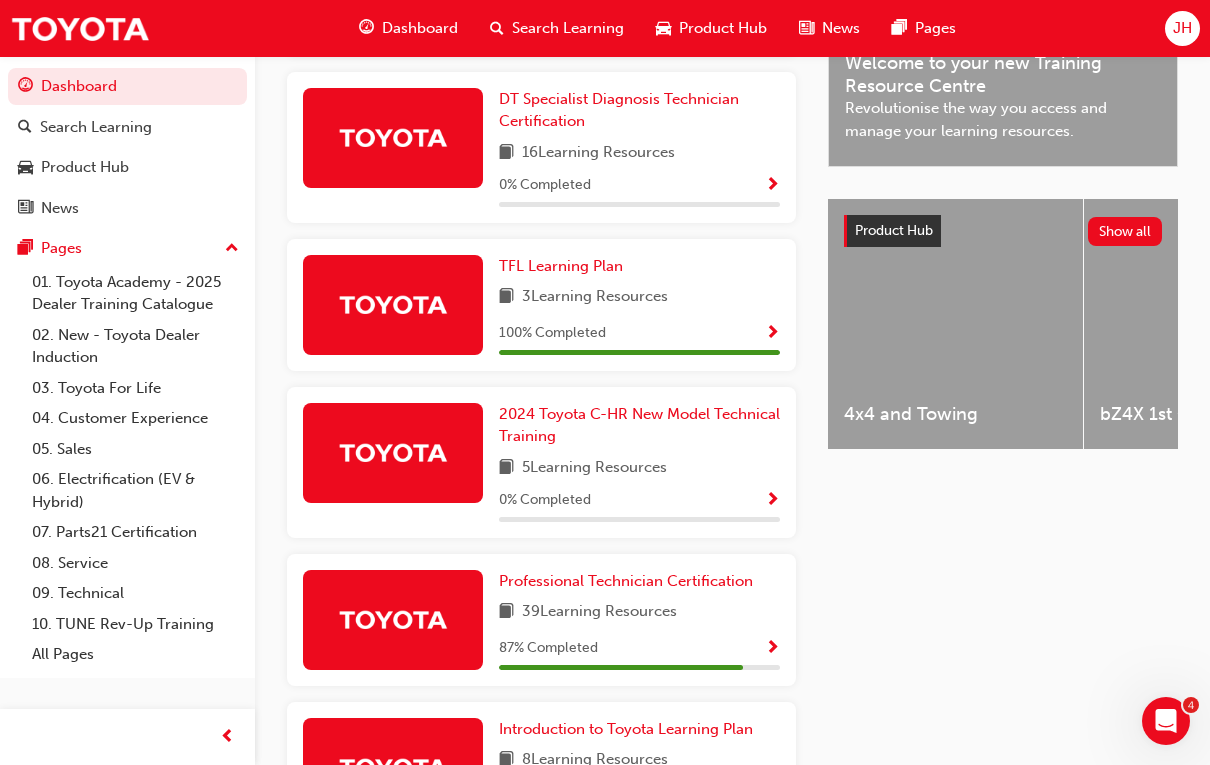 click at bounding box center [772, 649] 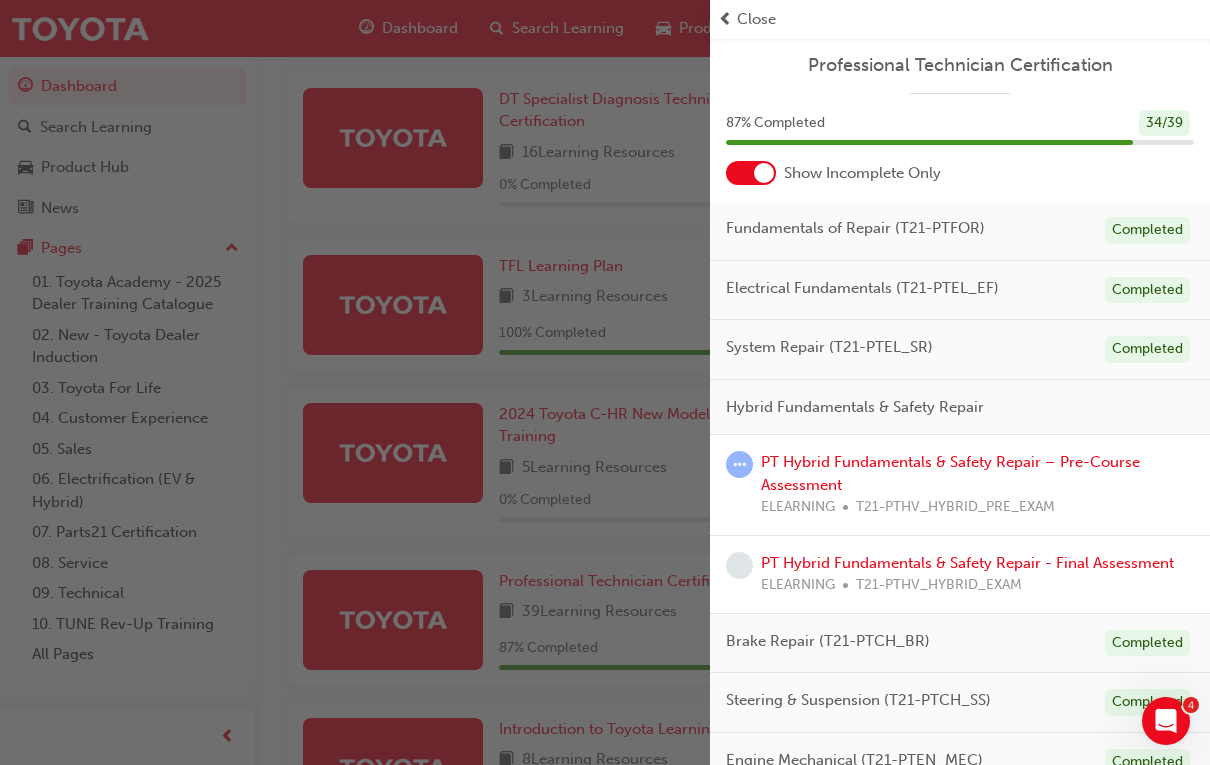 click on "PT Hybrid Fundamentals & Safety Repair – Pre-Course Assessment" at bounding box center (950, 473) 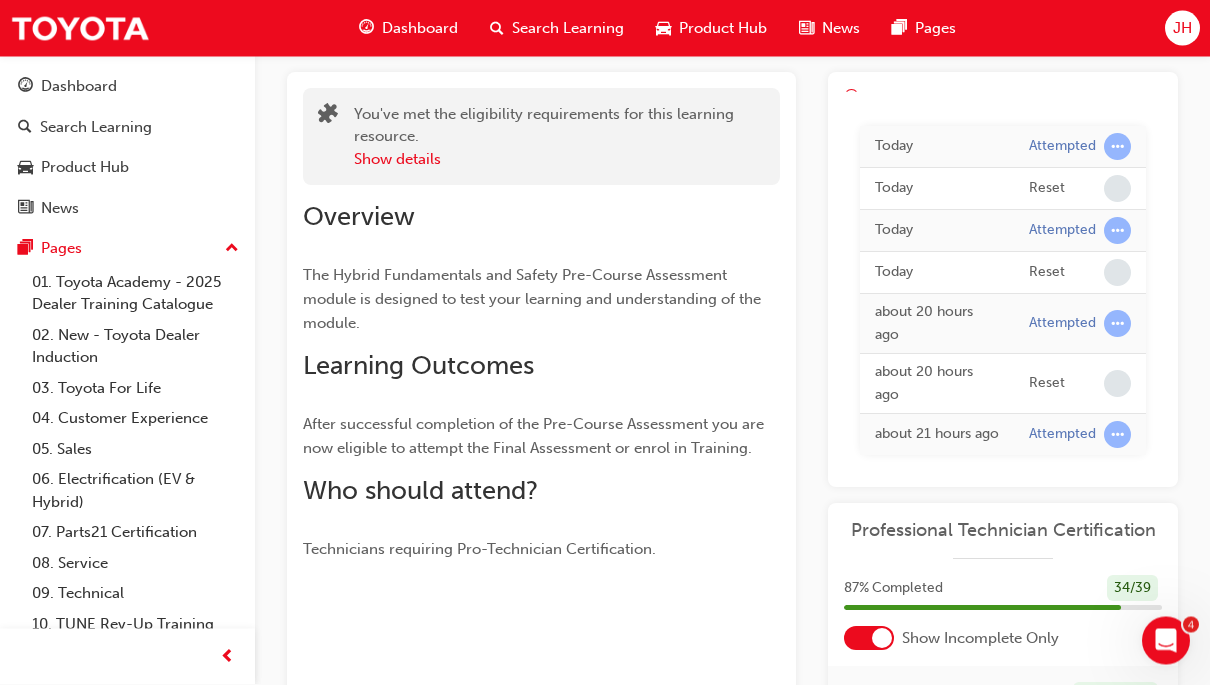 scroll, scrollTop: 146, scrollLeft: 0, axis: vertical 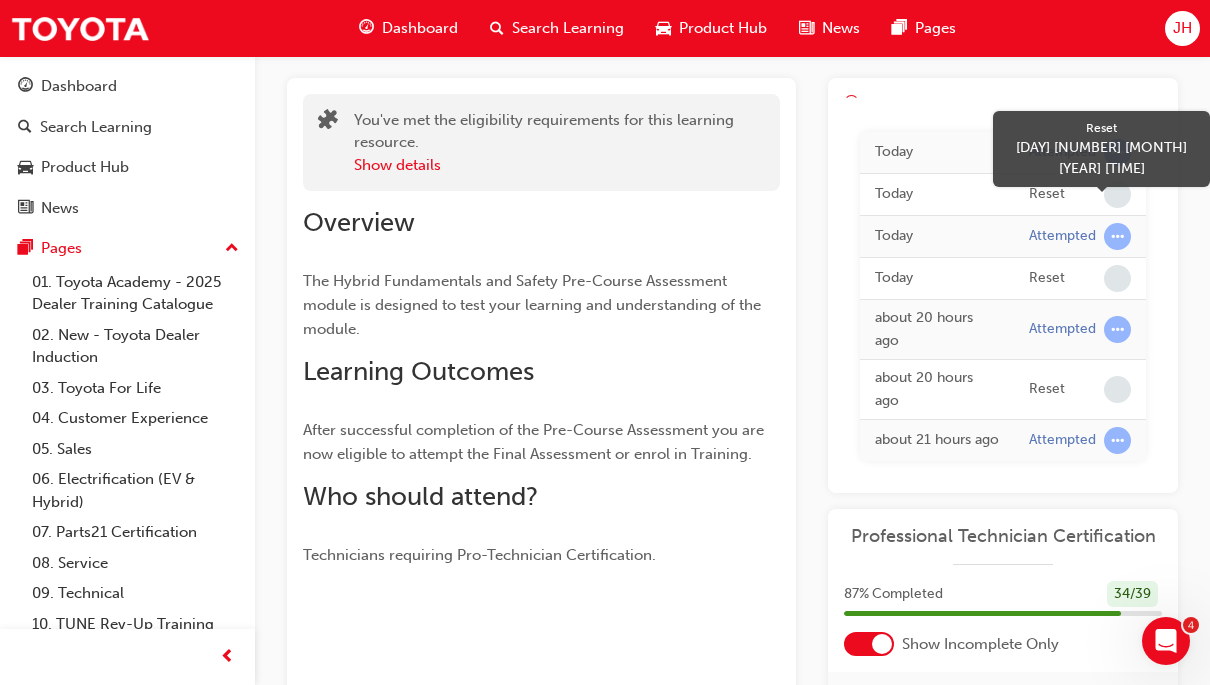 click on "Reset" at bounding box center [1047, 194] 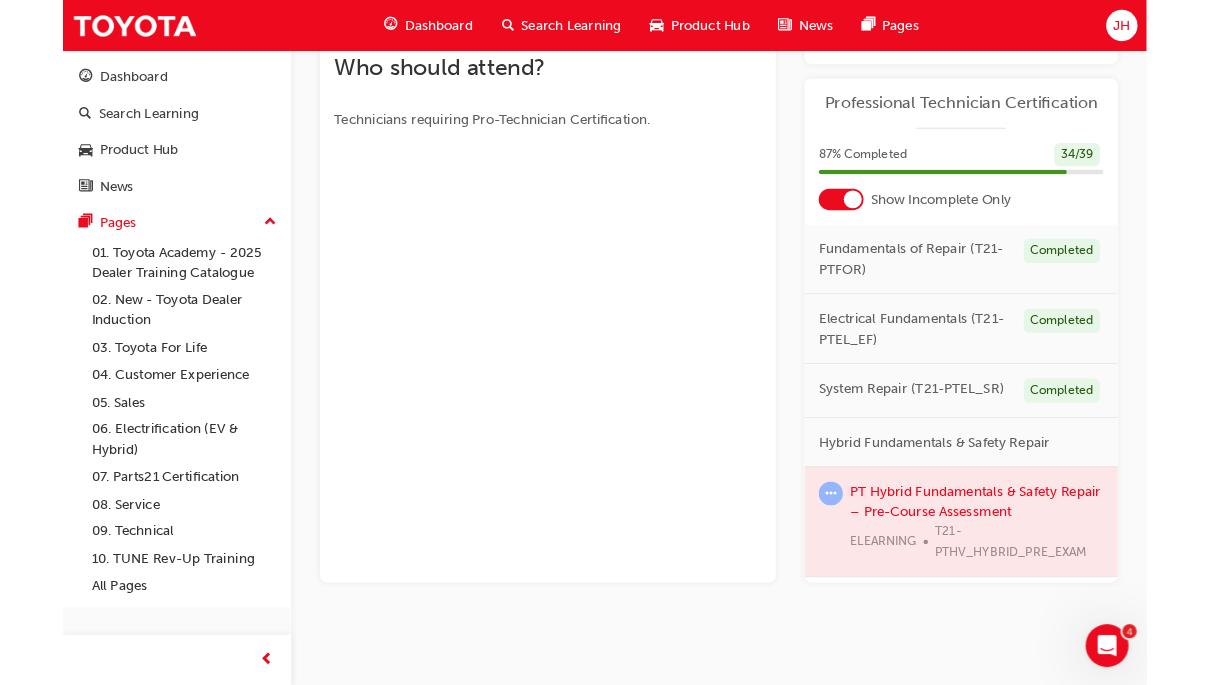 scroll, scrollTop: 659, scrollLeft: 0, axis: vertical 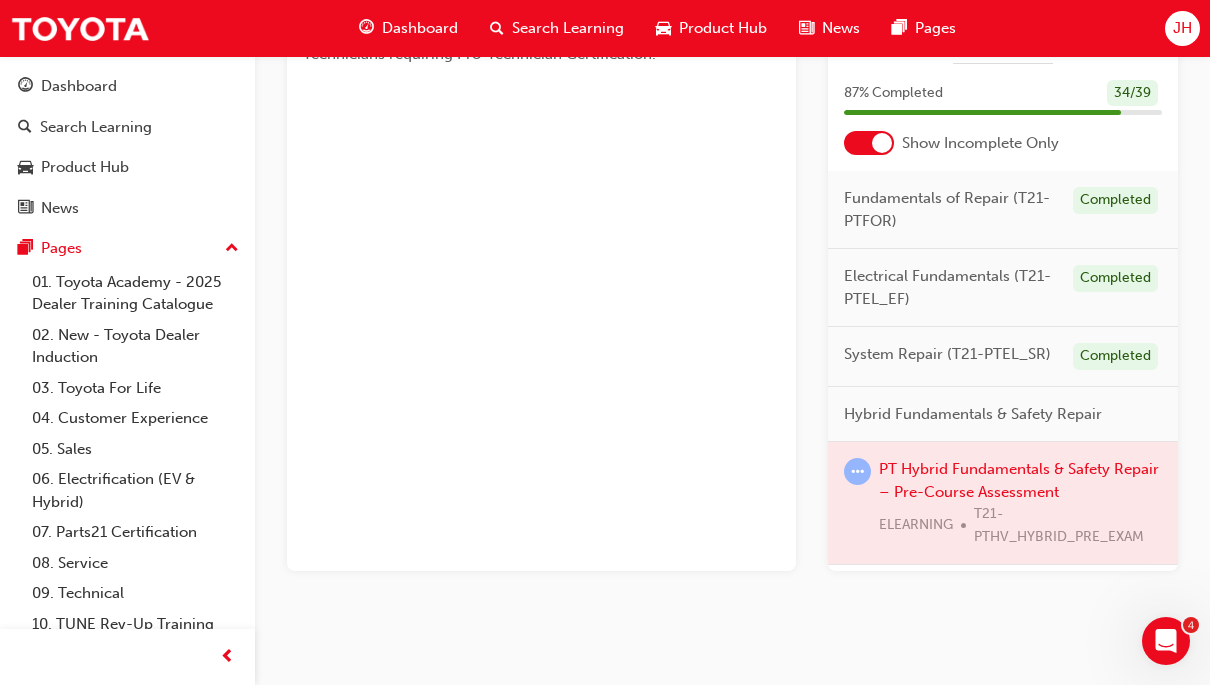 click at bounding box center [1003, 503] 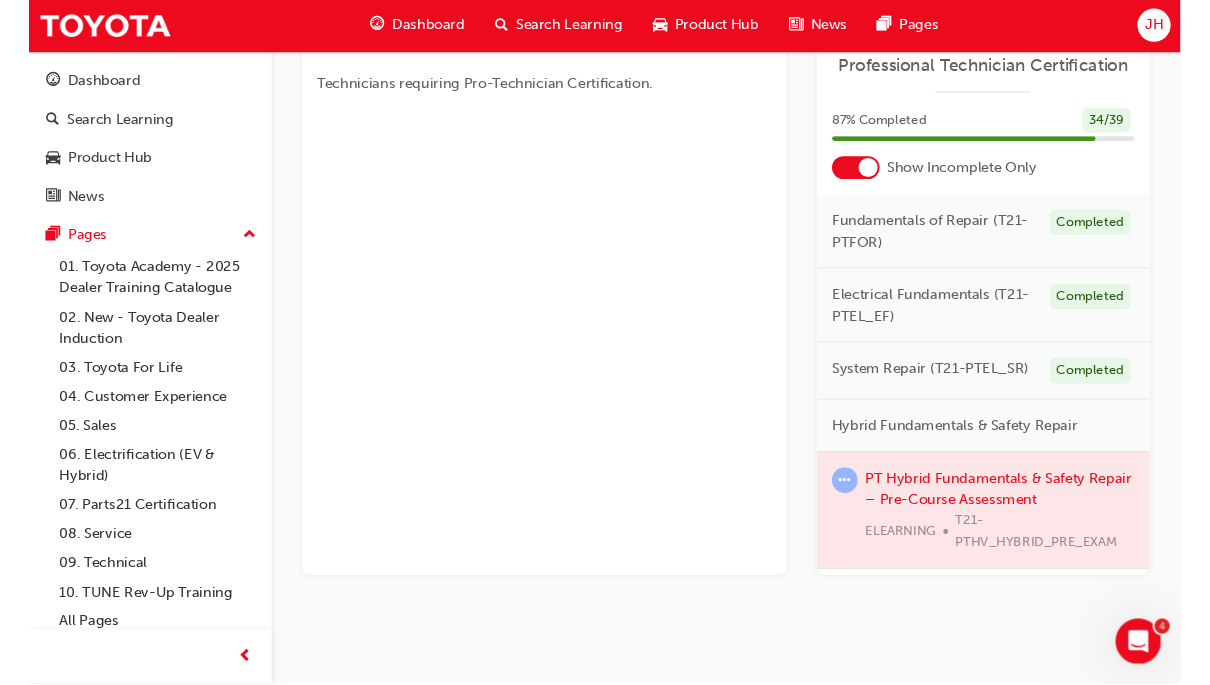 scroll, scrollTop: 659, scrollLeft: 0, axis: vertical 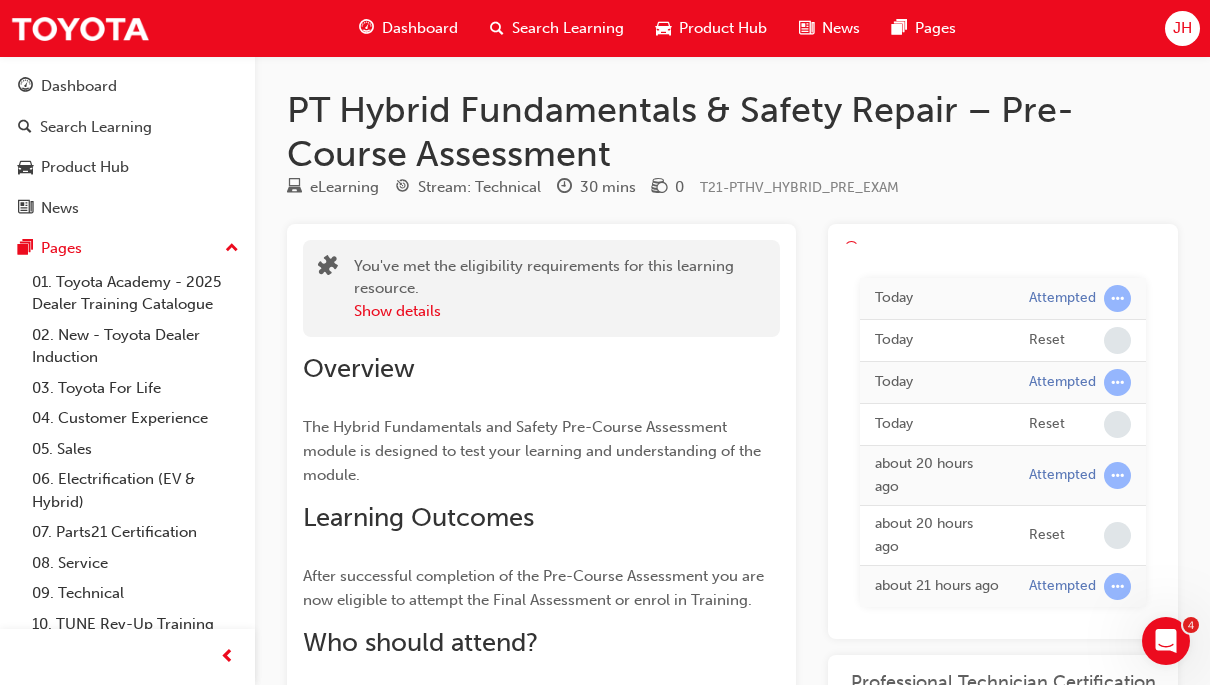 click on "Show details" at bounding box center (397, 311) 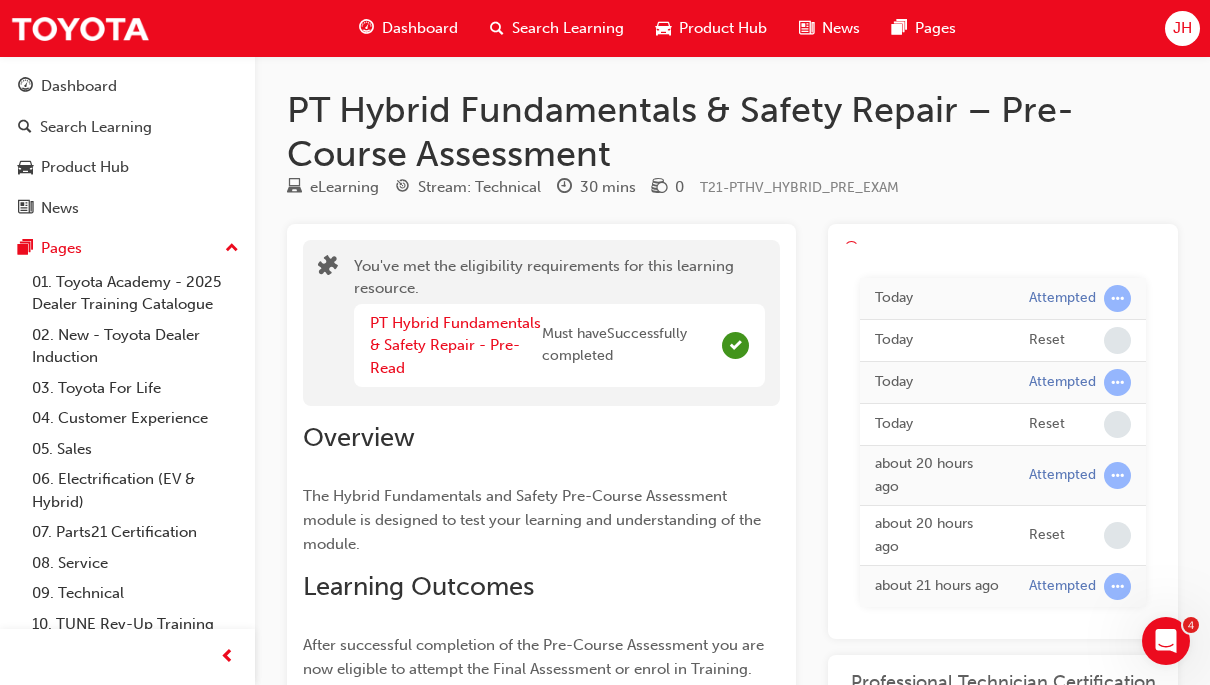 click on "Must have  Successfully completed" at bounding box center [628, 345] 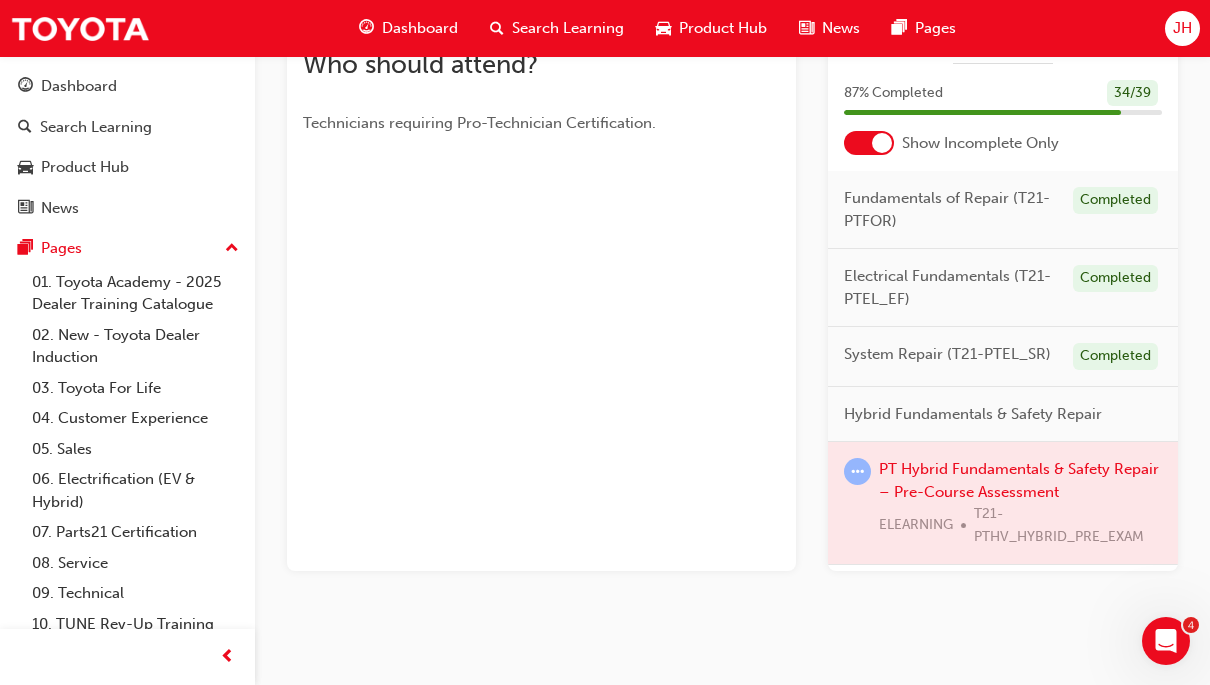 scroll, scrollTop: 0, scrollLeft: 0, axis: both 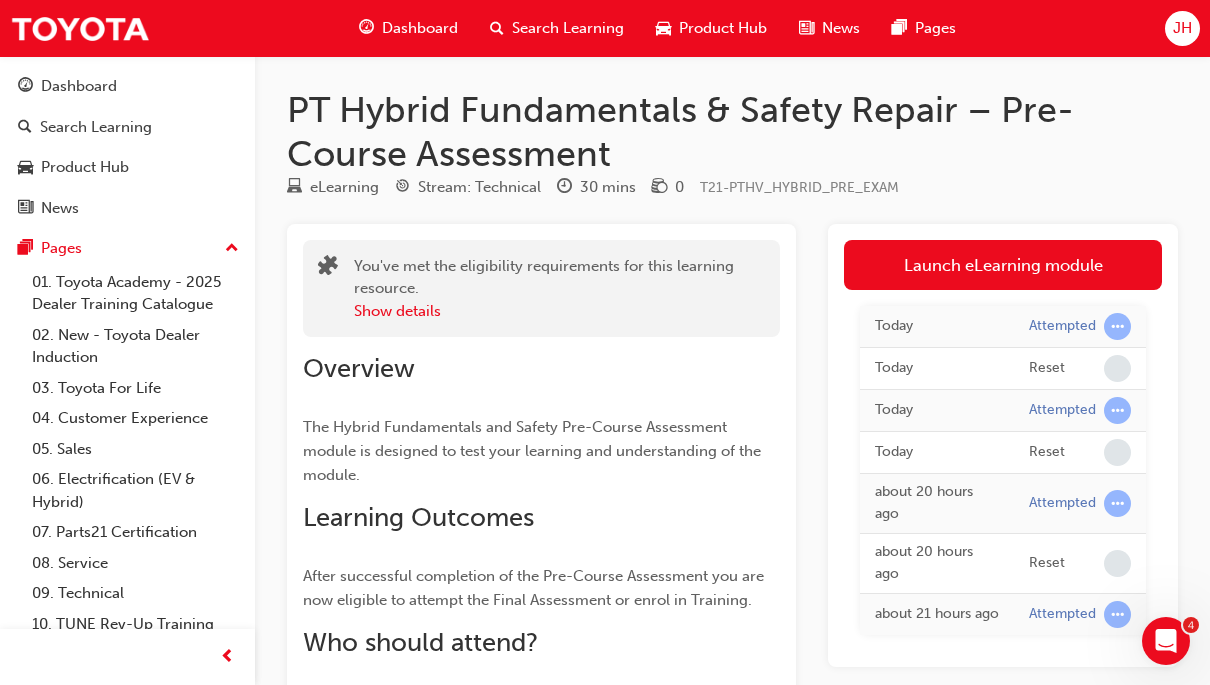 click on "Launch eLearning module" at bounding box center [1003, 265] 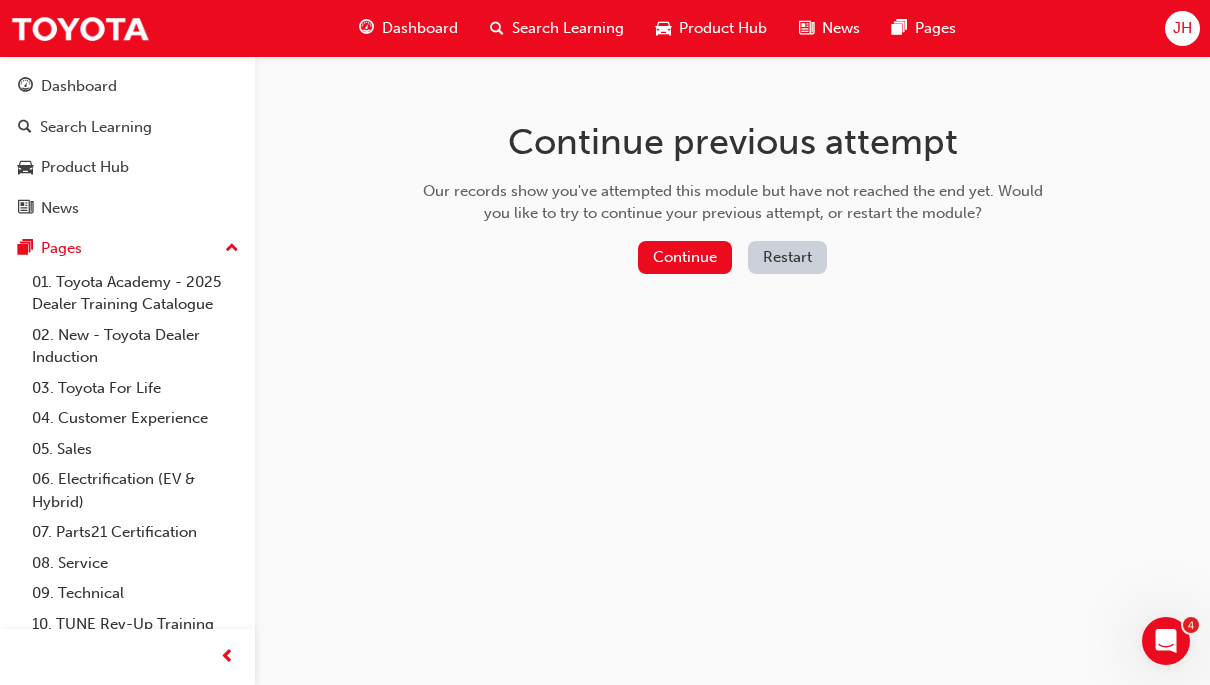 click on "Restart" at bounding box center (787, 257) 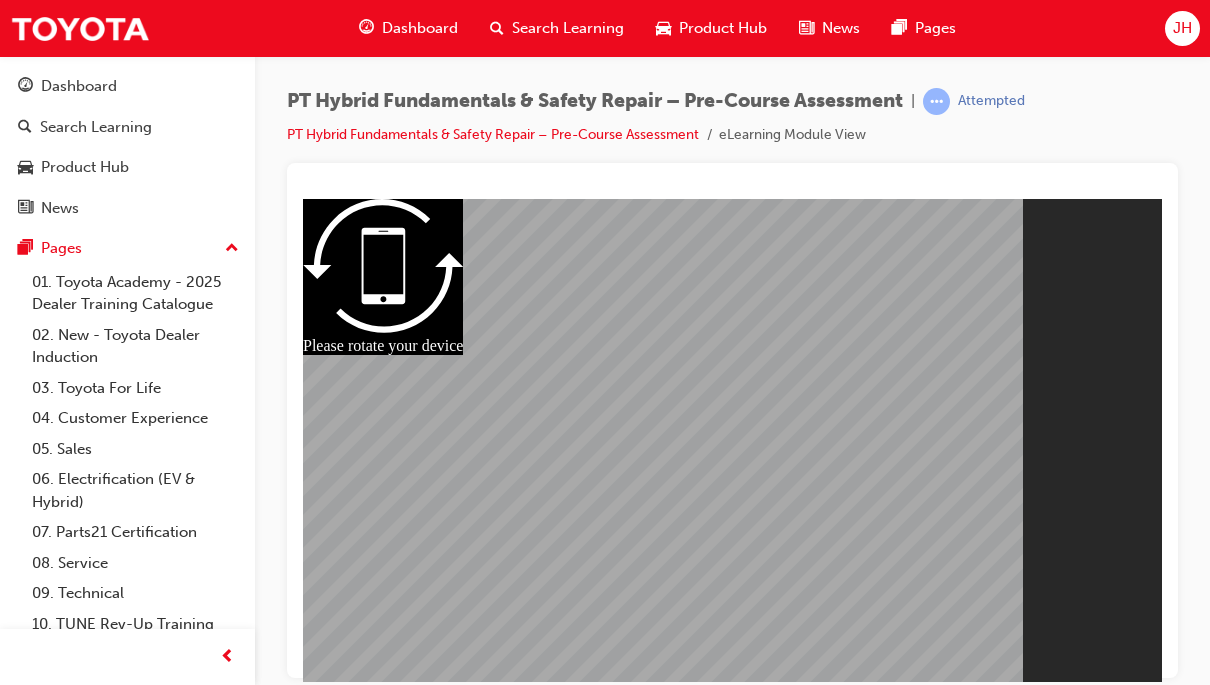 scroll, scrollTop: 0, scrollLeft: 0, axis: both 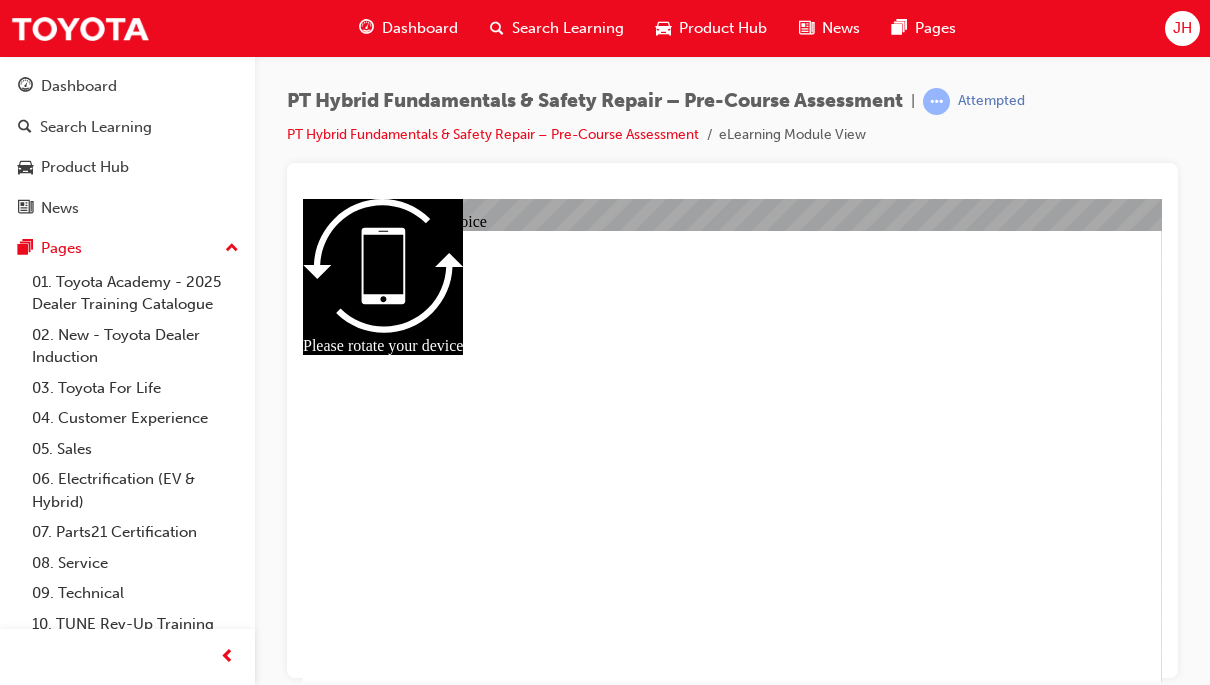 radio on "true" 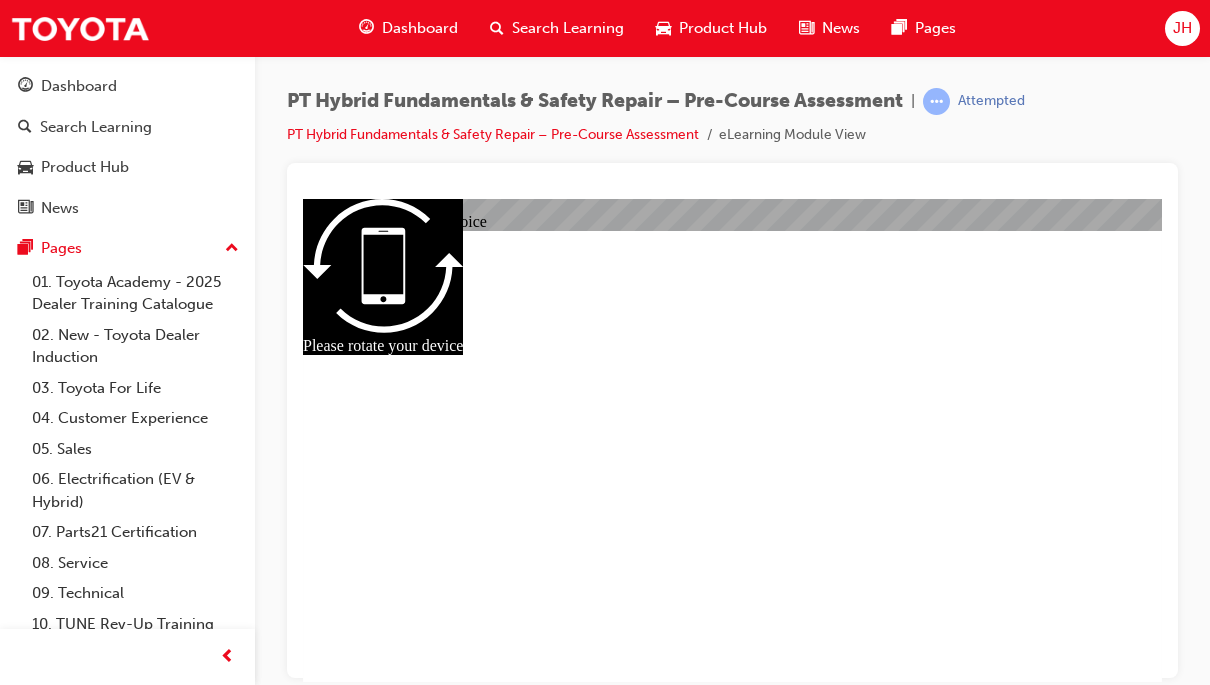 radio on "true" 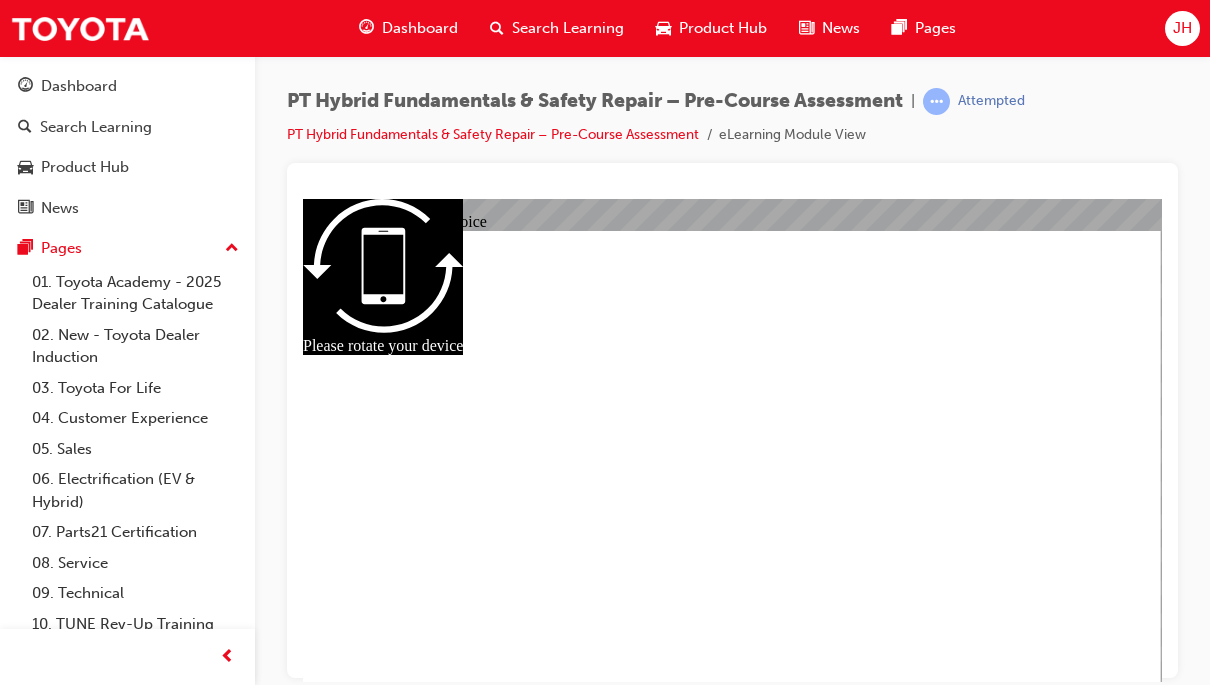 radio on "true" 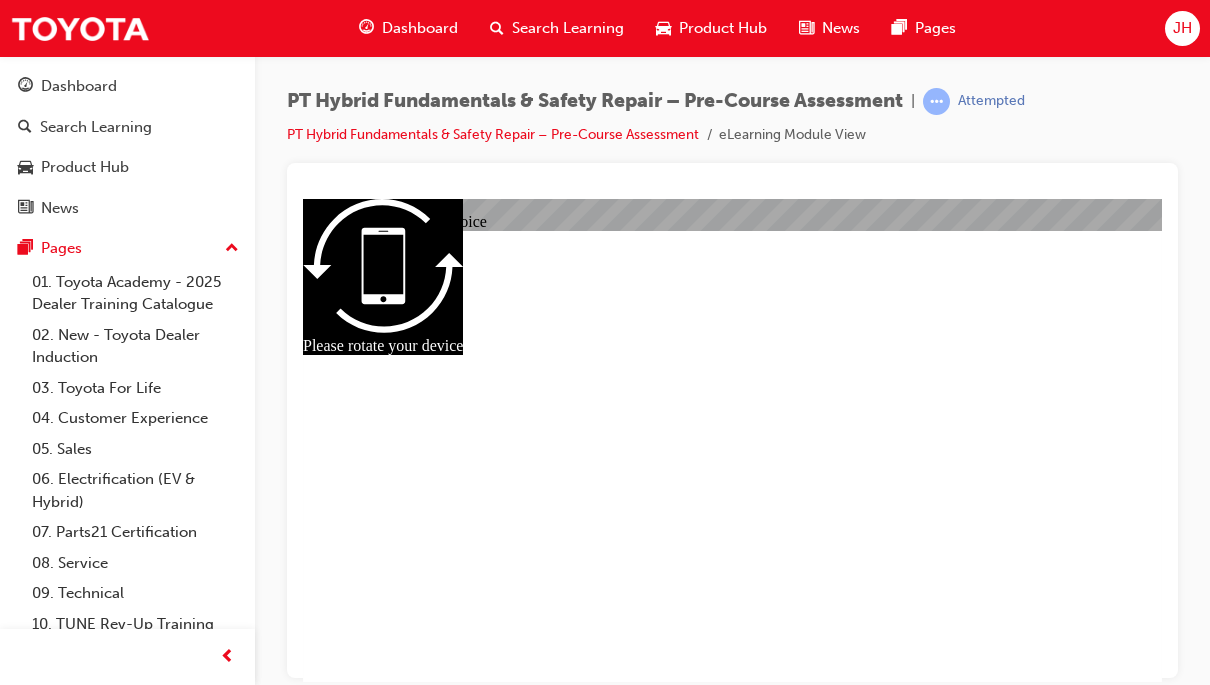 radio on "true" 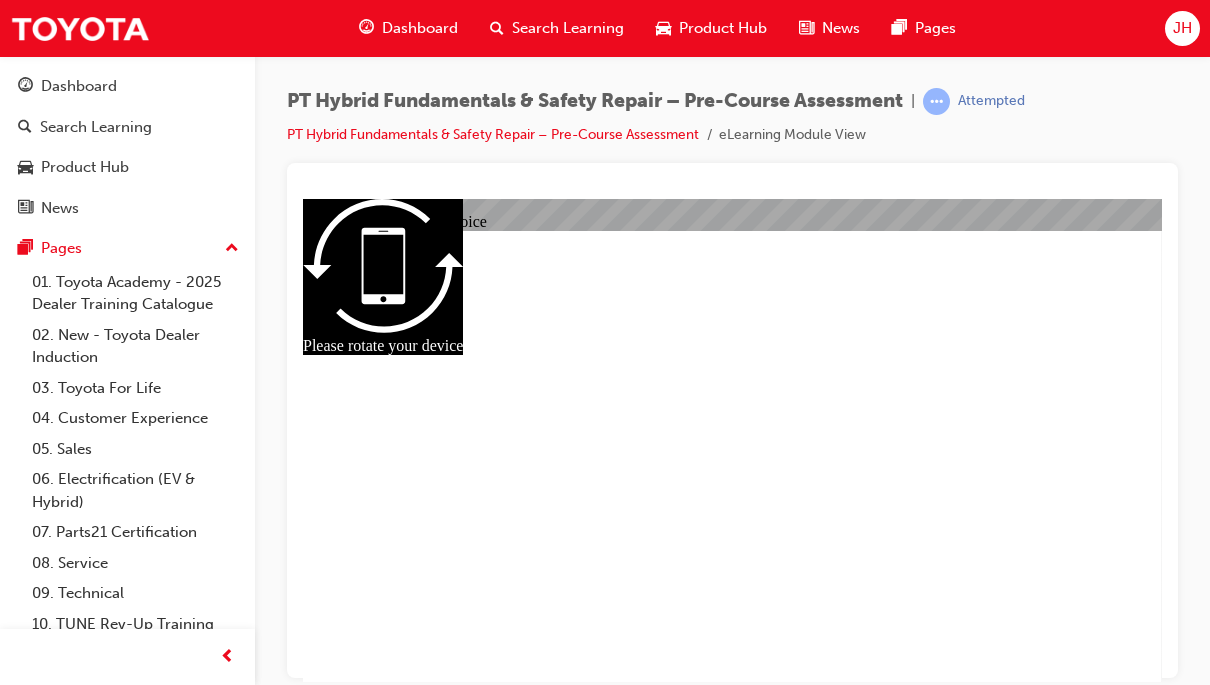 checkbox on "false" 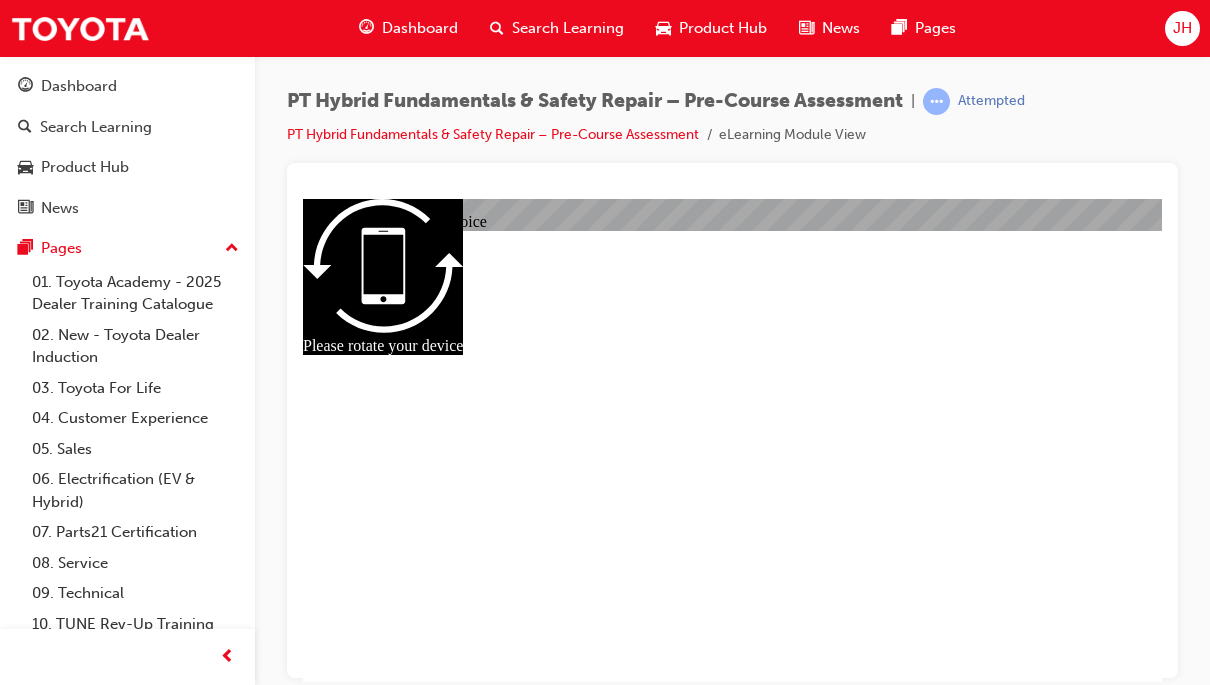 checkbox on "true" 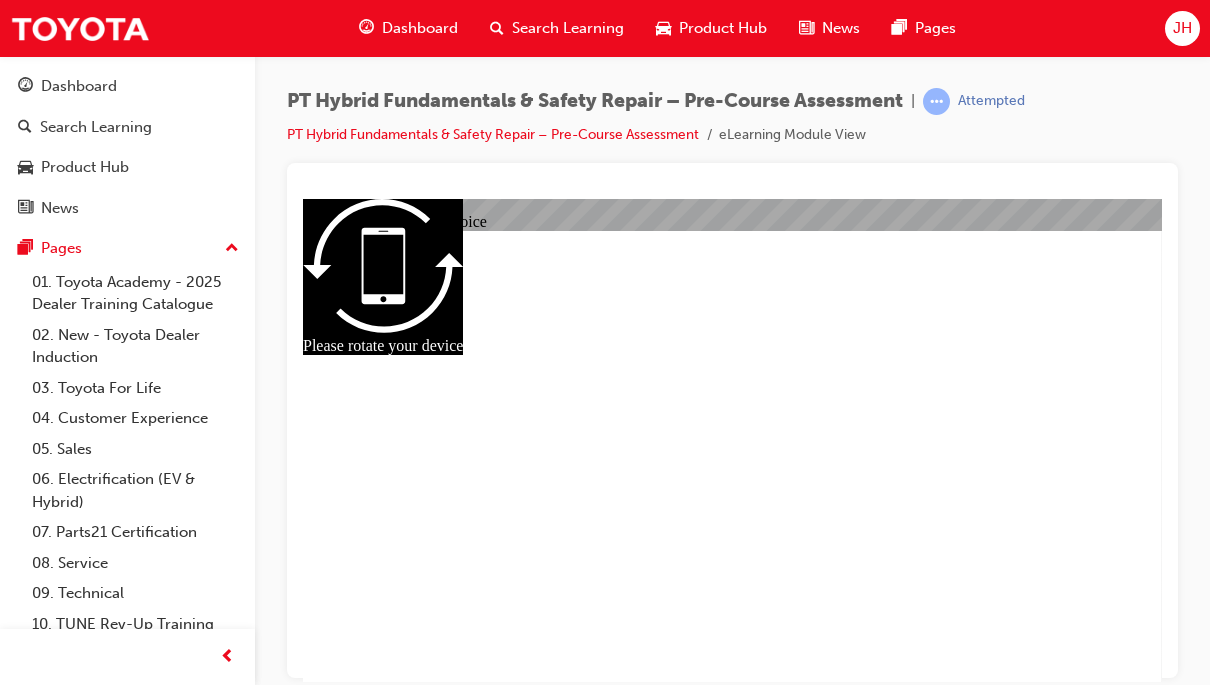 checkbox on "false" 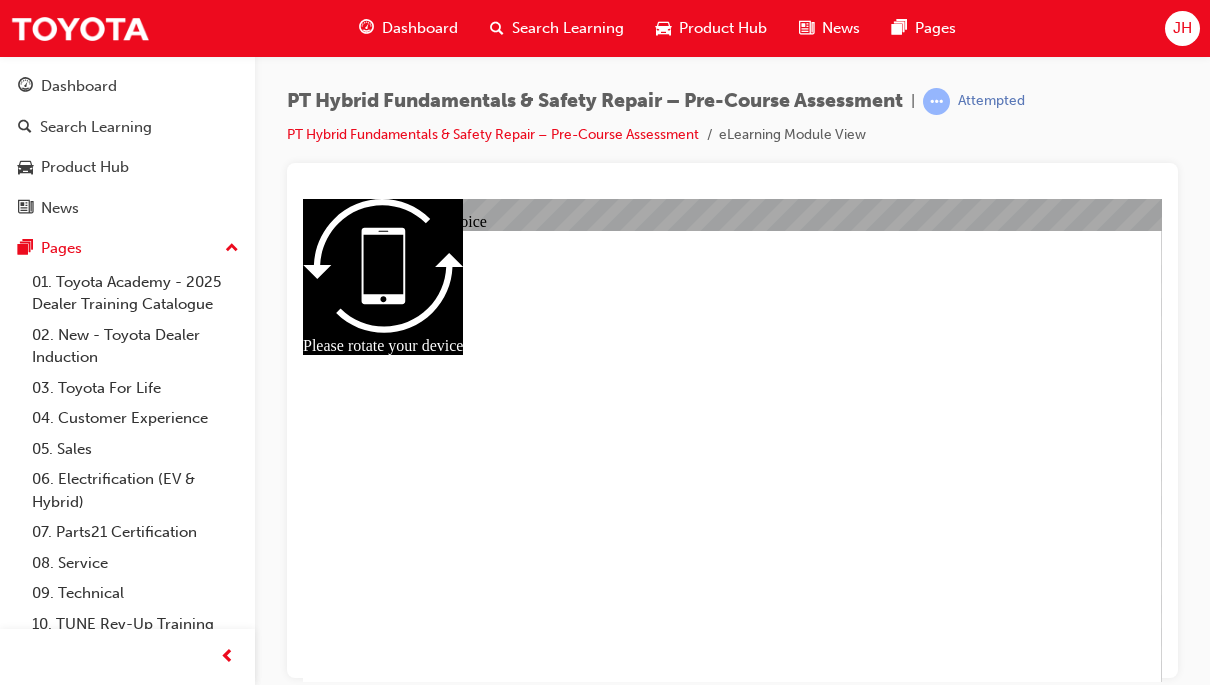 checkbox on "false" 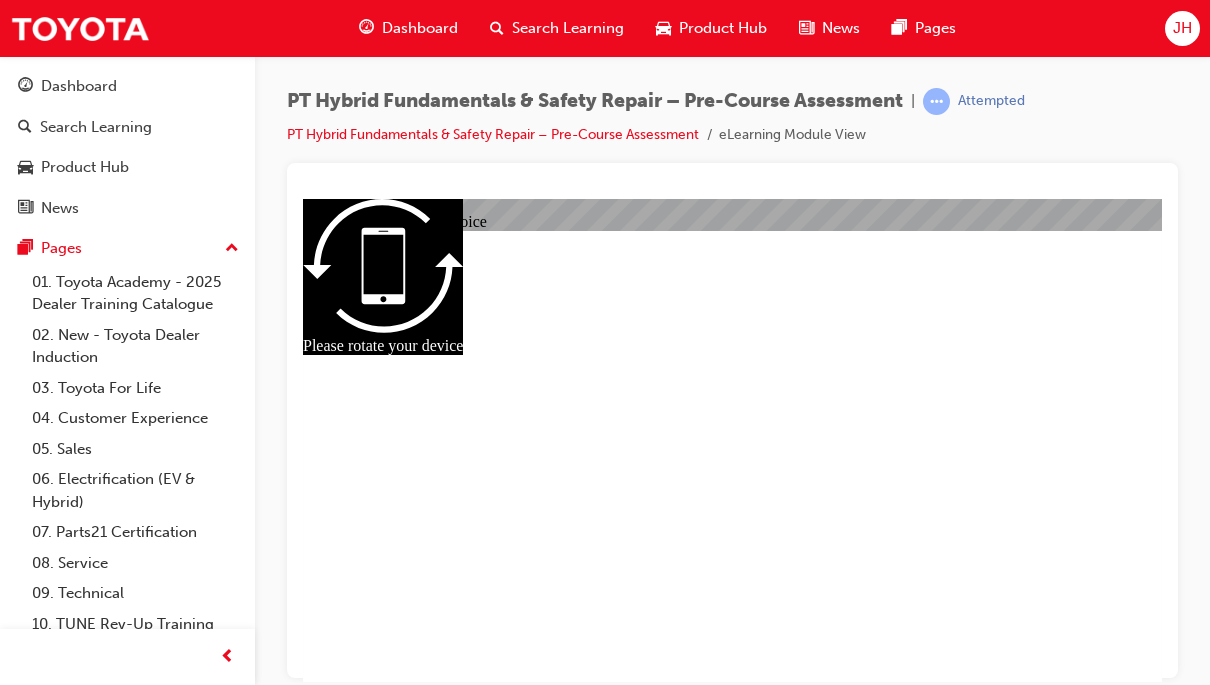 checkbox on "true" 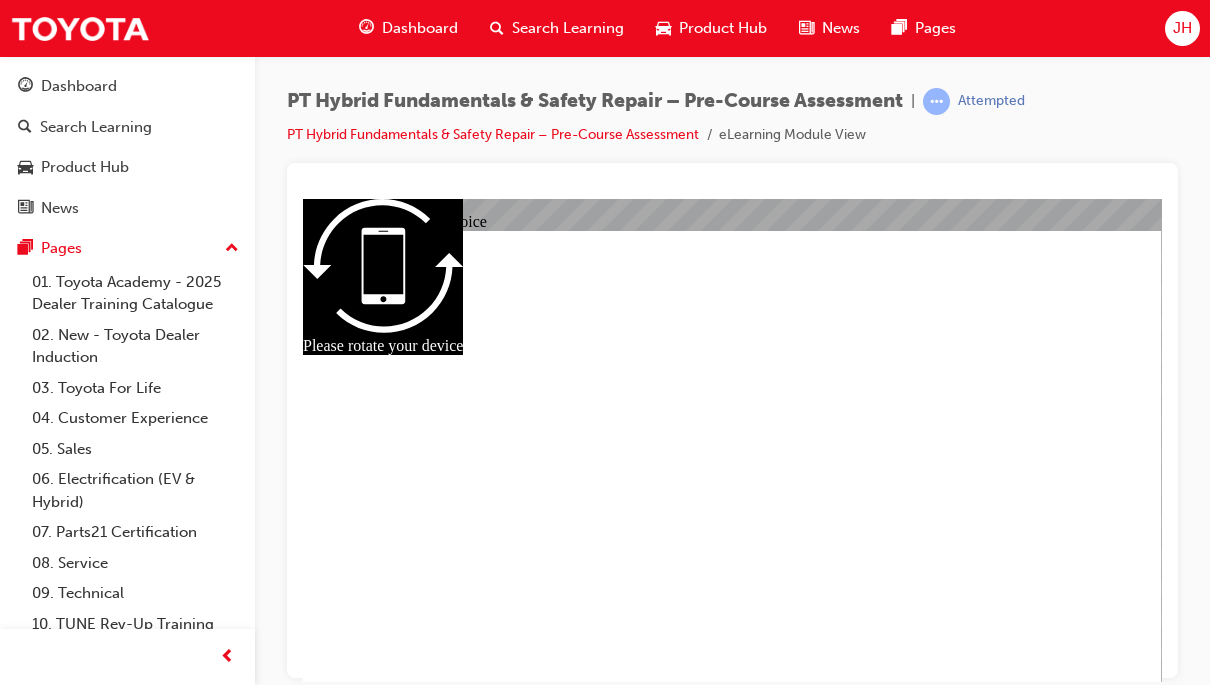 radio on "true" 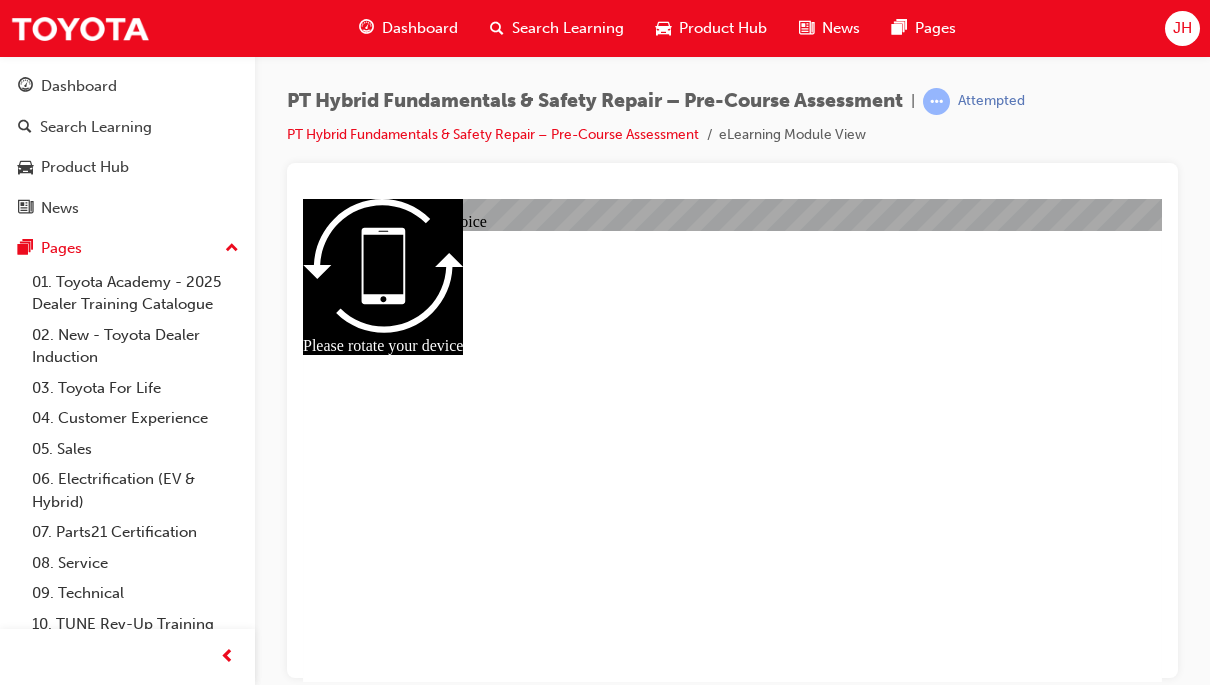 radio on "true" 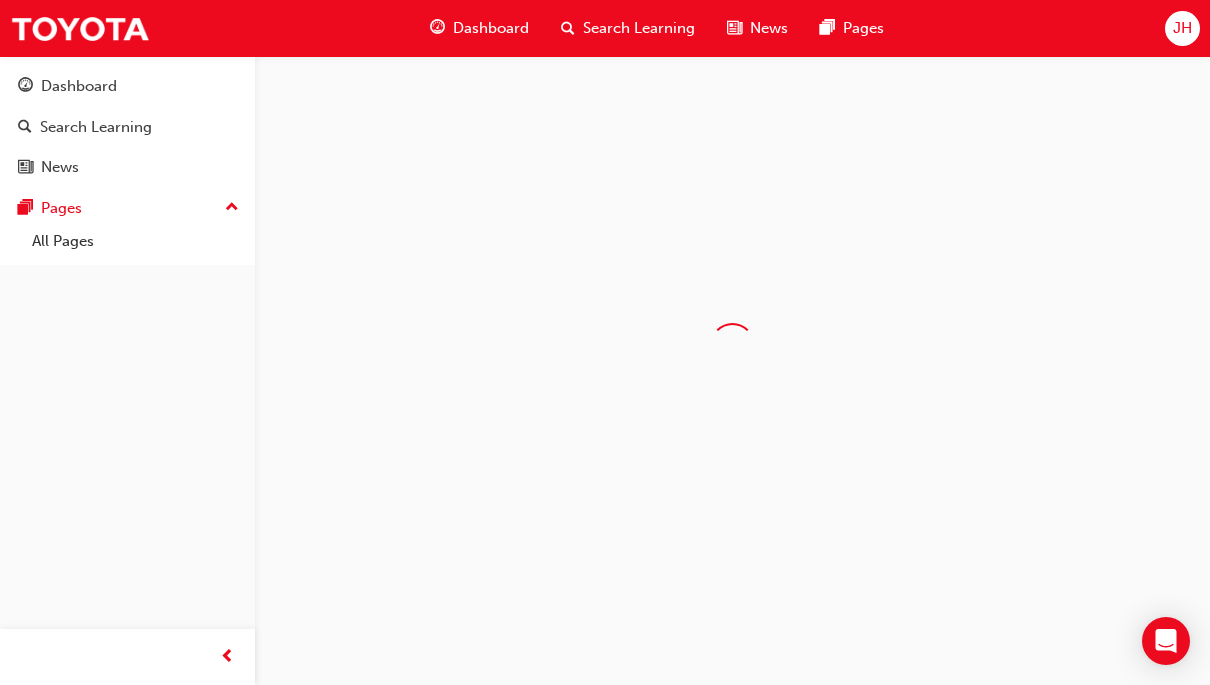 scroll, scrollTop: 0, scrollLeft: 0, axis: both 